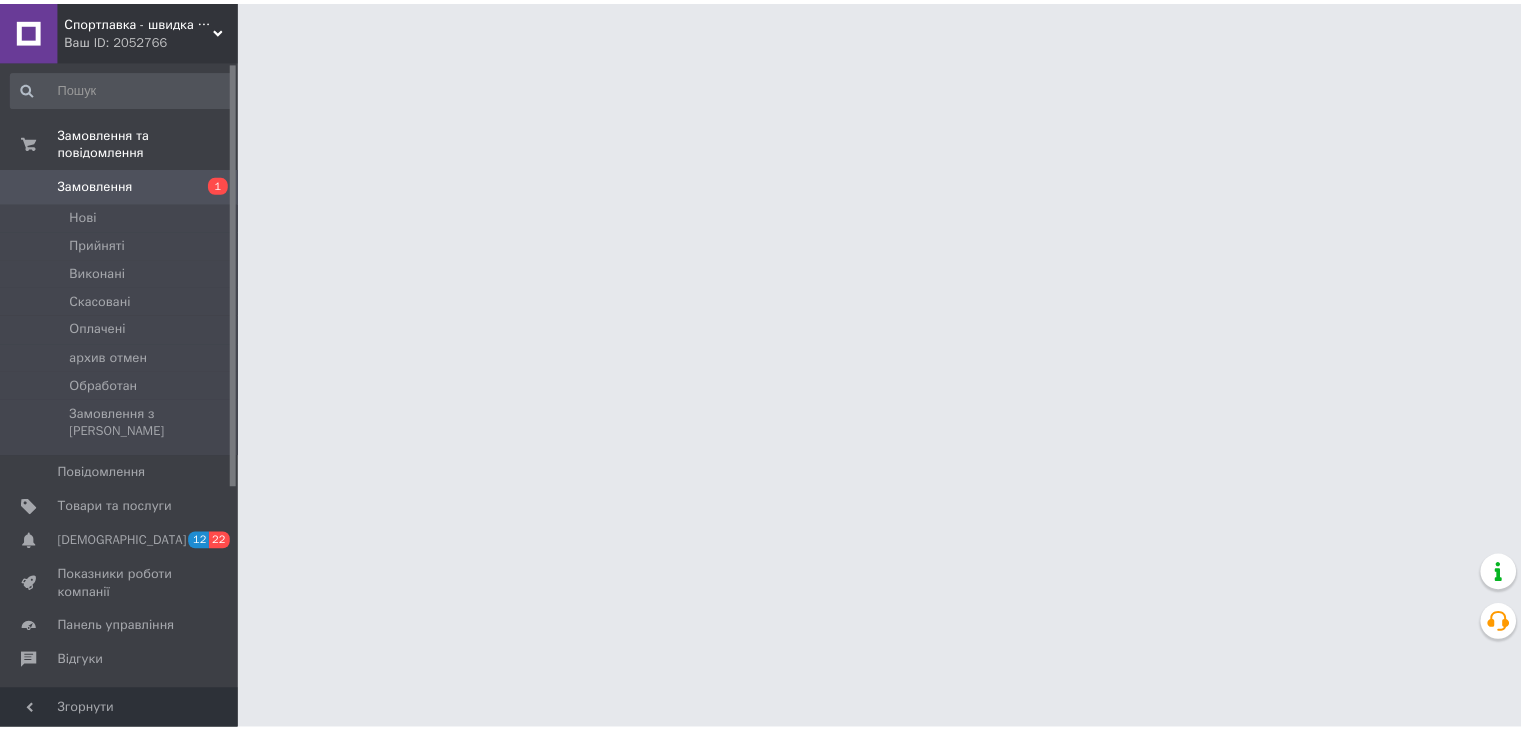 scroll, scrollTop: 0, scrollLeft: 0, axis: both 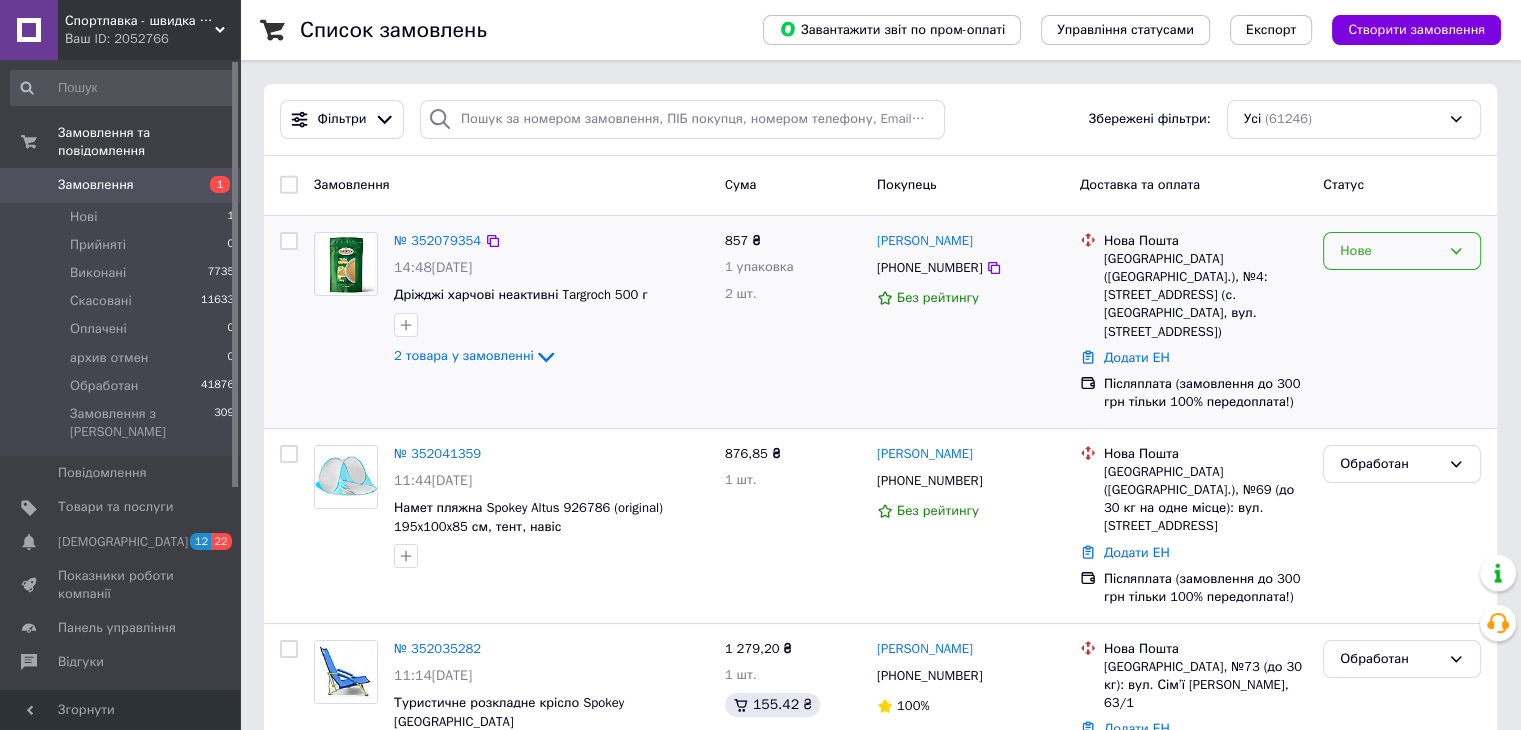 click on "Нове" at bounding box center (1402, 251) 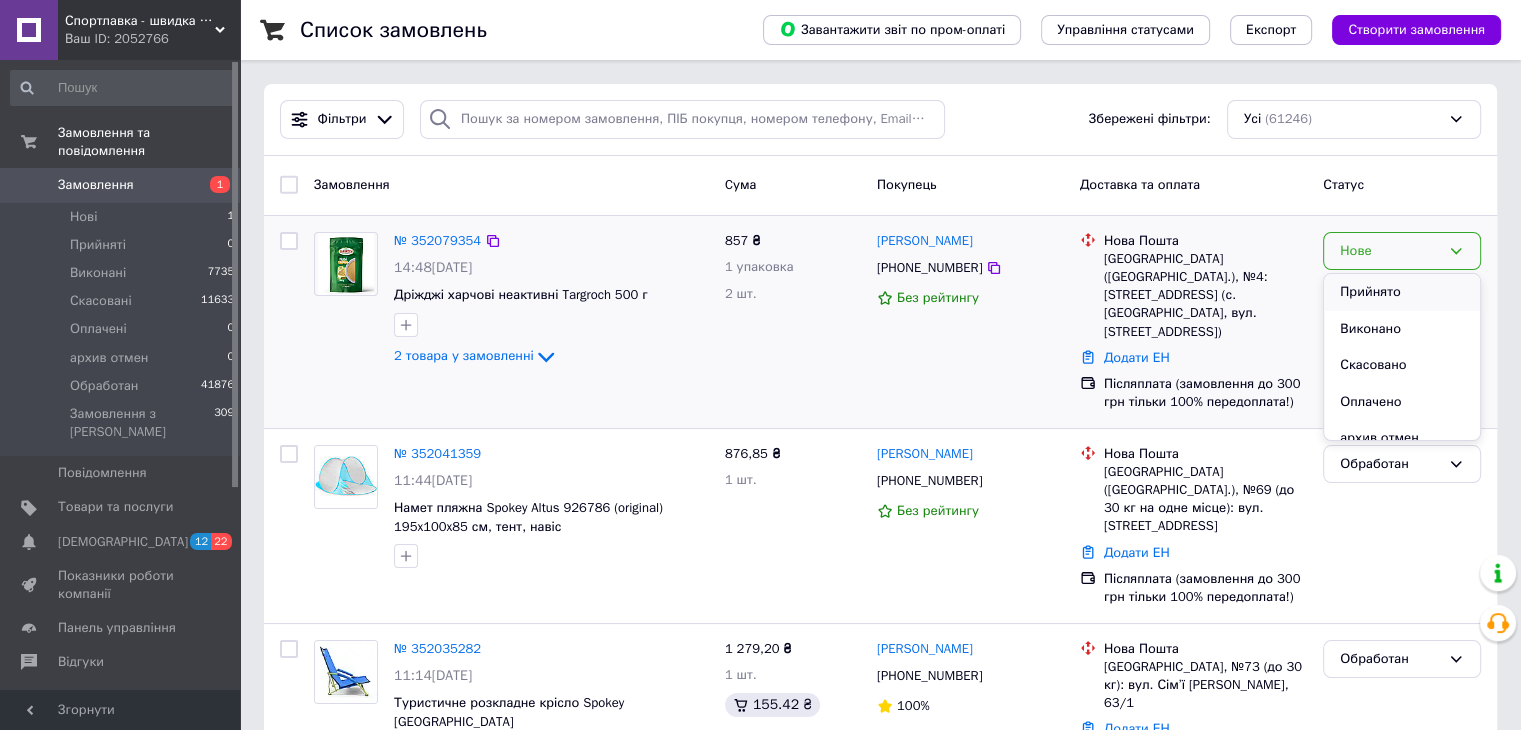 click on "Прийнято" at bounding box center [1402, 292] 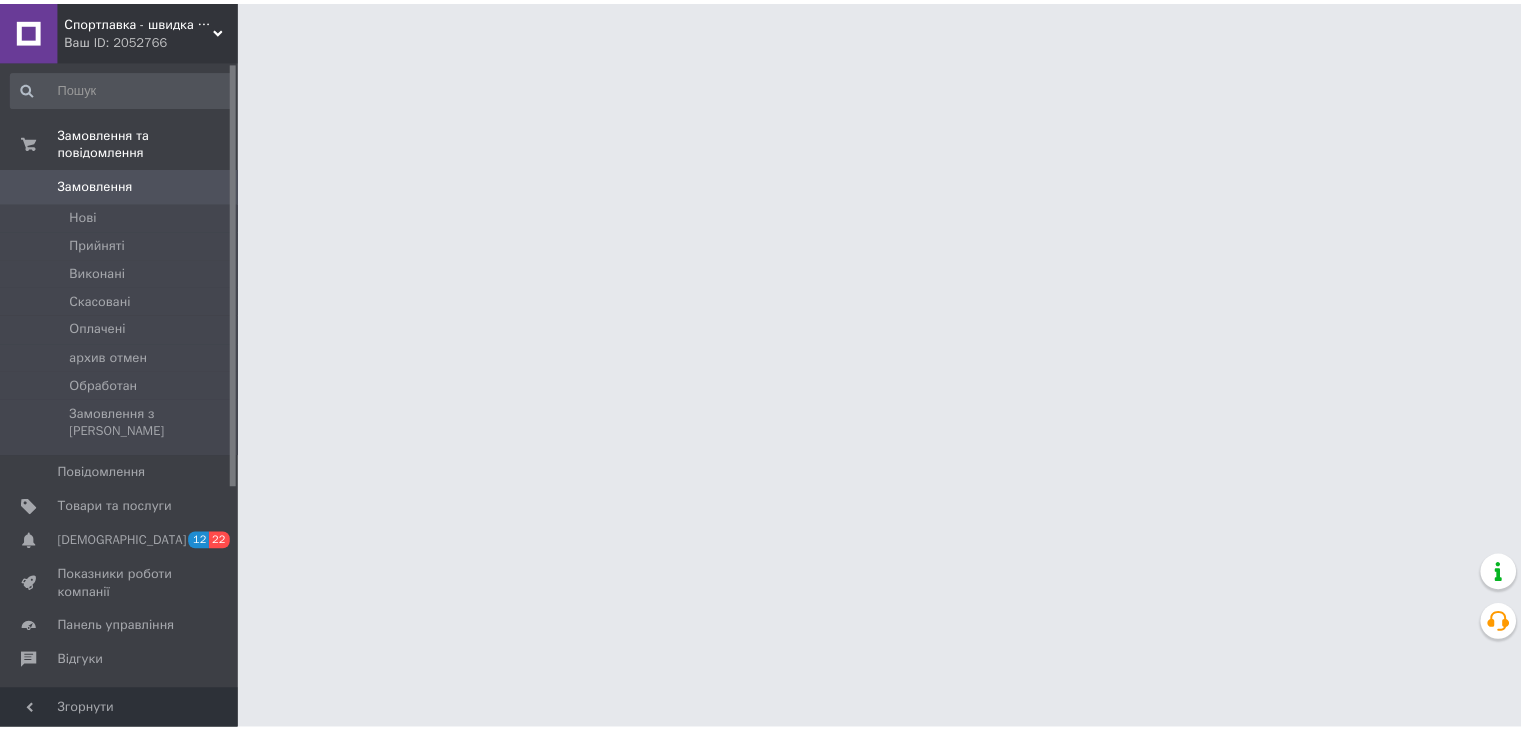 scroll, scrollTop: 0, scrollLeft: 0, axis: both 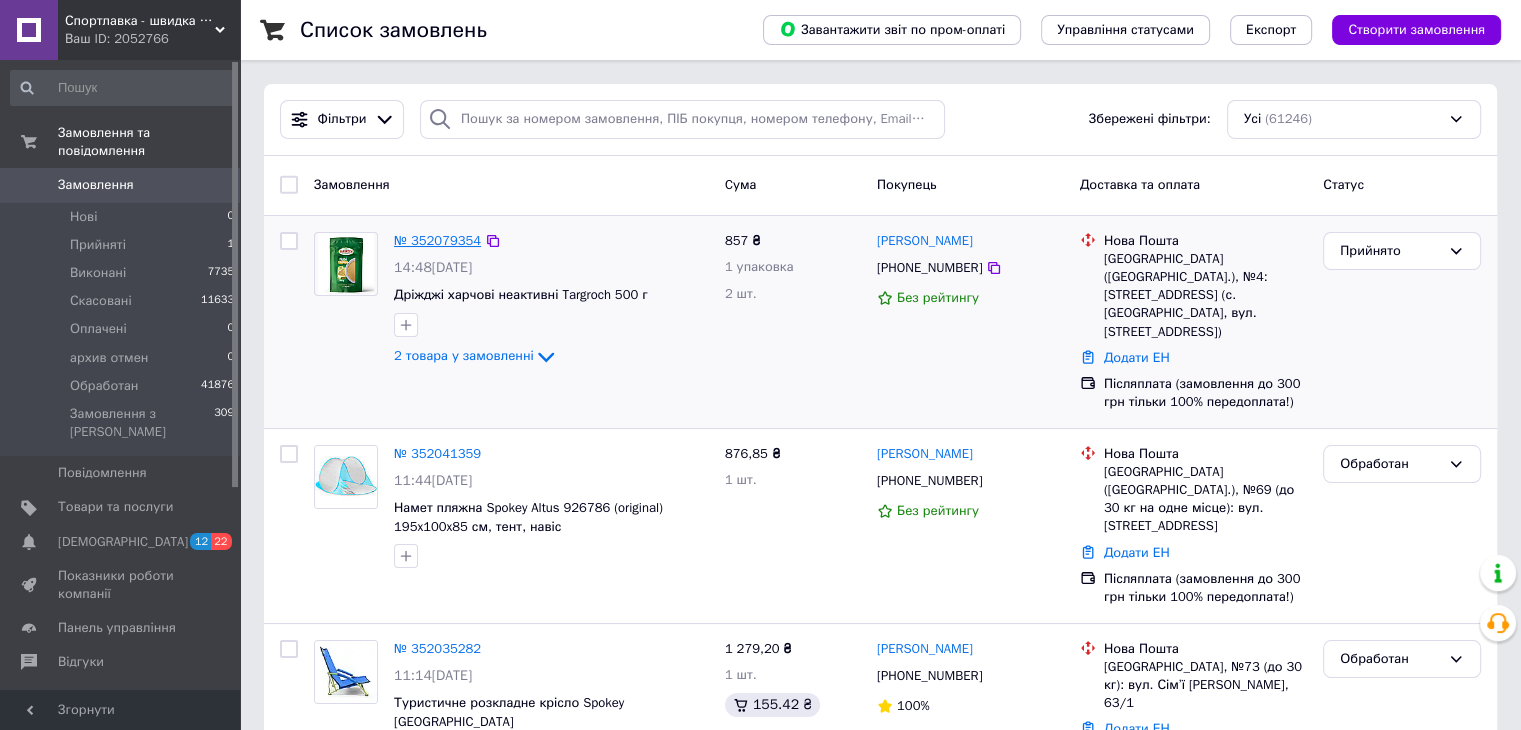 click on "№ 352079354" at bounding box center [437, 240] 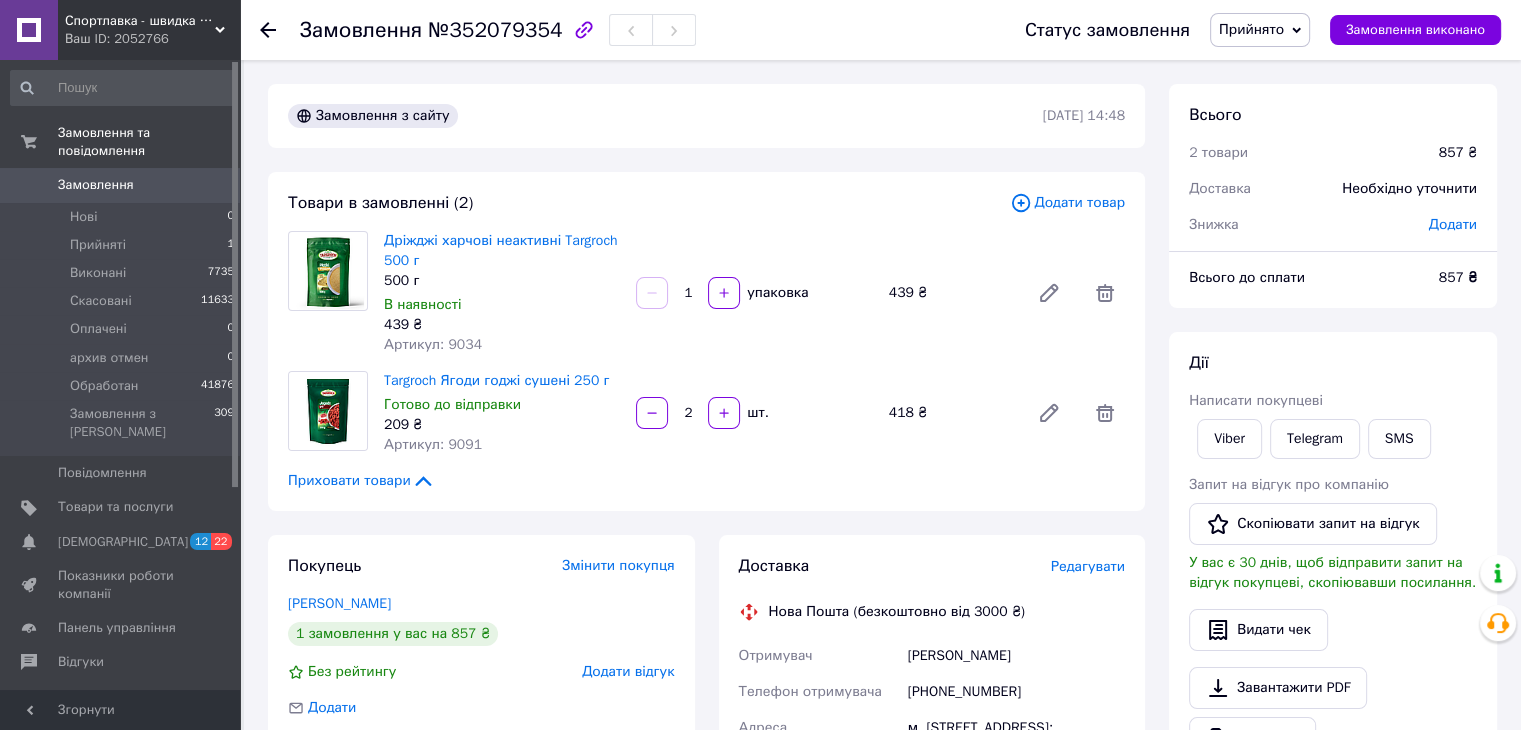 click on "Артикул: 9034" at bounding box center (433, 344) 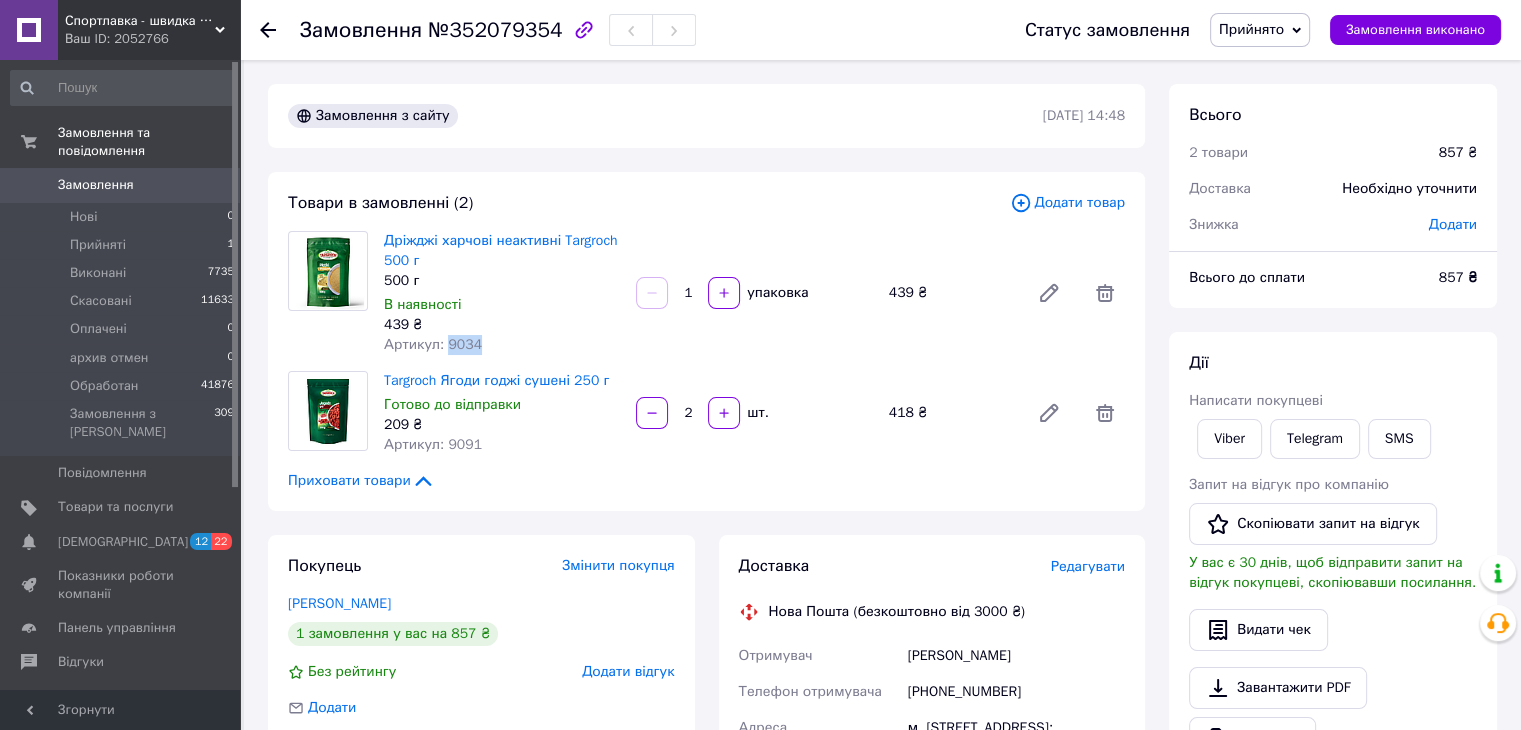 click on "Артикул: 9034" at bounding box center [433, 344] 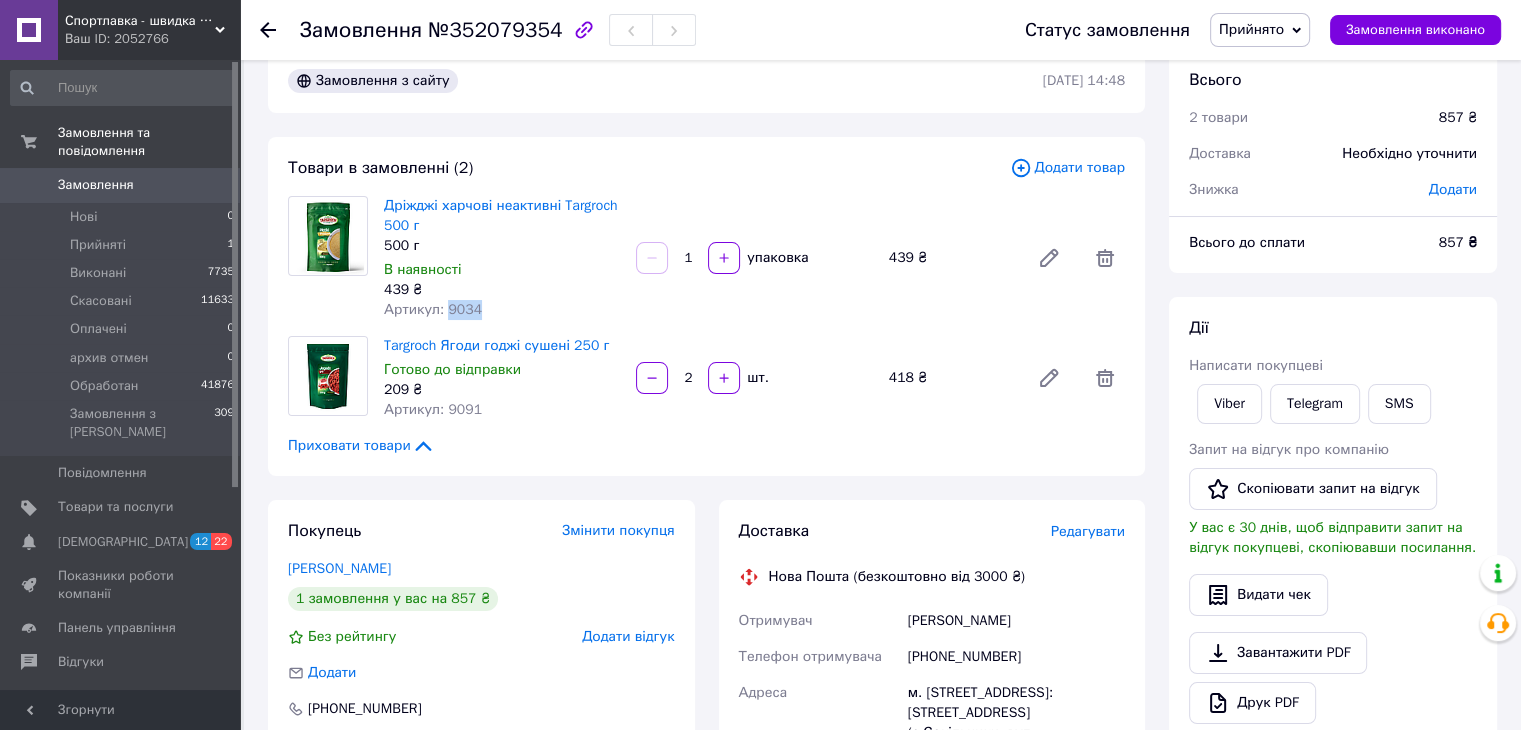 scroll, scrollTop: 0, scrollLeft: 0, axis: both 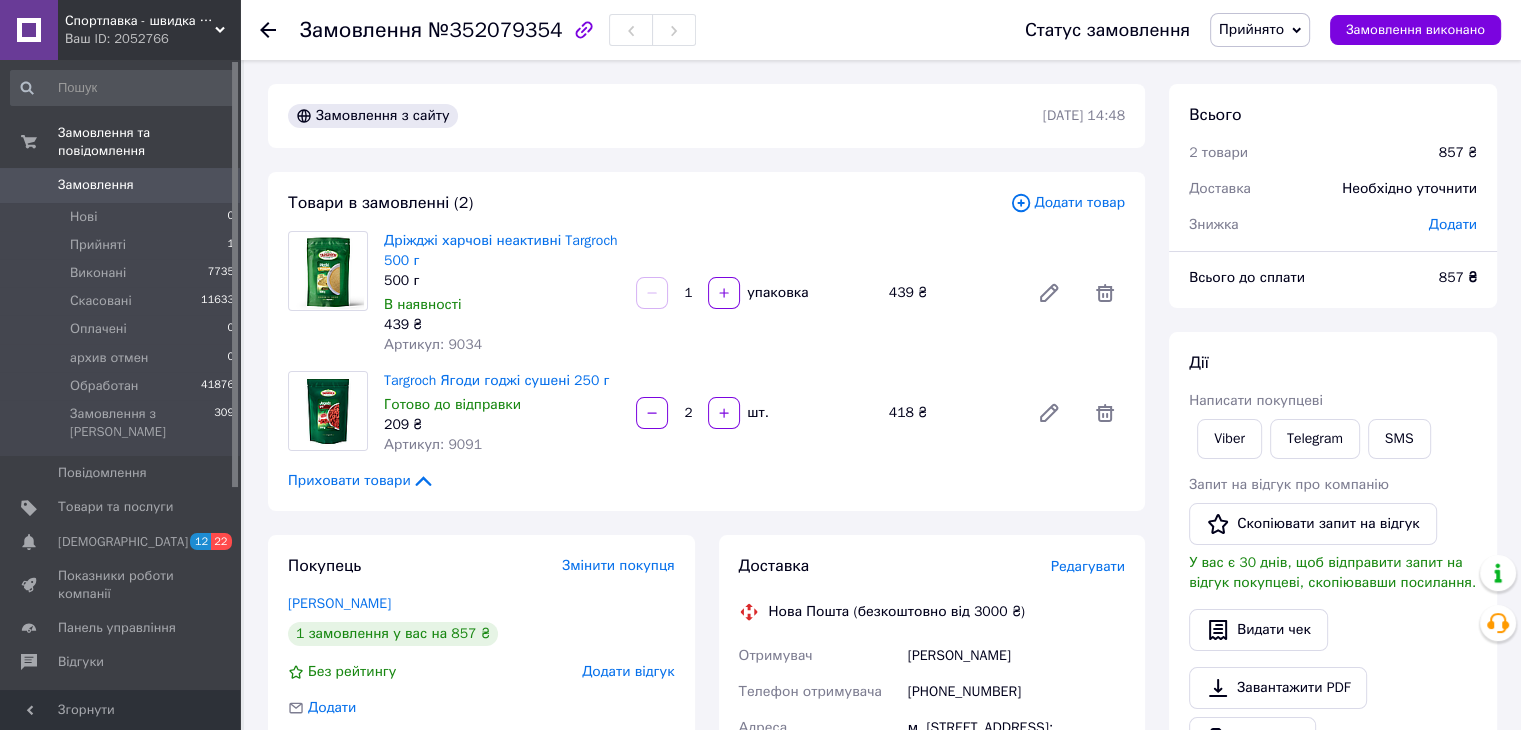 click on "209 ₴" at bounding box center (502, 425) 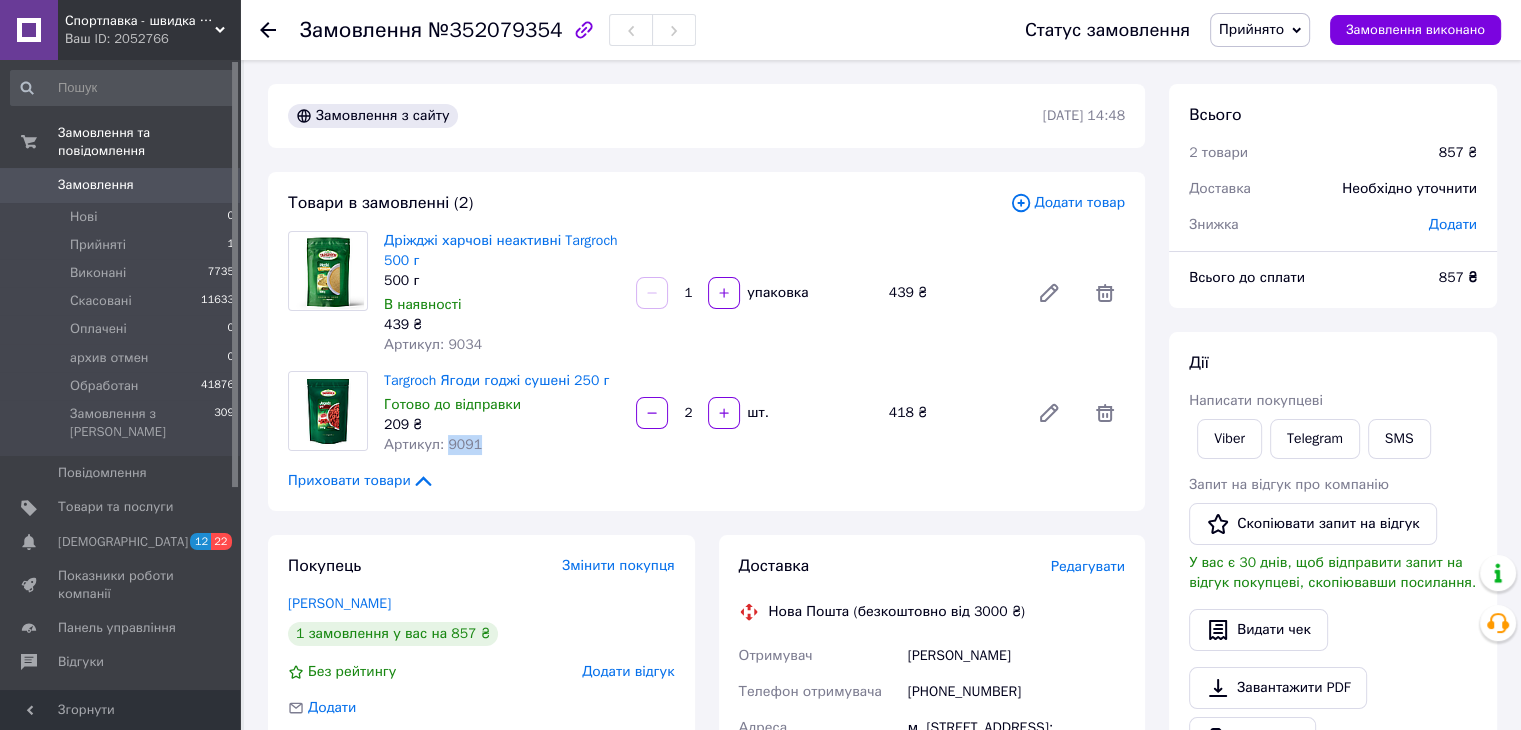 click on "Артикул: 9091" at bounding box center (433, 444) 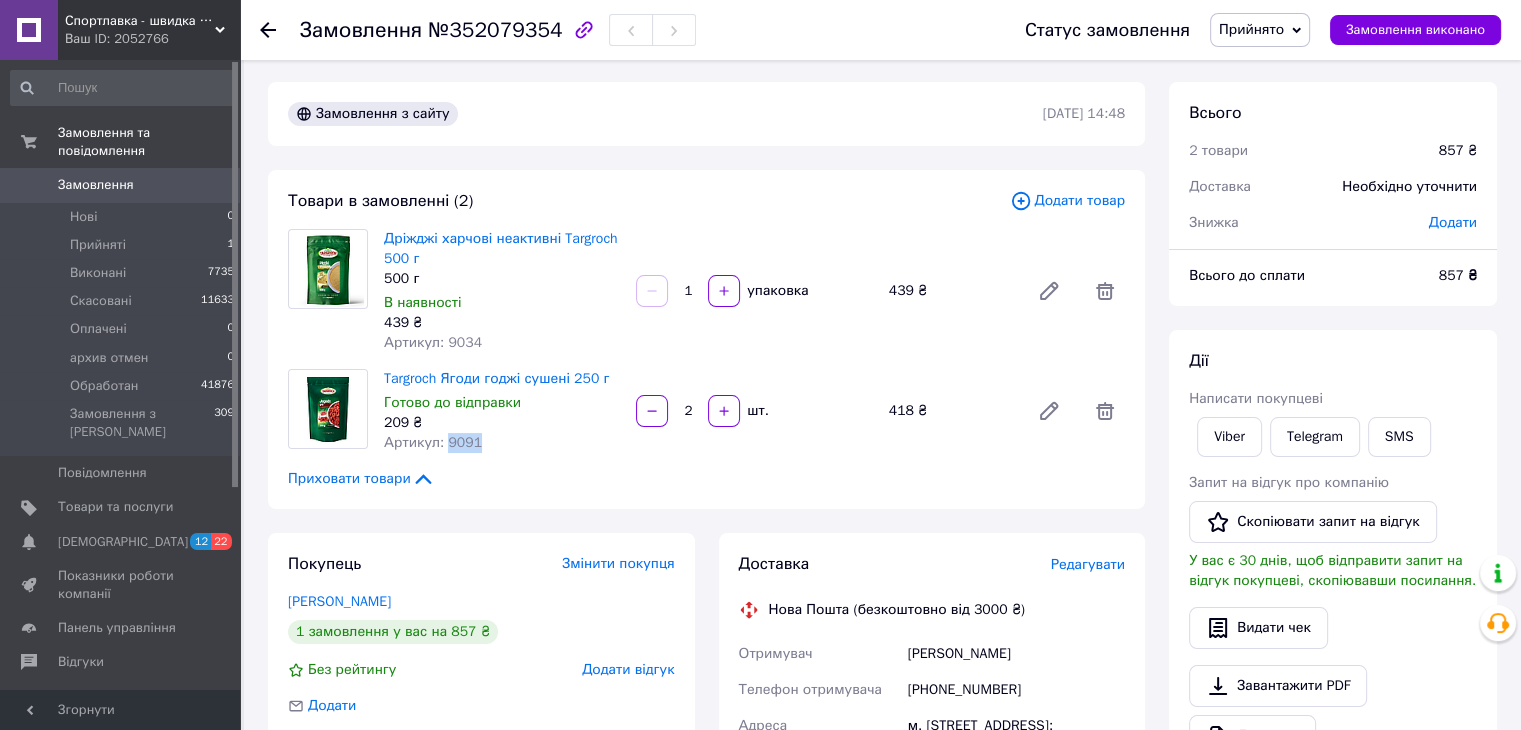 scroll, scrollTop: 133, scrollLeft: 0, axis: vertical 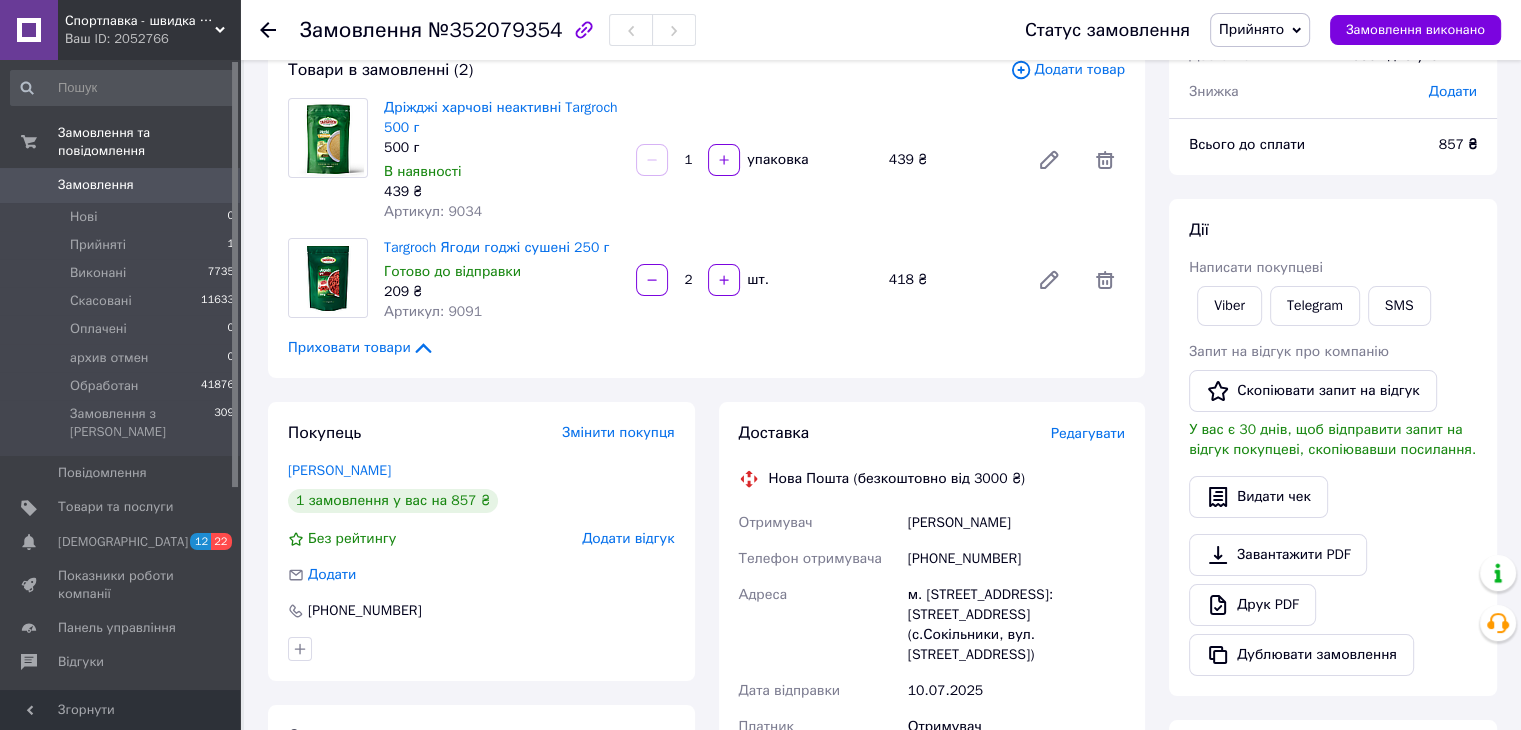 click on "[PHONE_NUMBER]" at bounding box center [1016, 559] 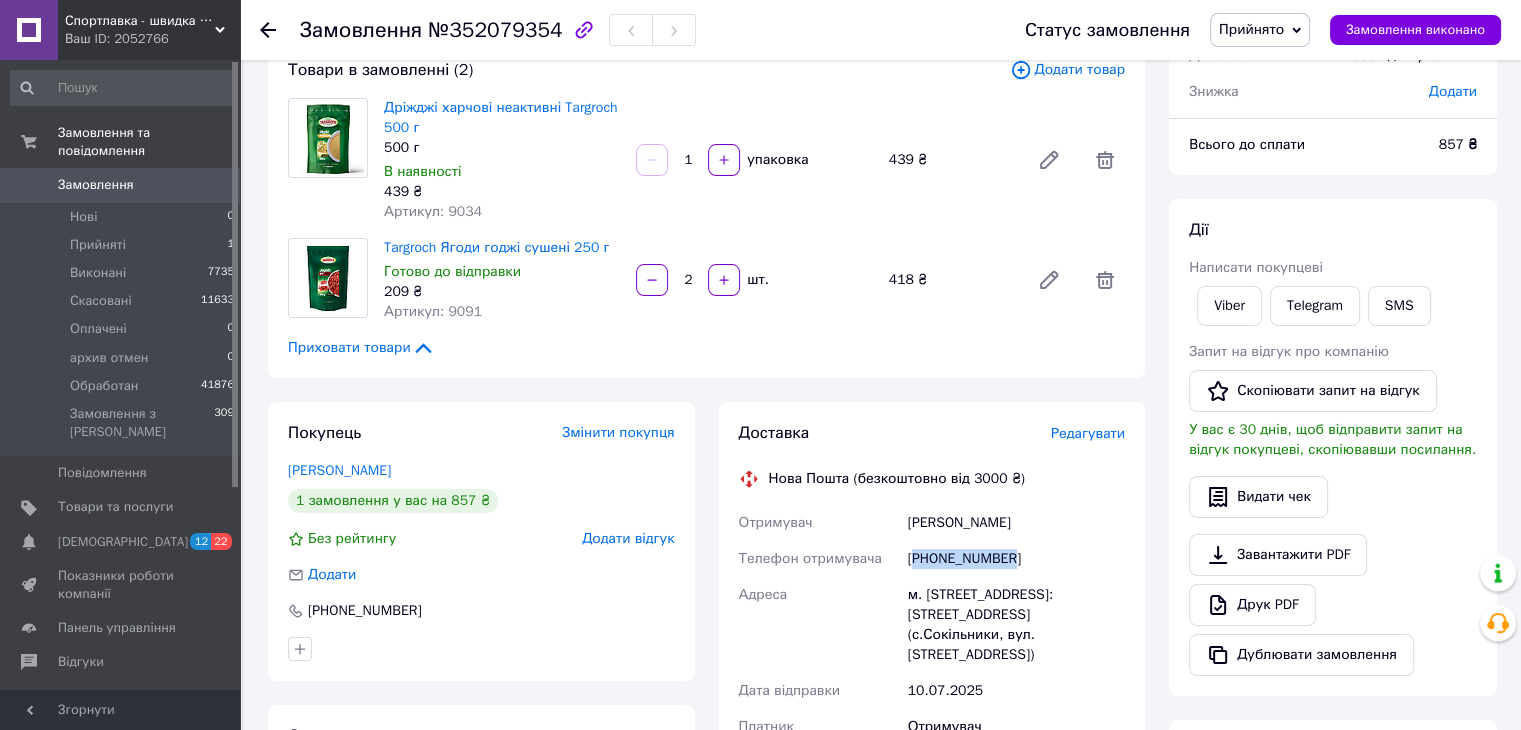 click on "[PHONE_NUMBER]" at bounding box center [1016, 559] 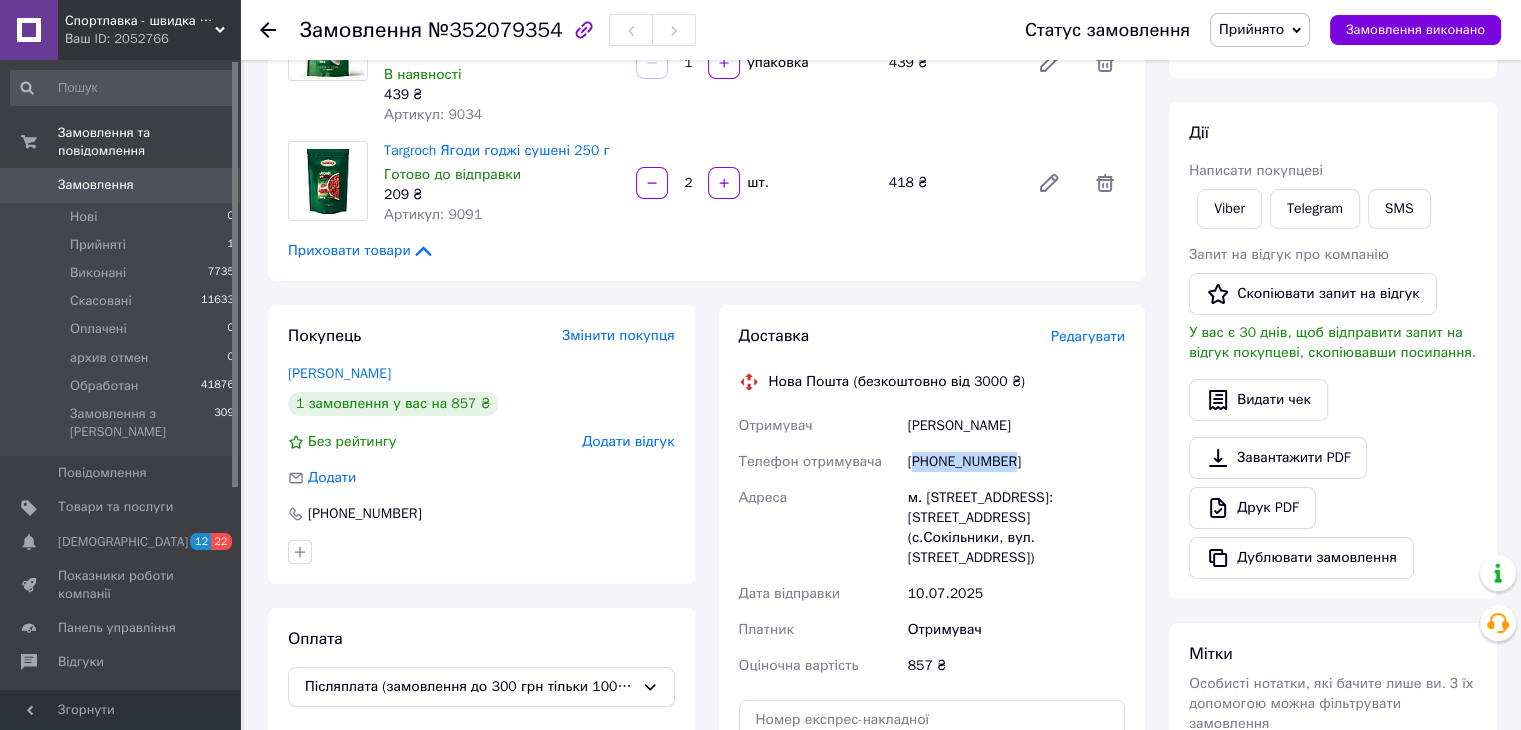 scroll, scrollTop: 266, scrollLeft: 0, axis: vertical 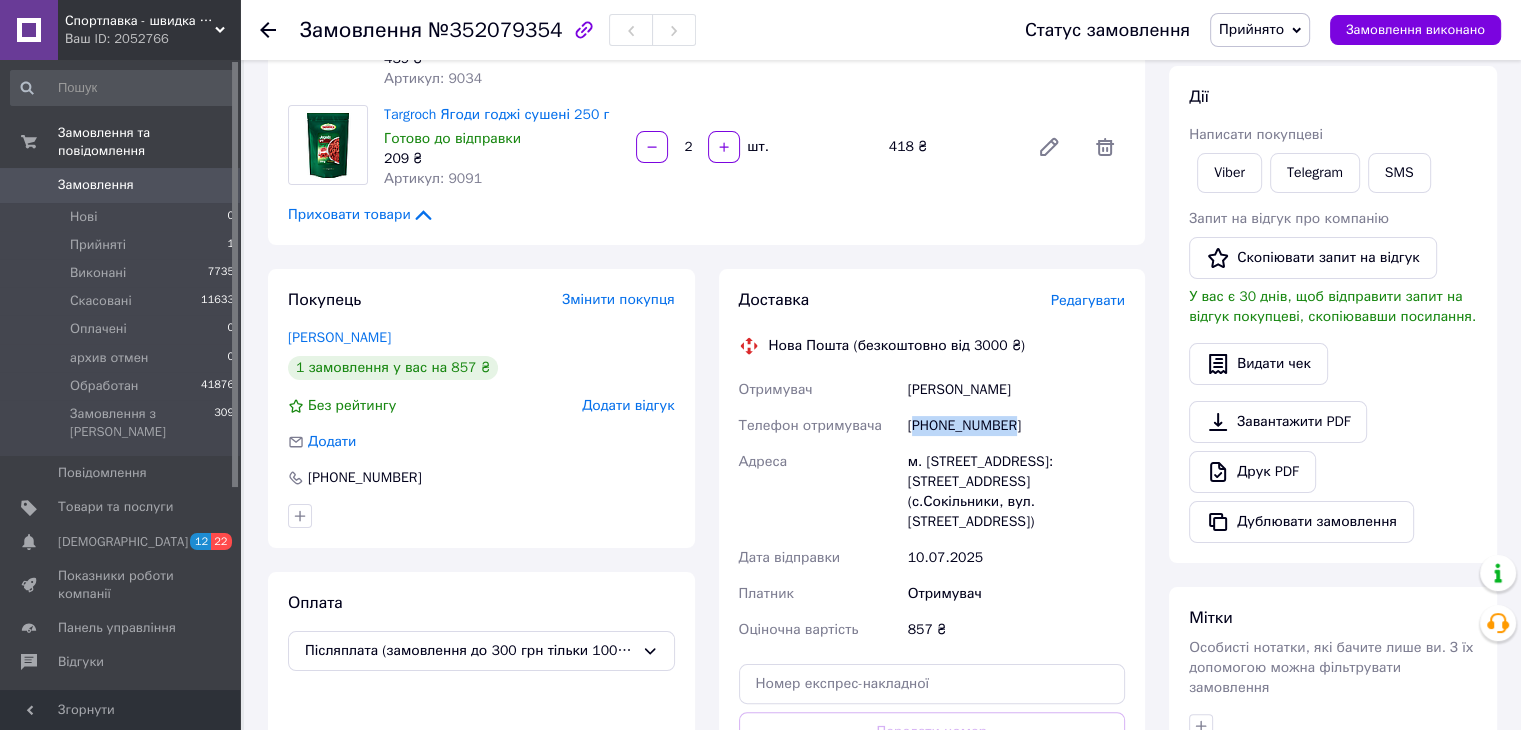 click on "Прийнято" at bounding box center [1260, 30] 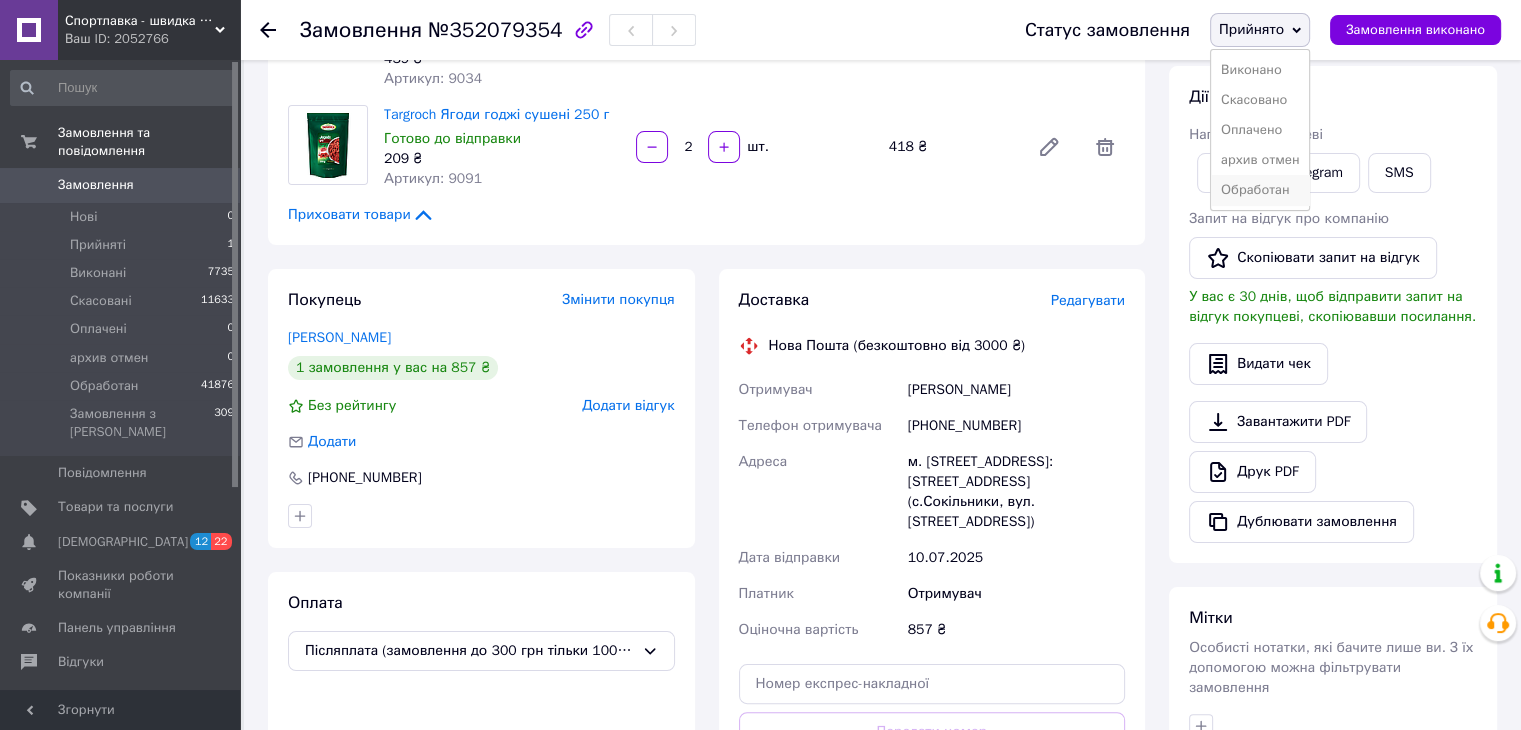 click on "Обработан" at bounding box center [1260, 190] 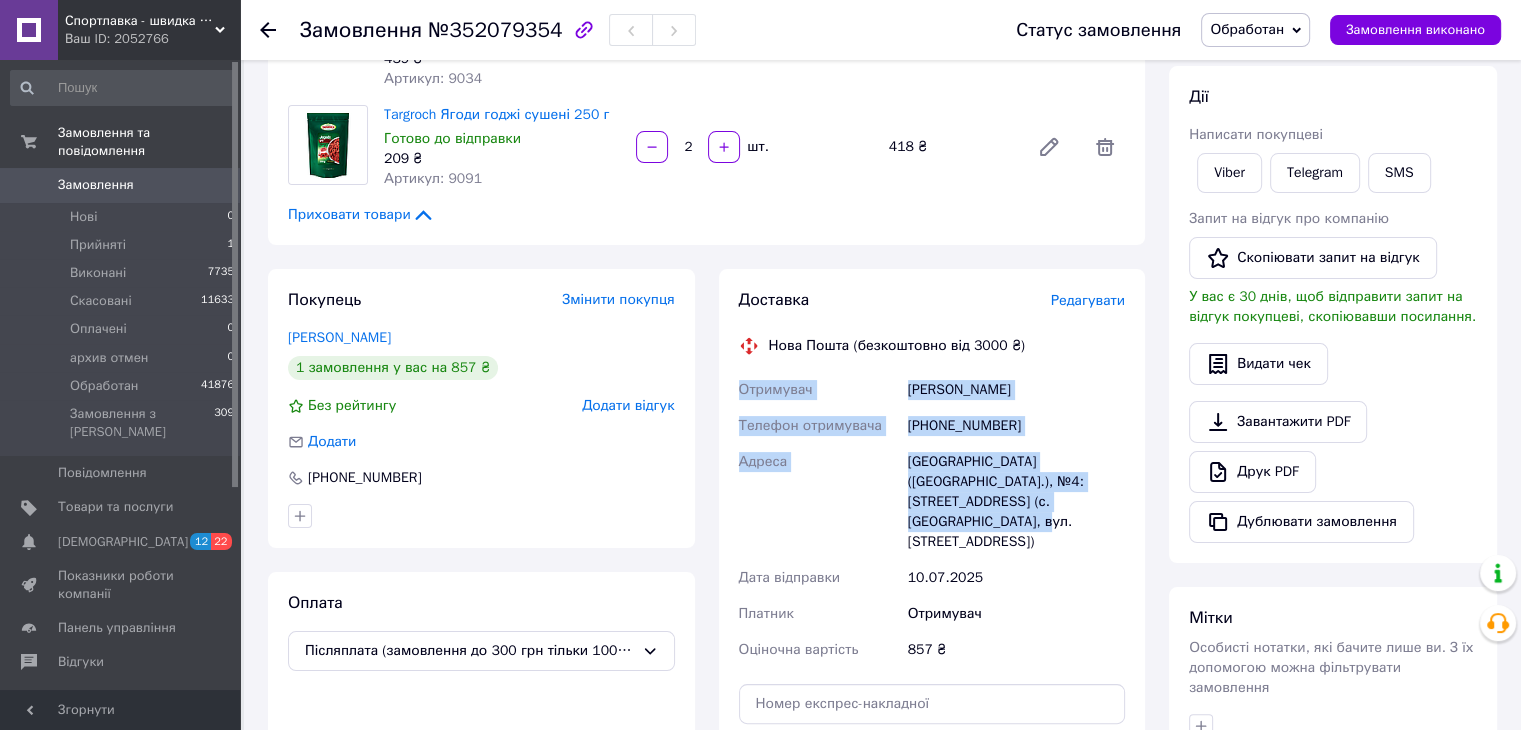 drag, startPoint x: 726, startPoint y: 379, endPoint x: 1071, endPoint y: 511, distance: 369.39005 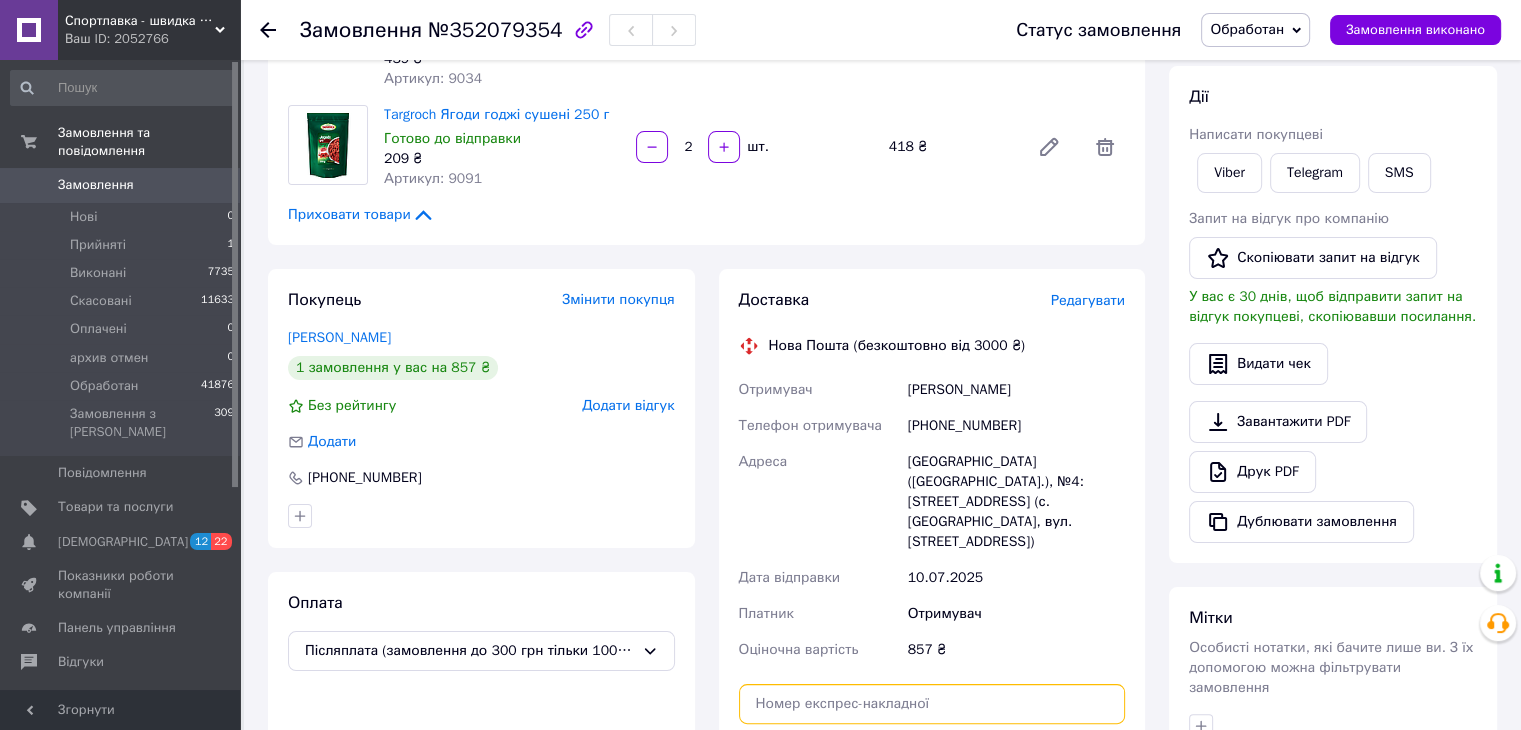 click at bounding box center [932, 704] 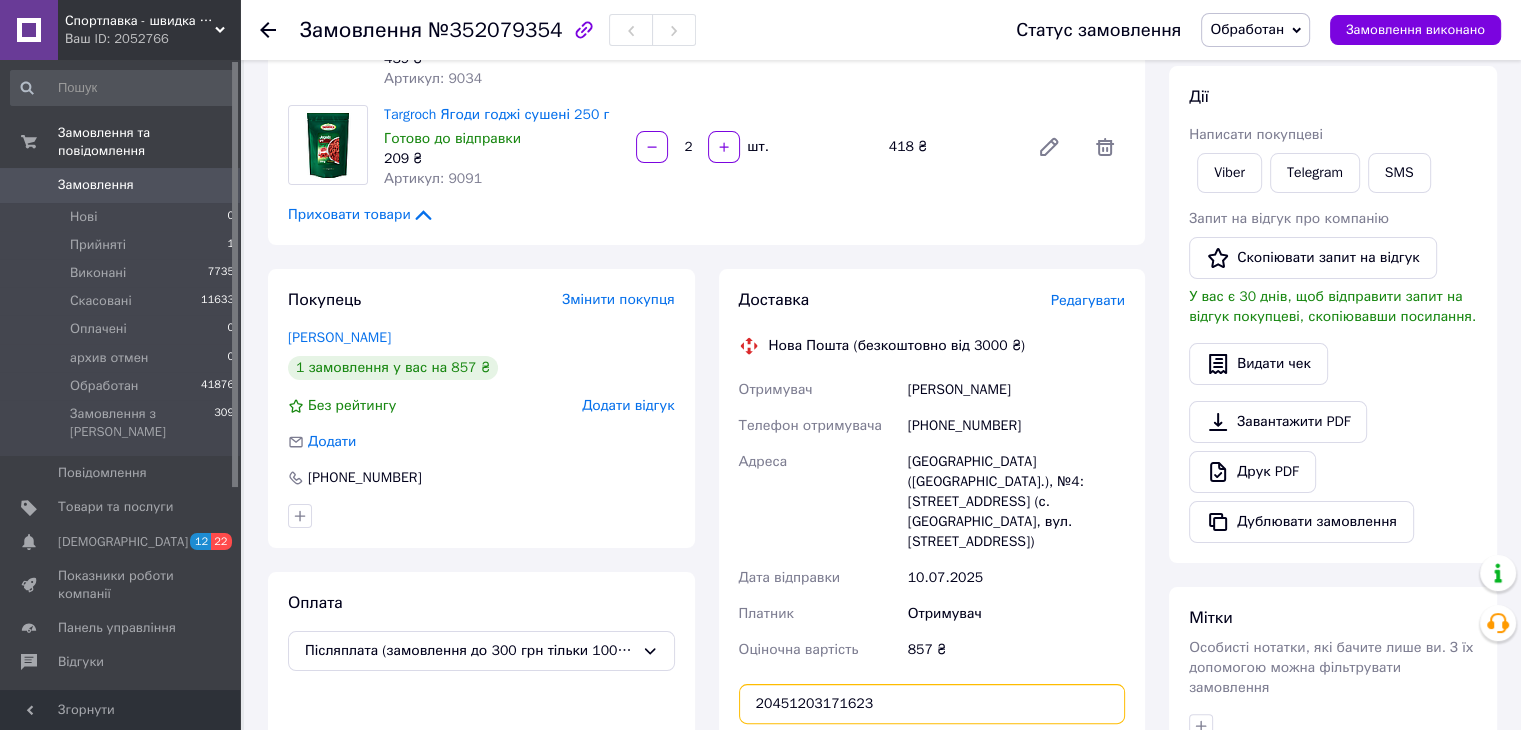 type on "20451203171623" 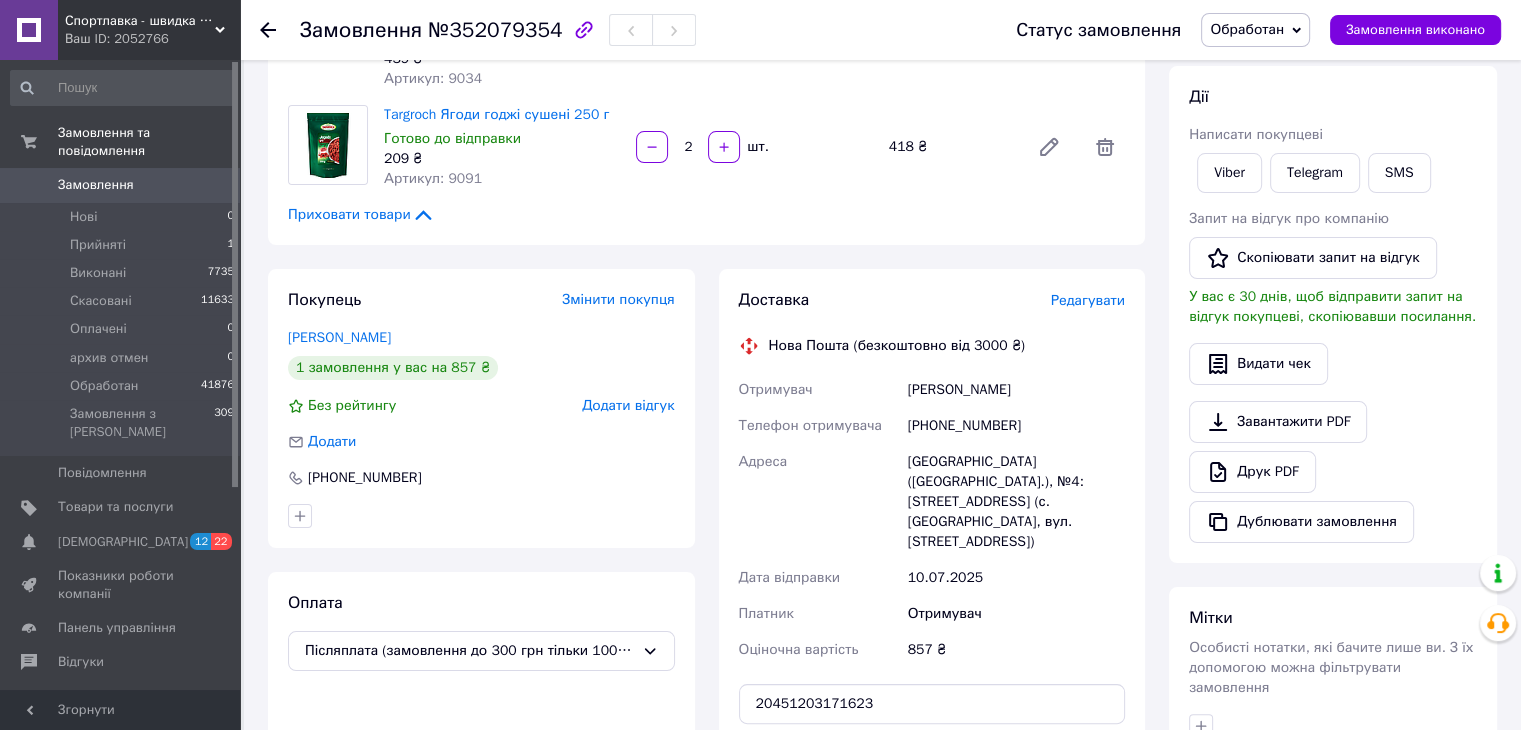 click on "Передати номер" at bounding box center (932, 752) 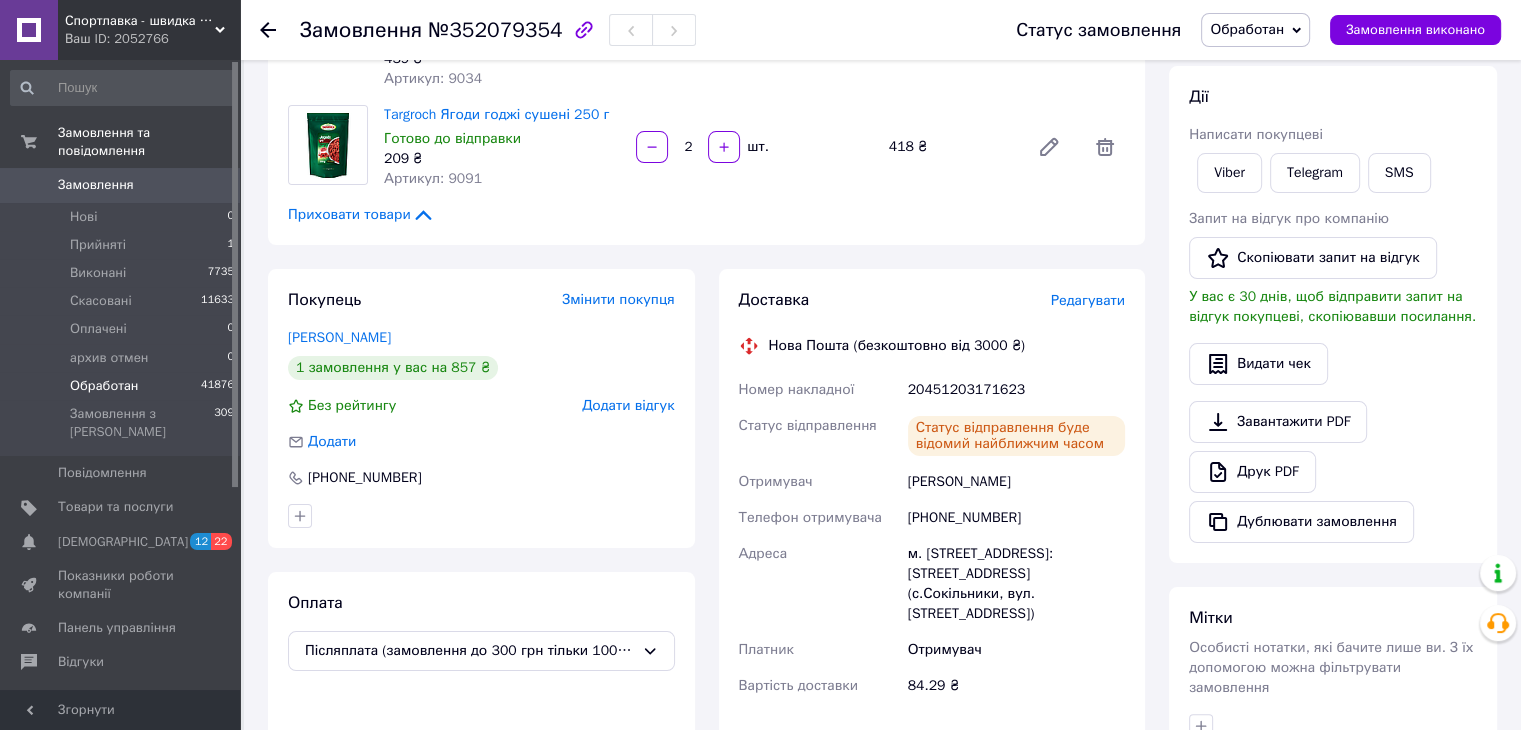 click on "Обработан 41876" at bounding box center (123, 386) 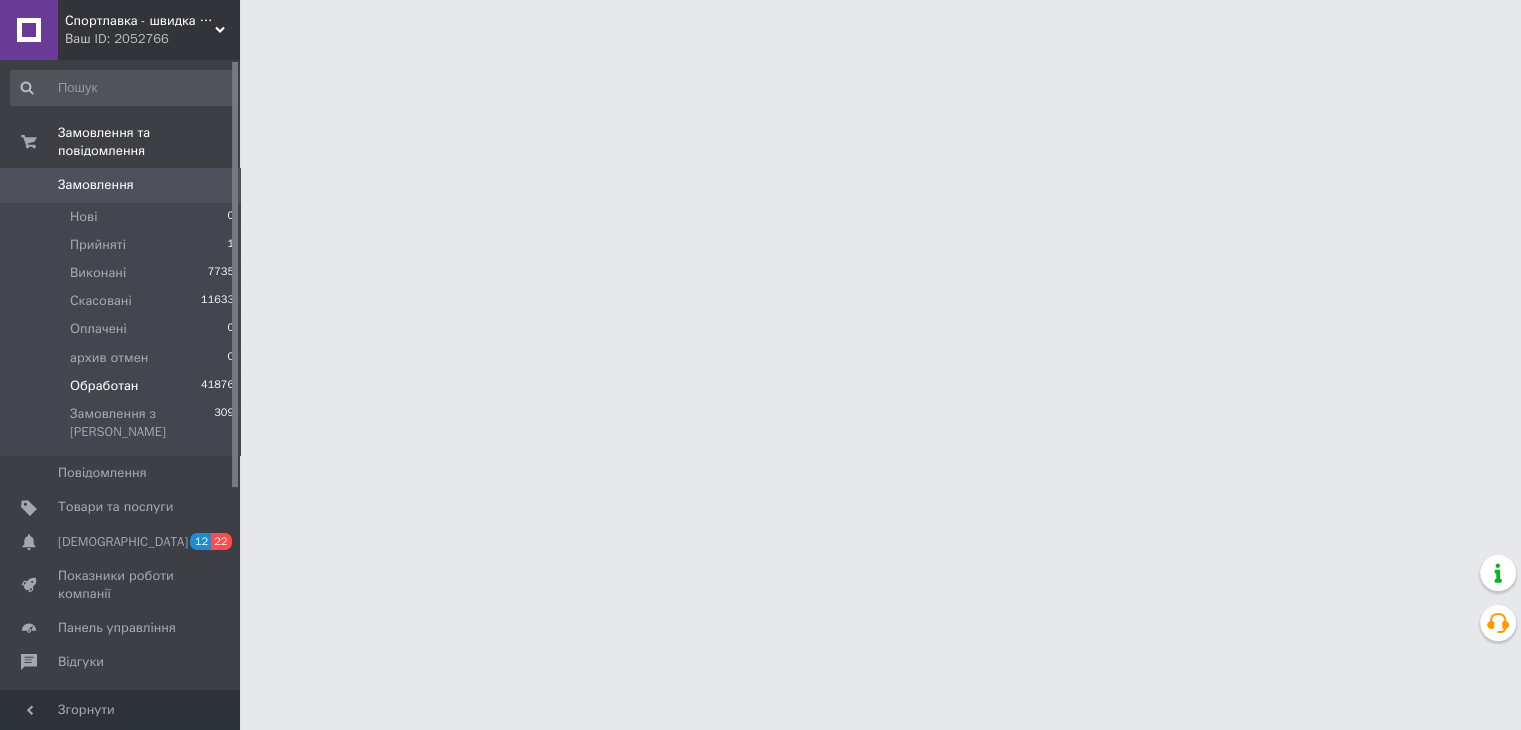 scroll, scrollTop: 0, scrollLeft: 0, axis: both 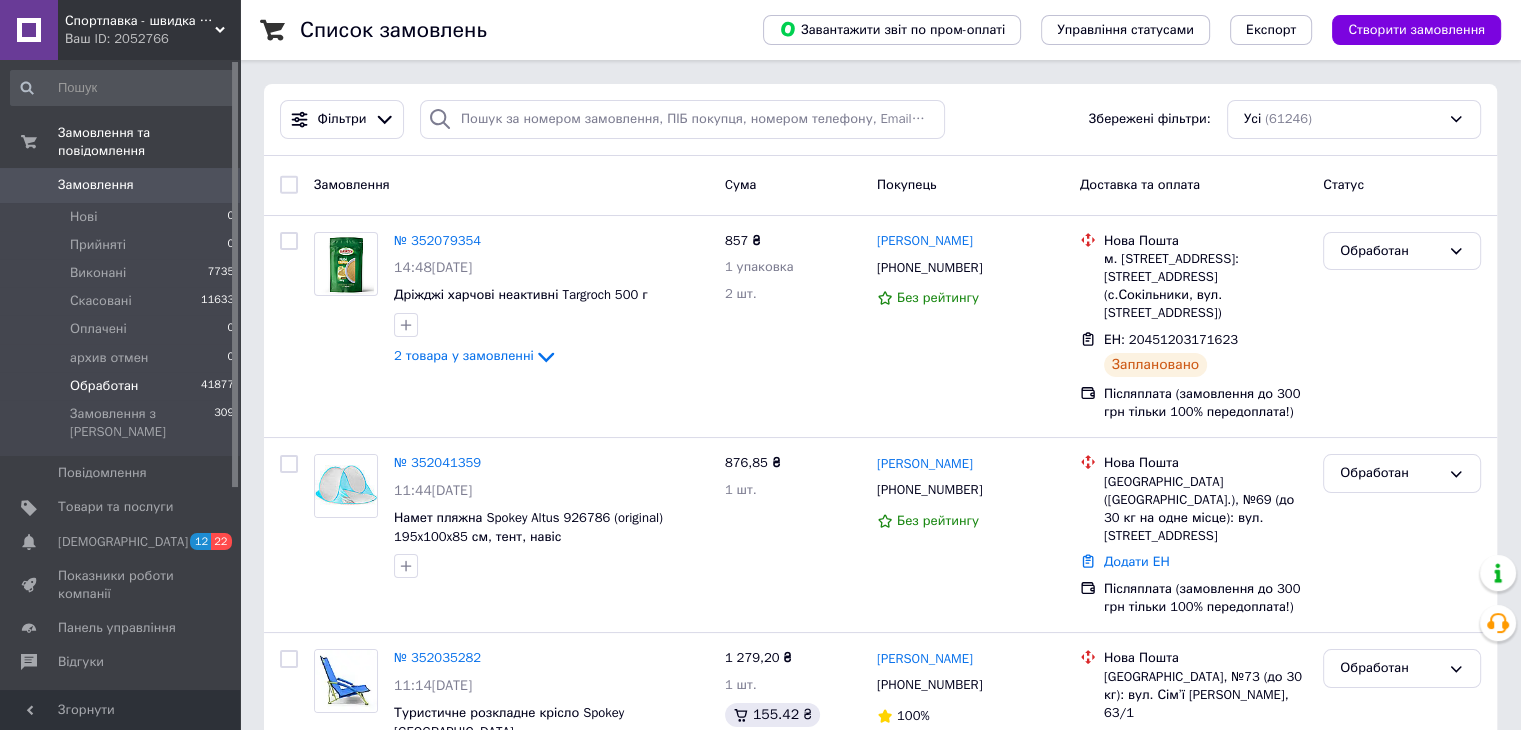 click on "Обработан" at bounding box center (104, 386) 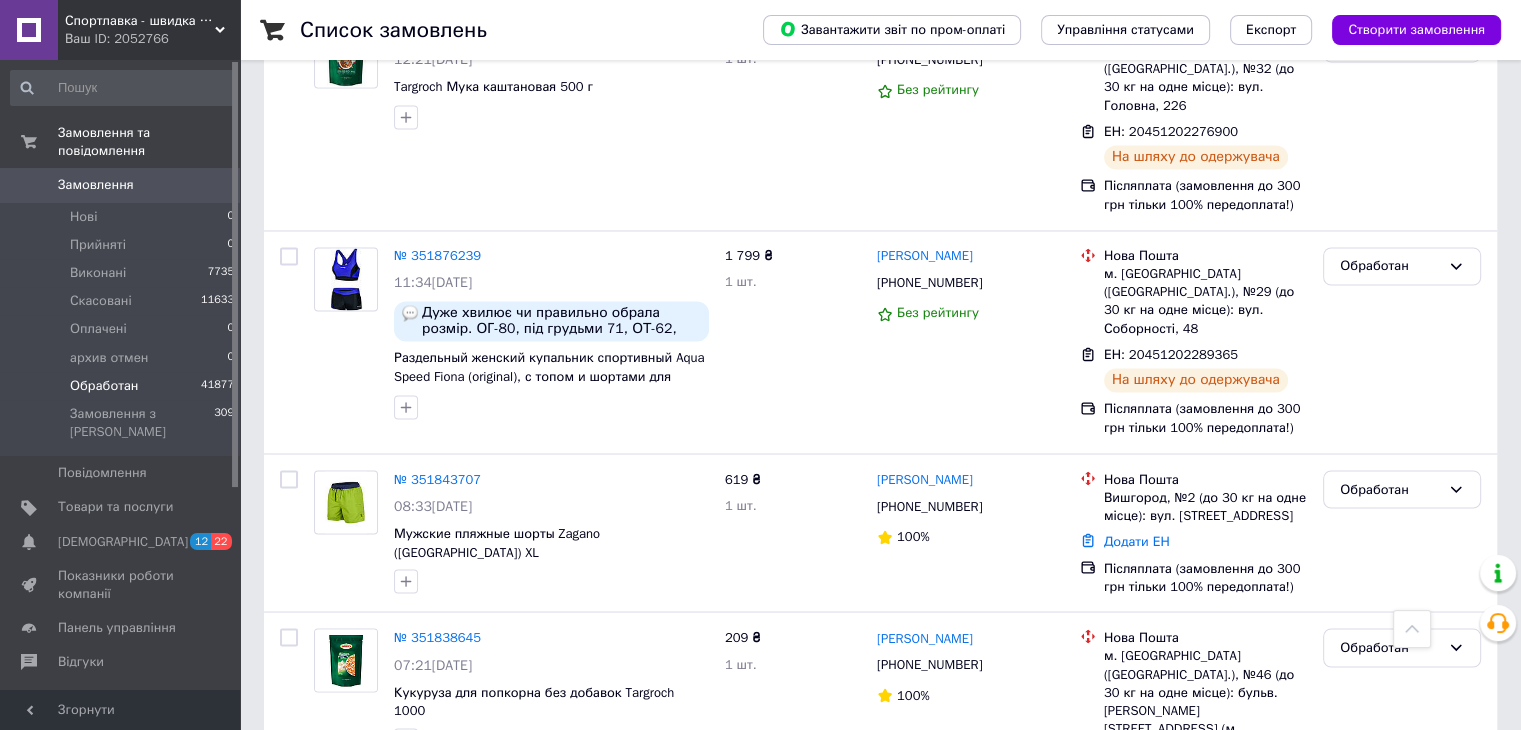 scroll, scrollTop: 3333, scrollLeft: 0, axis: vertical 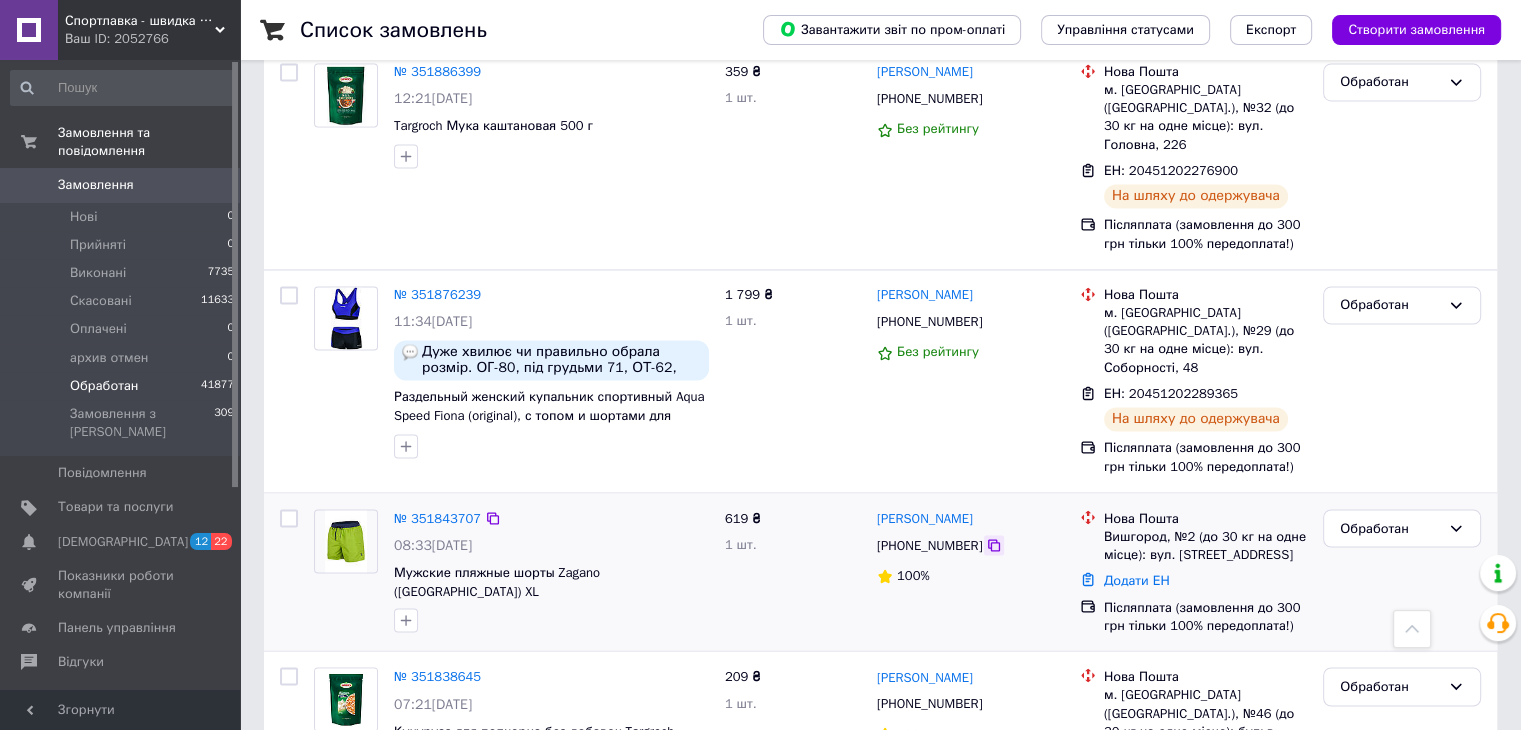click 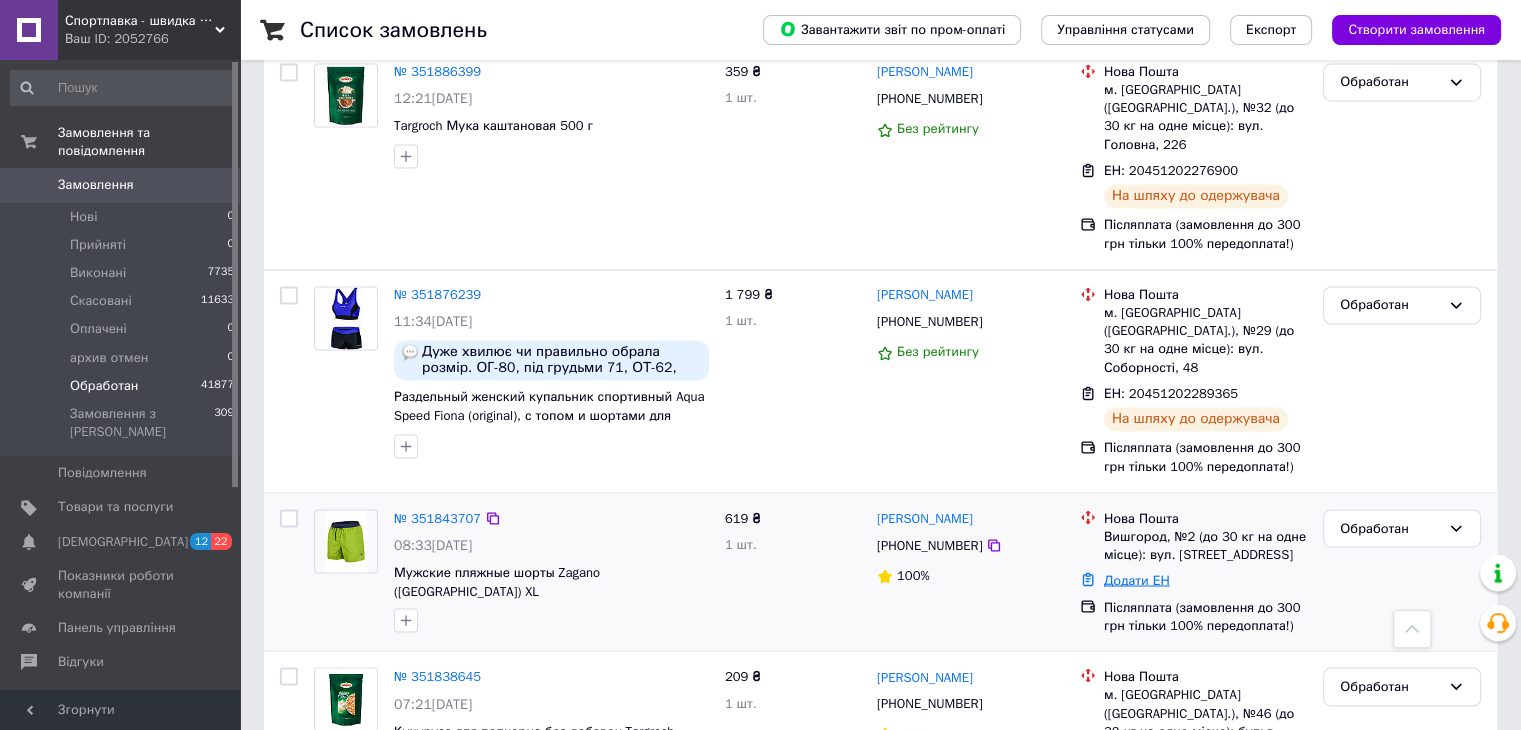 click on "Додати ЕН" at bounding box center [1137, 579] 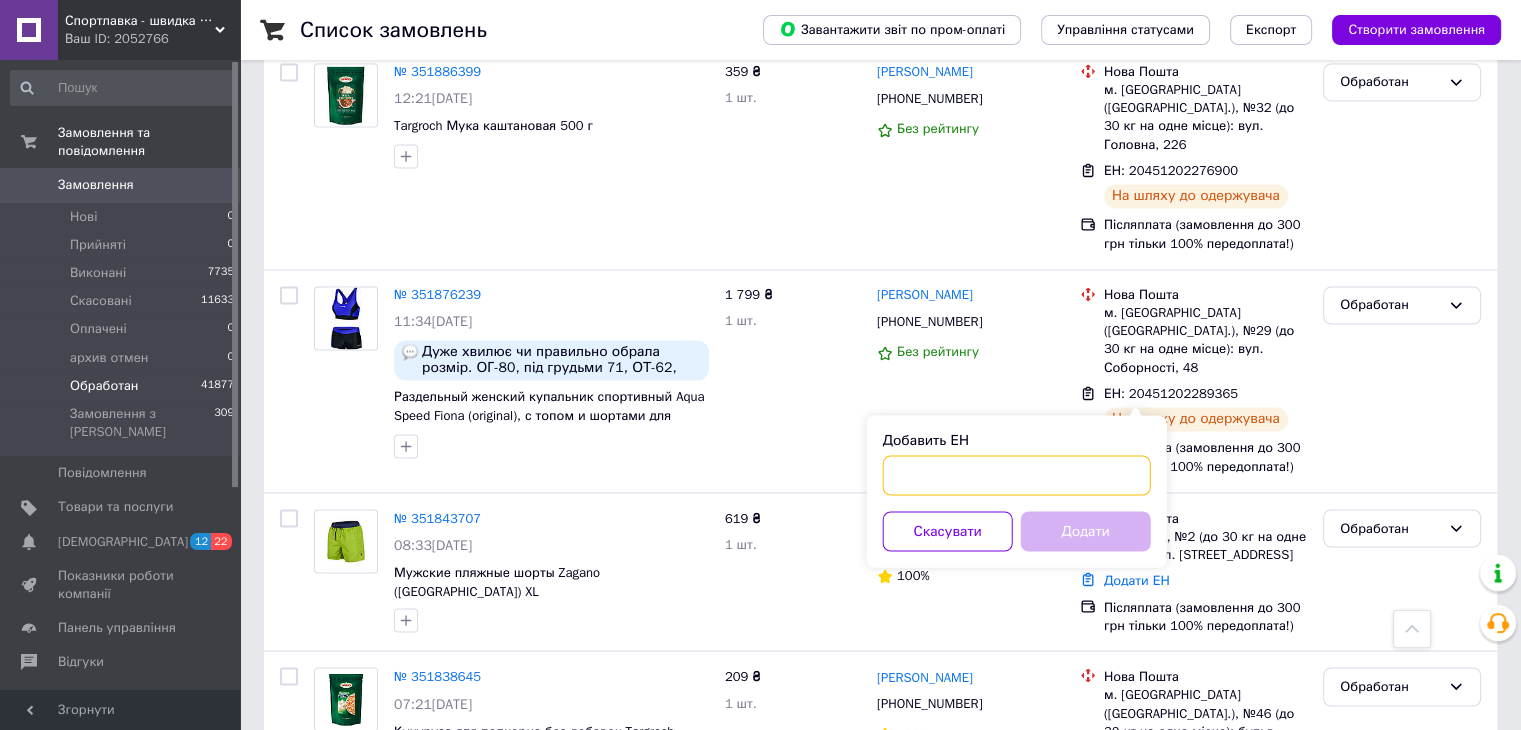 click on "Добавить ЕН" at bounding box center [1017, 475] 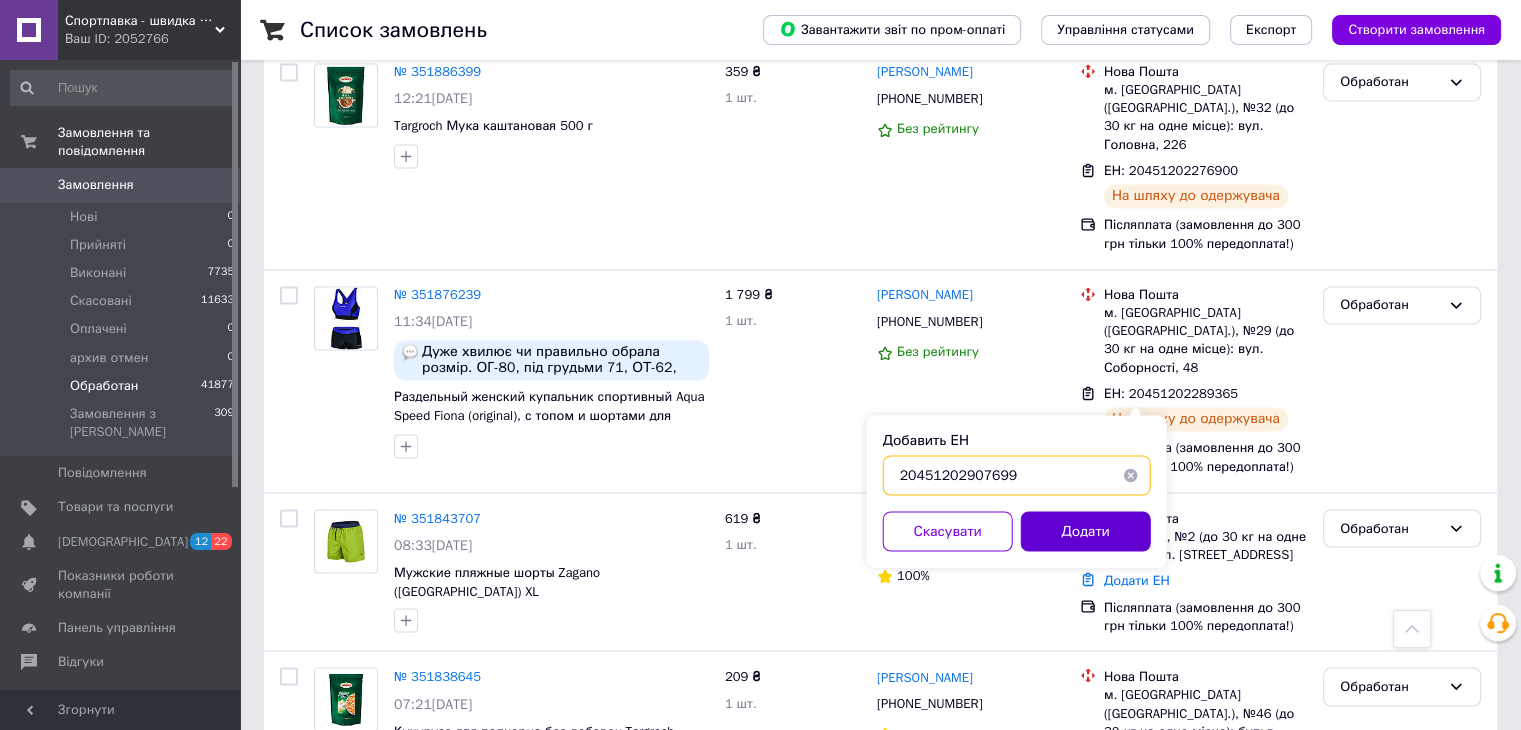 type on "20451202907699" 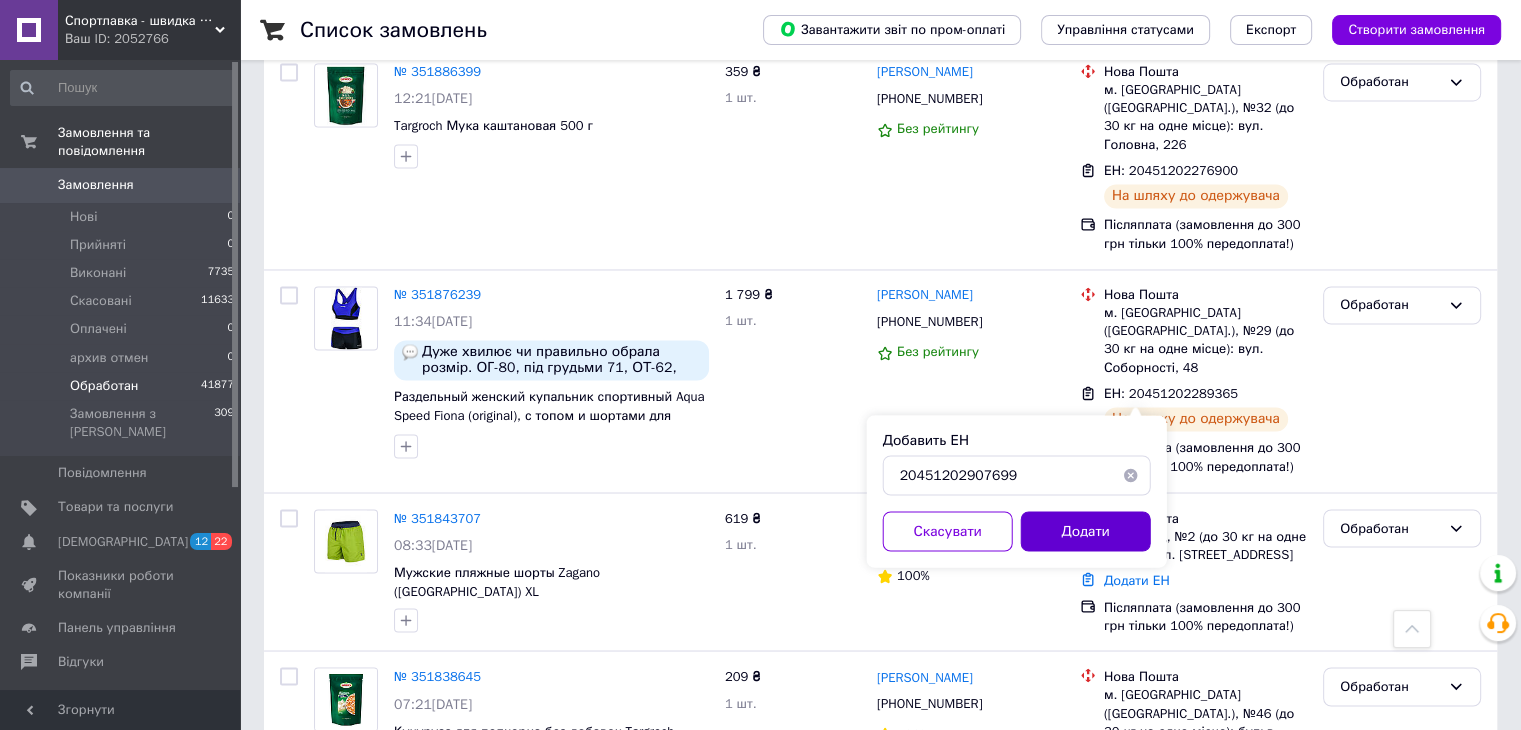 click on "Додати" at bounding box center (1086, 531) 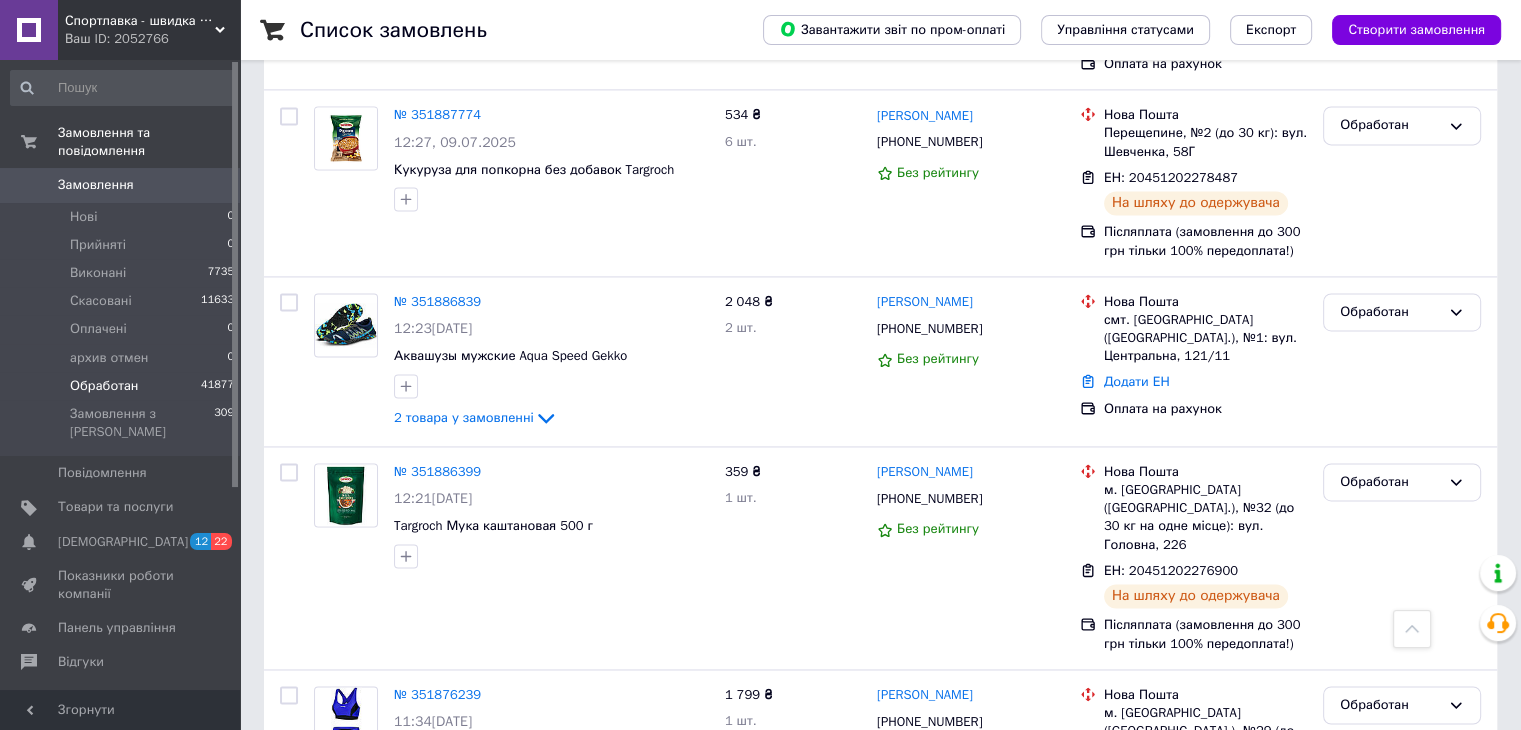 scroll, scrollTop: 2800, scrollLeft: 0, axis: vertical 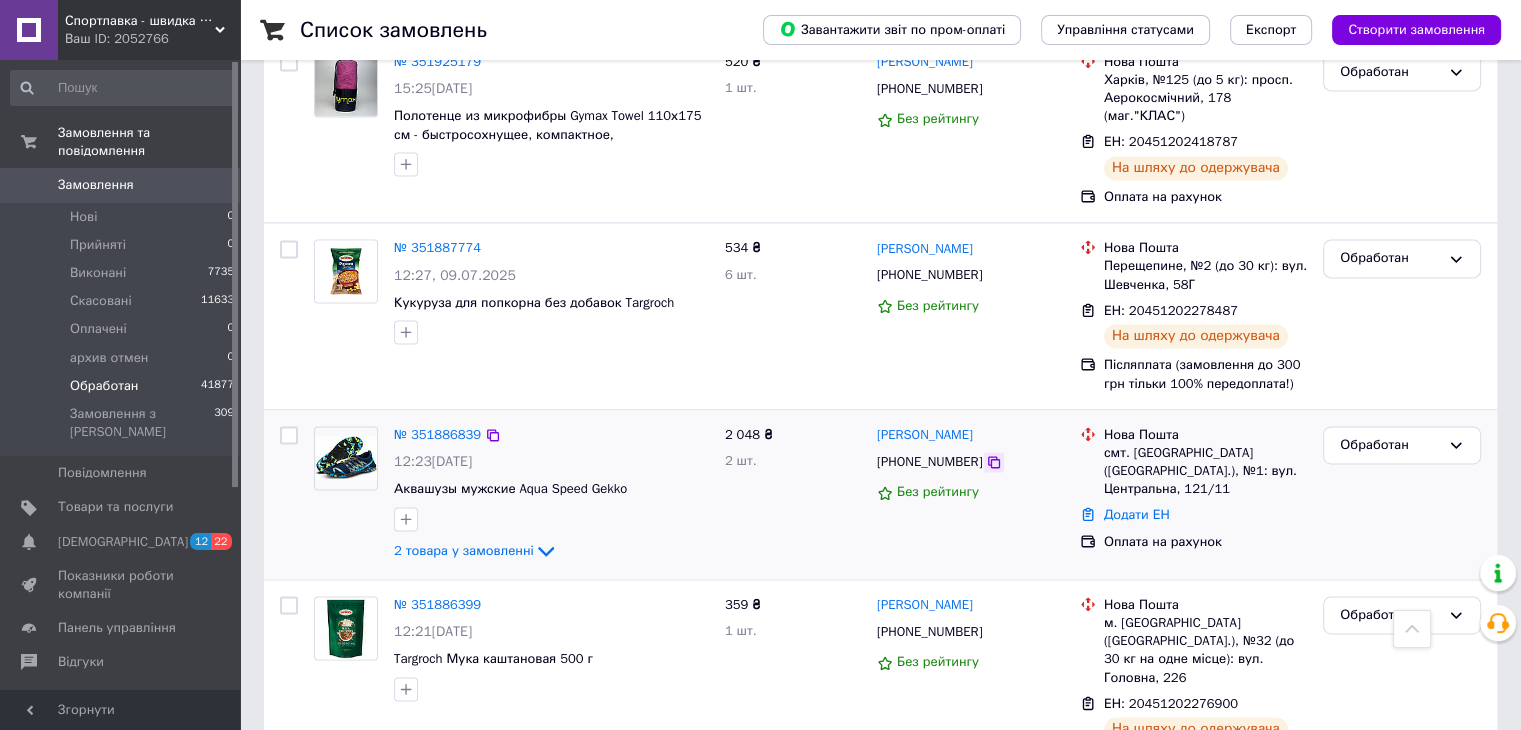 click 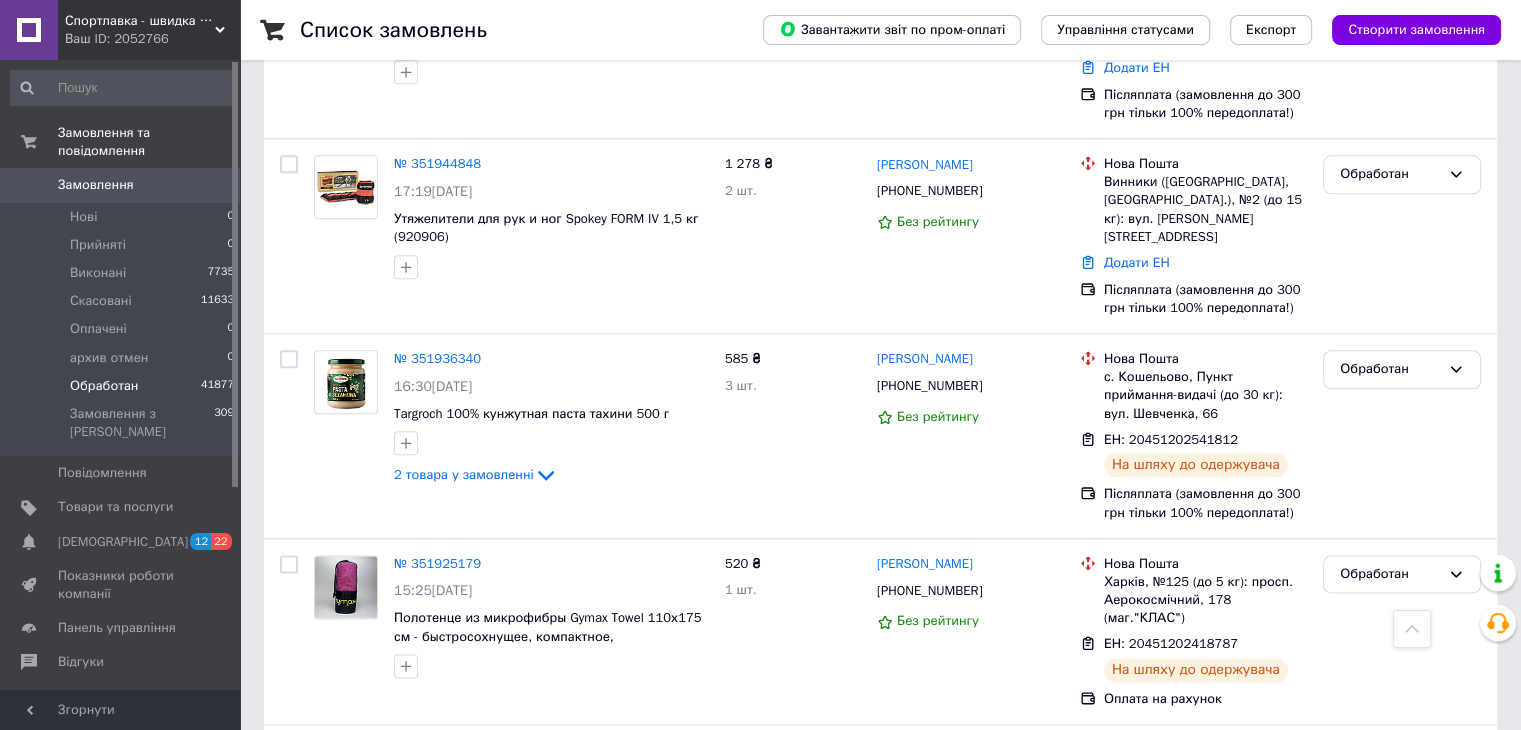 scroll, scrollTop: 2266, scrollLeft: 0, axis: vertical 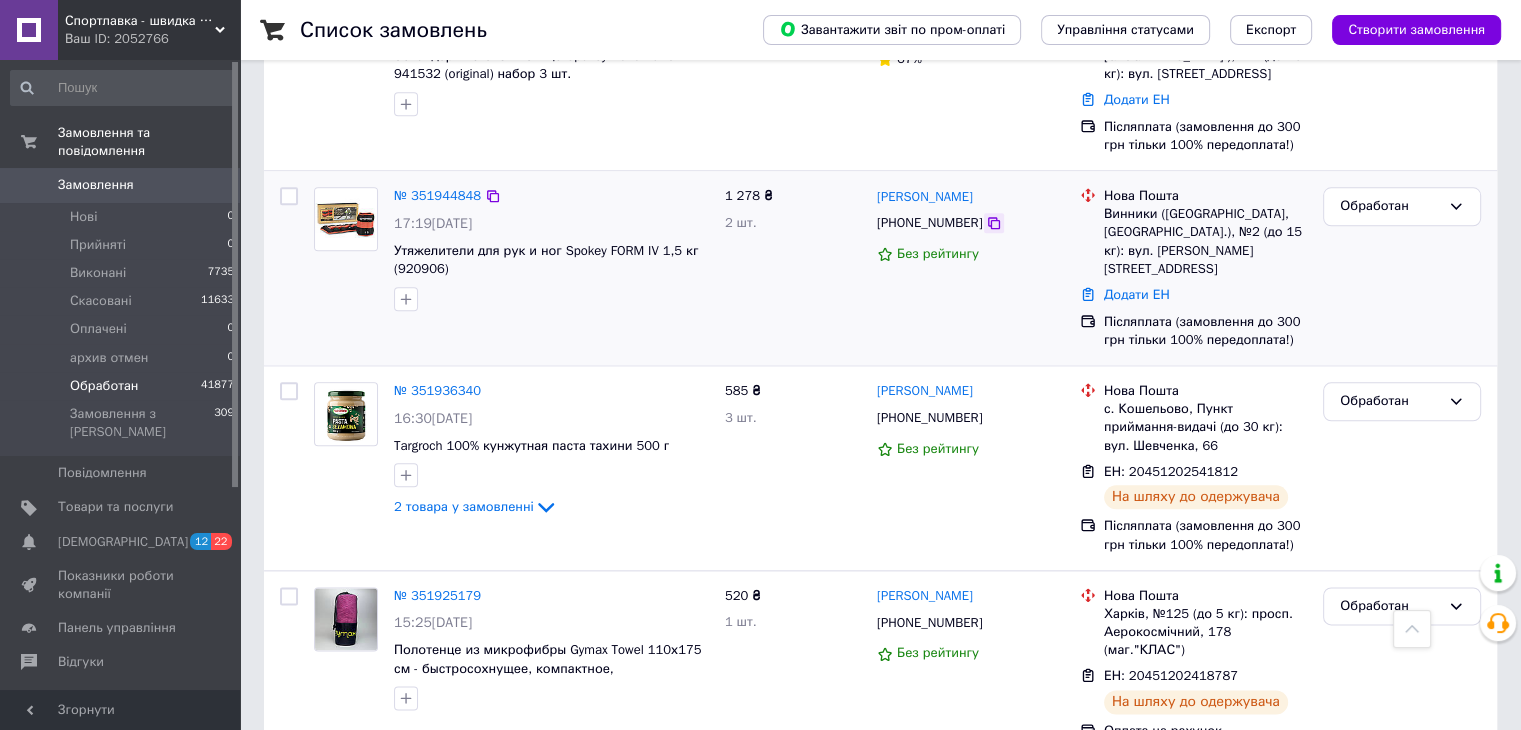 click 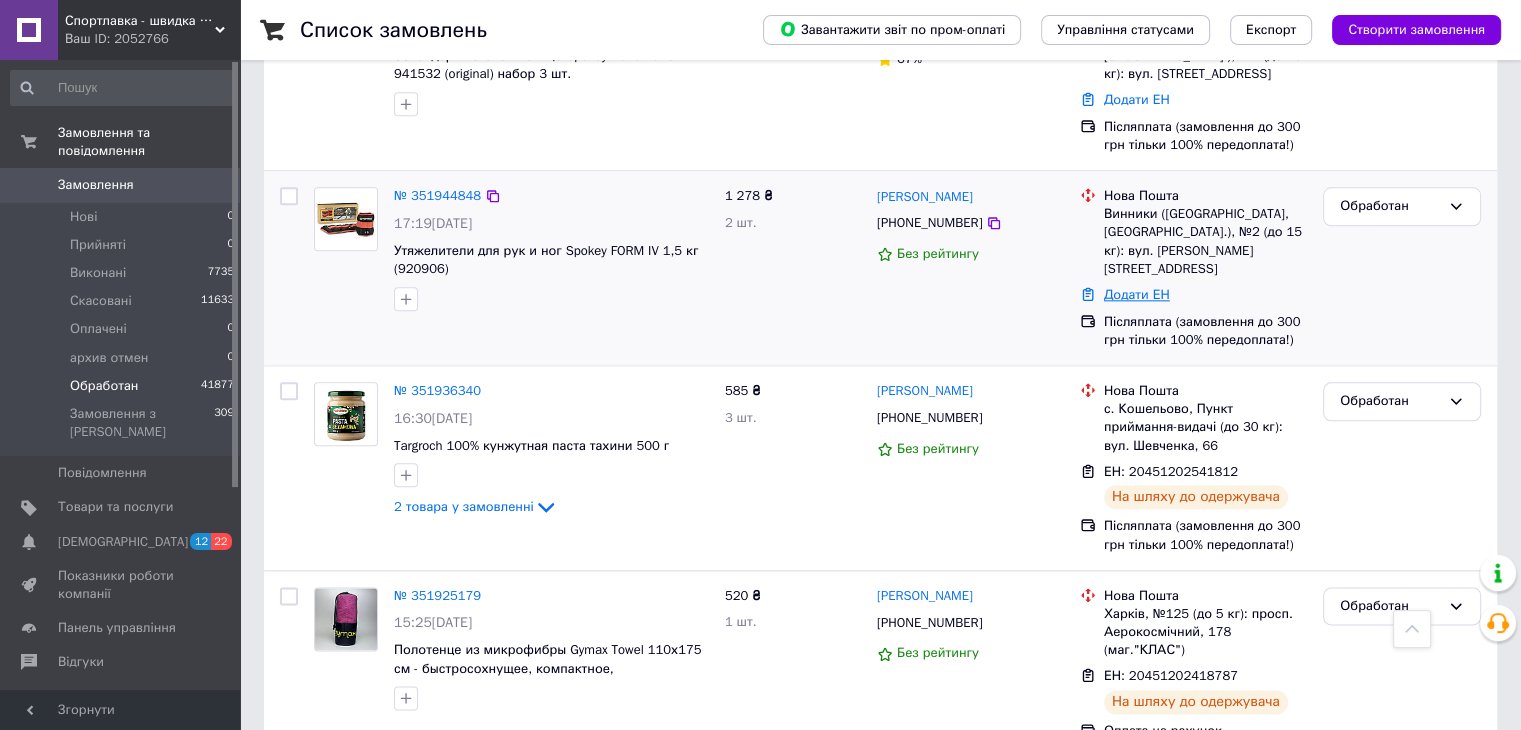 click on "Додати ЕН" at bounding box center [1137, 294] 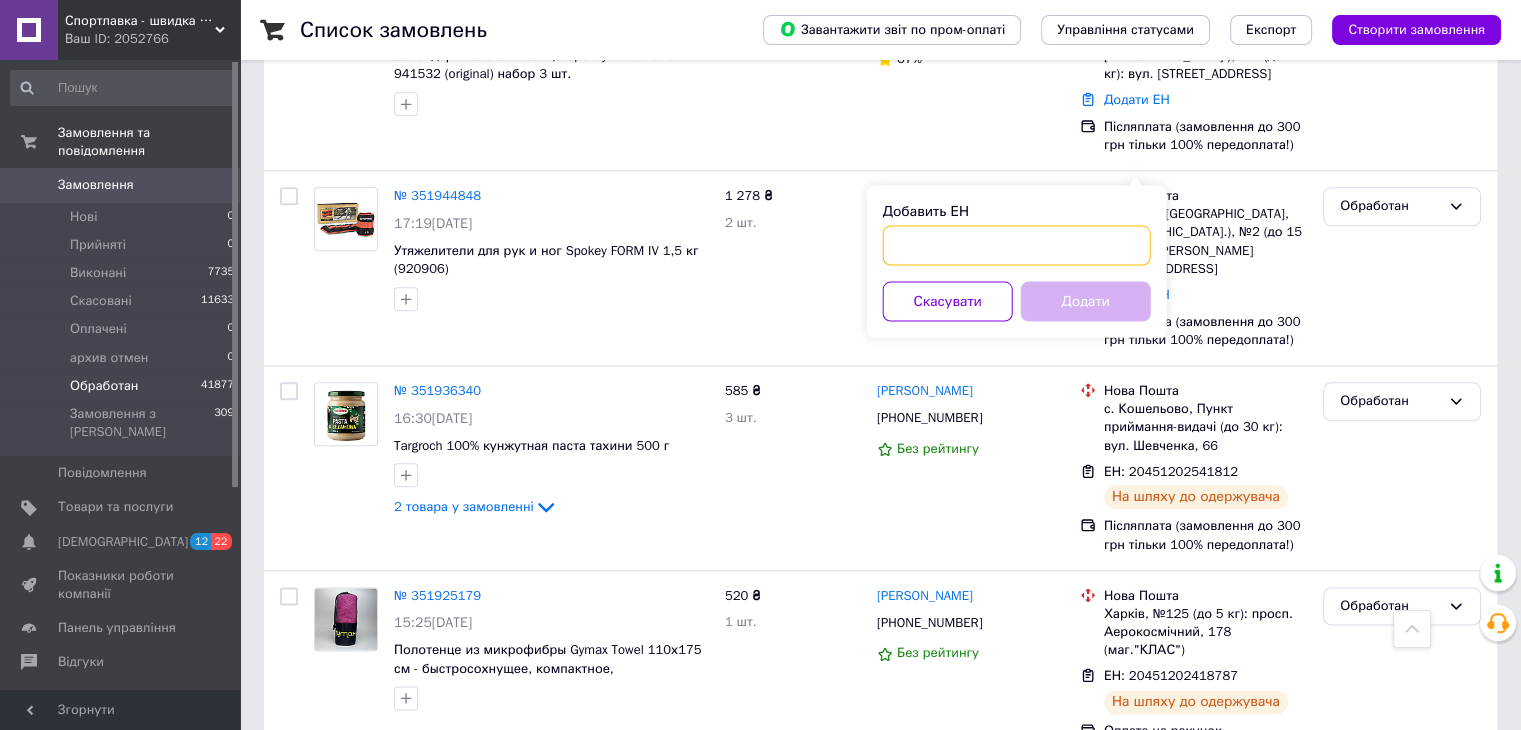 click on "Добавить ЕН" at bounding box center [1017, 245] 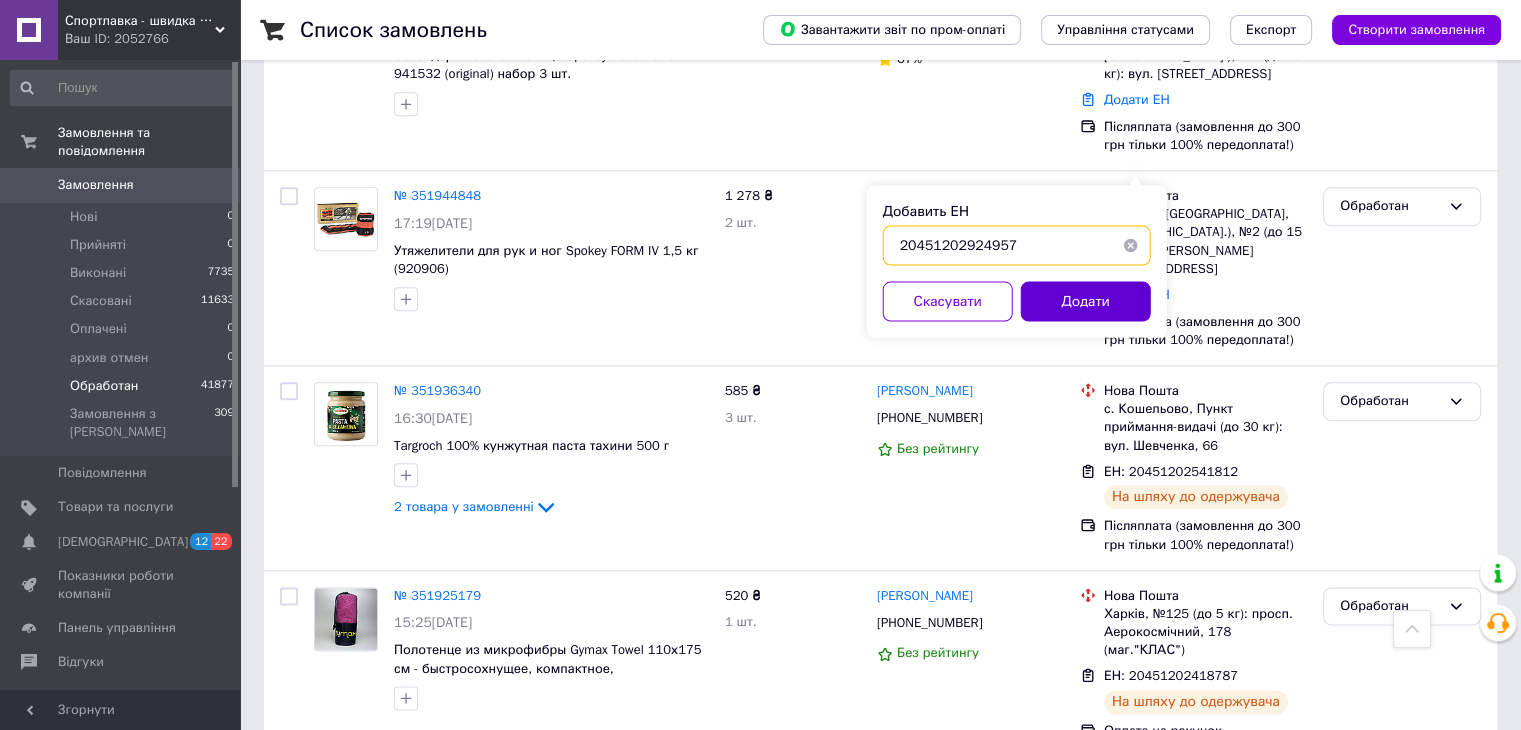 type on "20451202924957" 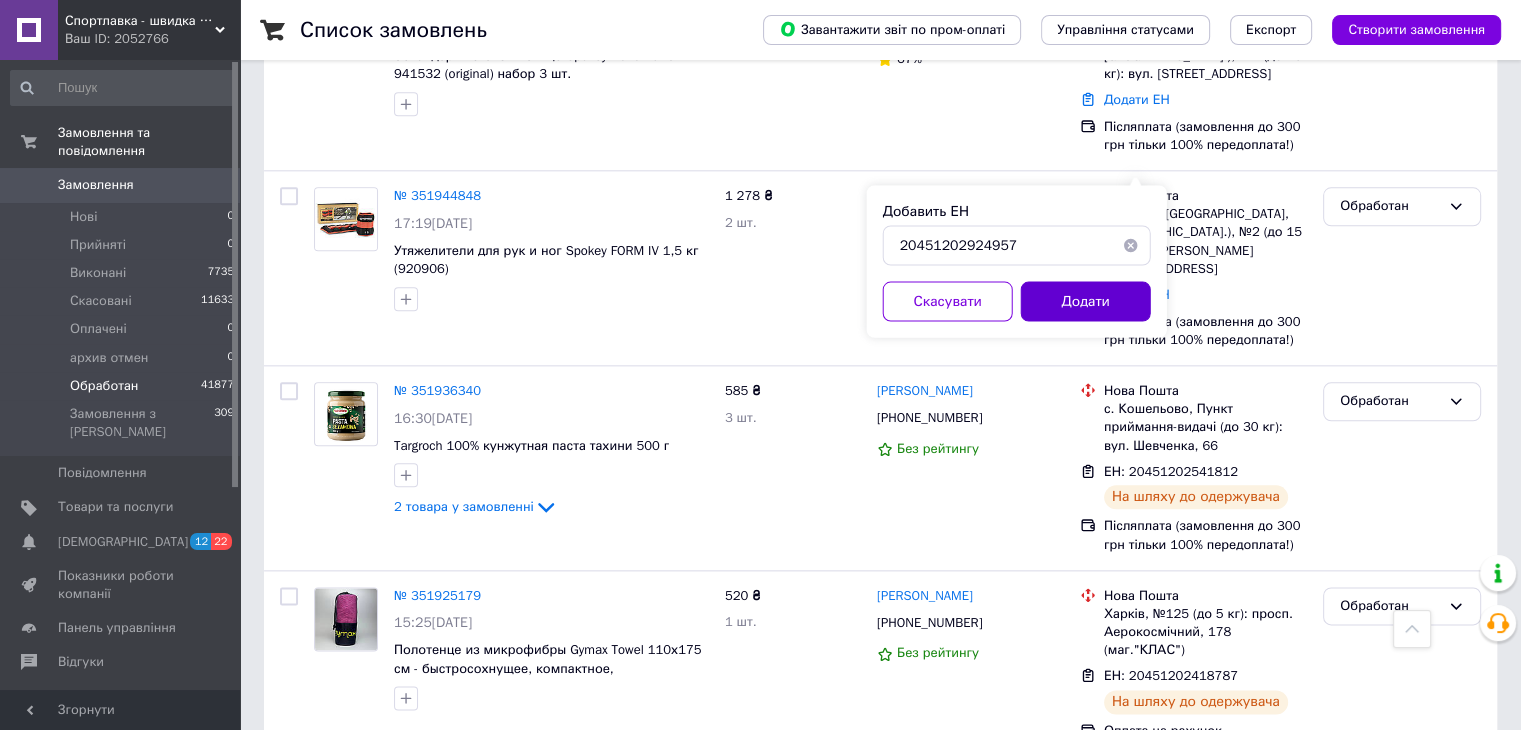 click on "Додати" at bounding box center (1086, 301) 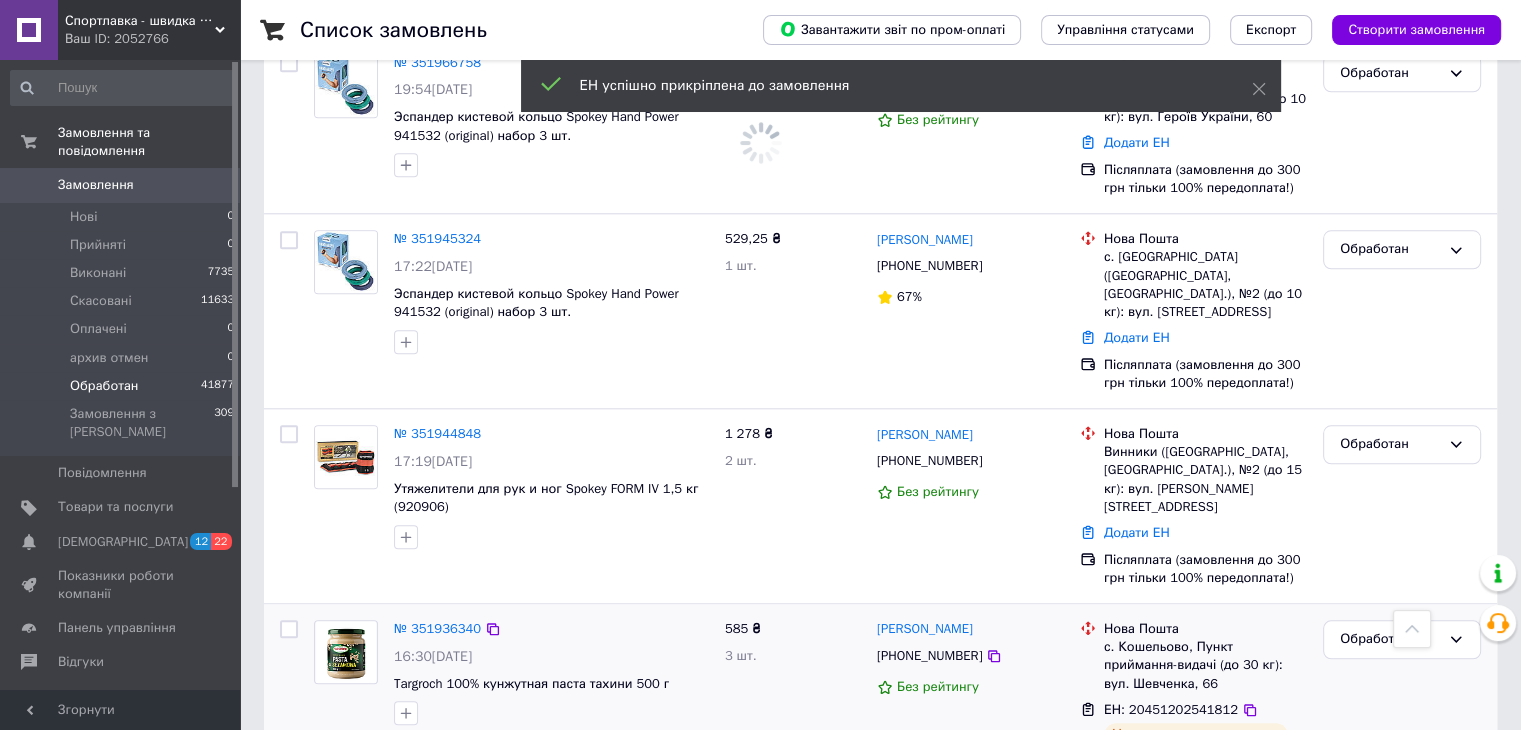 scroll, scrollTop: 2000, scrollLeft: 0, axis: vertical 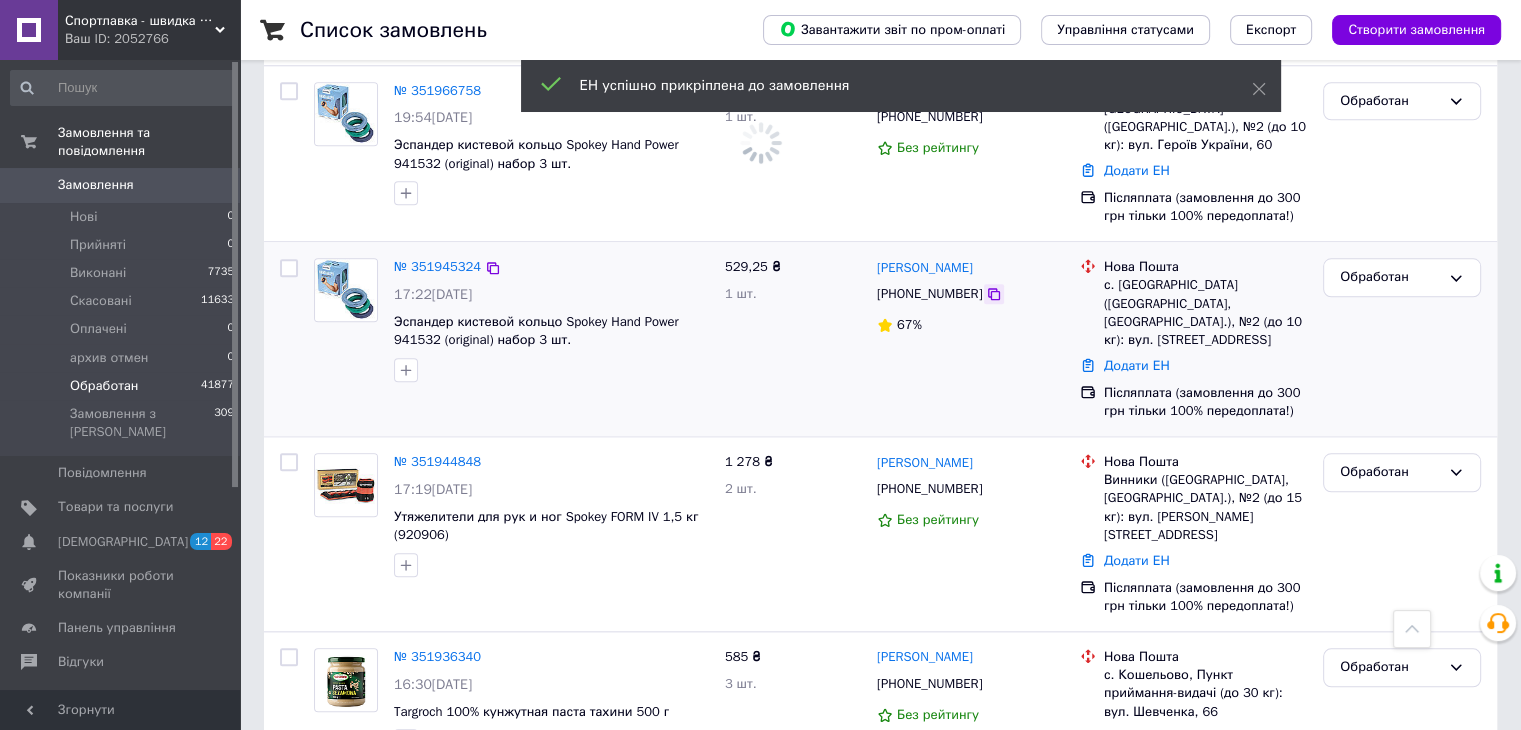 click 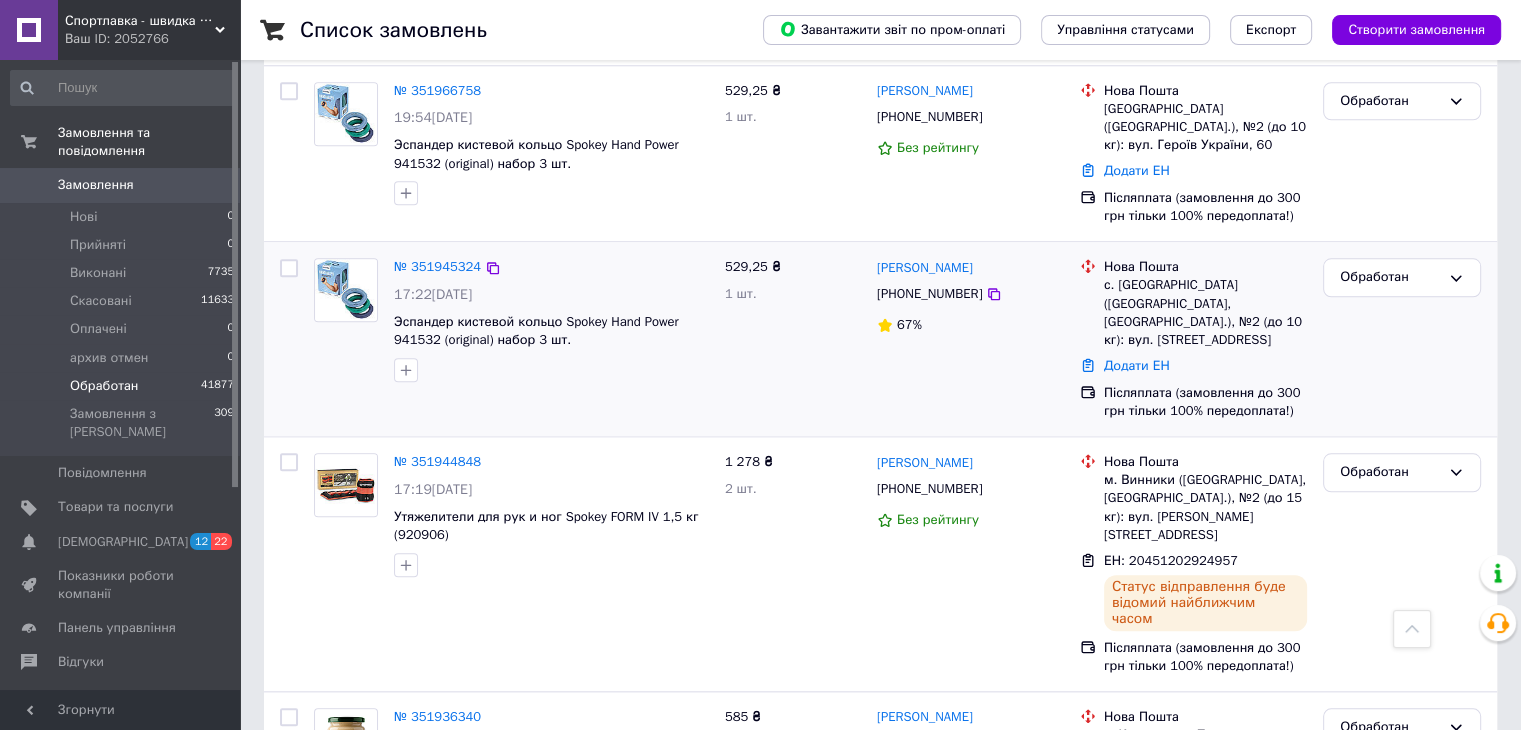 click on "Додати ЕН" at bounding box center (1205, 366) 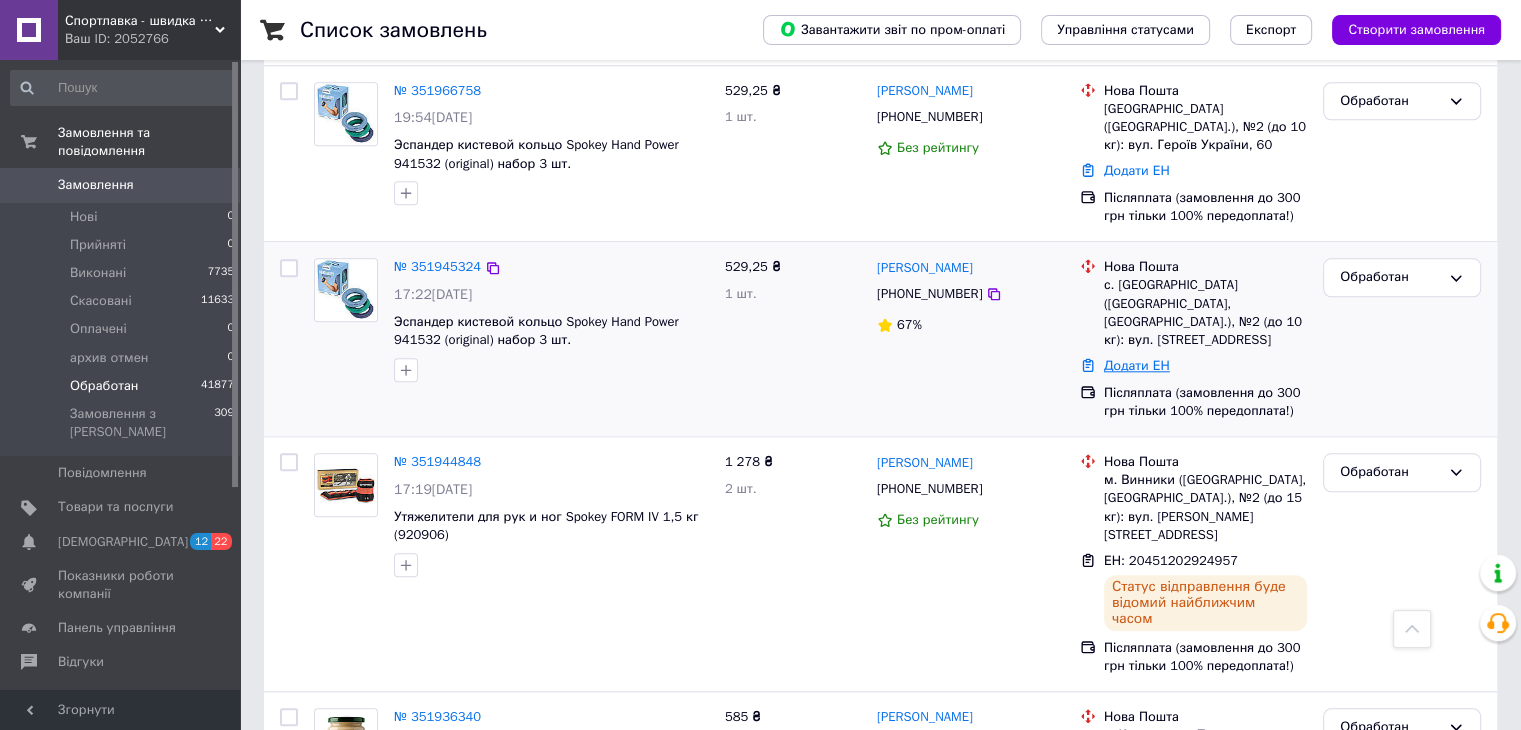 click on "Додати ЕН" at bounding box center (1137, 365) 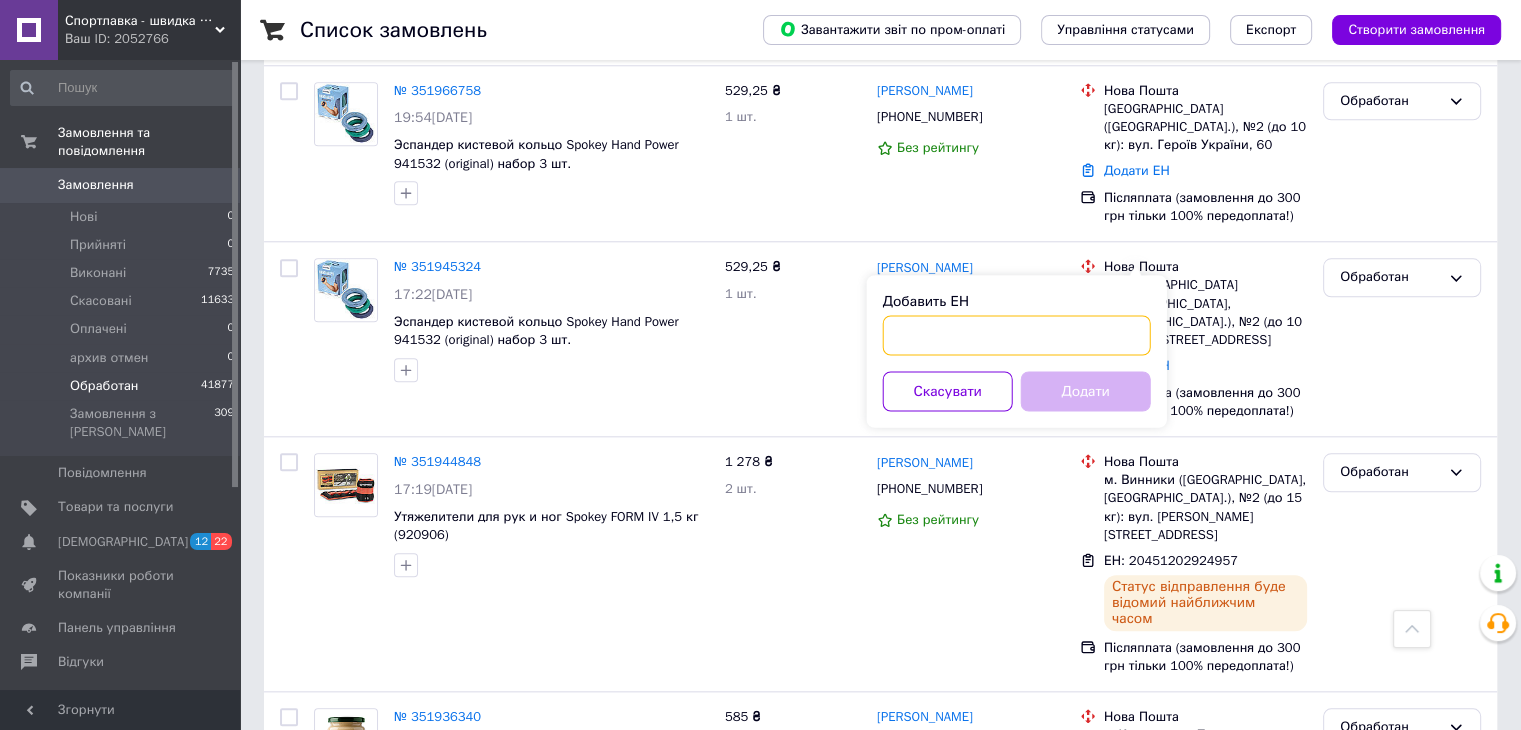 click on "Добавить ЕН" at bounding box center (1017, 335) 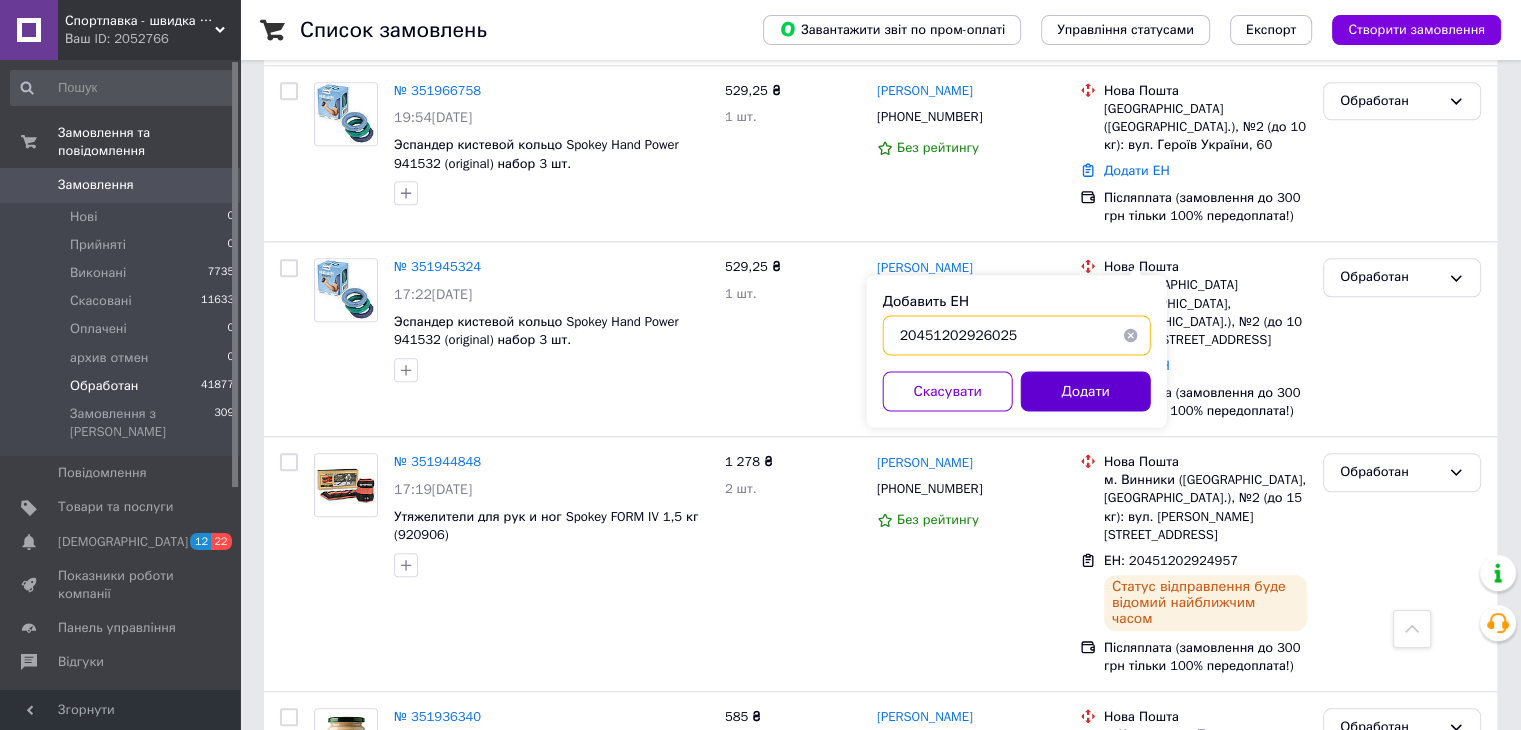 type on "20451202926025" 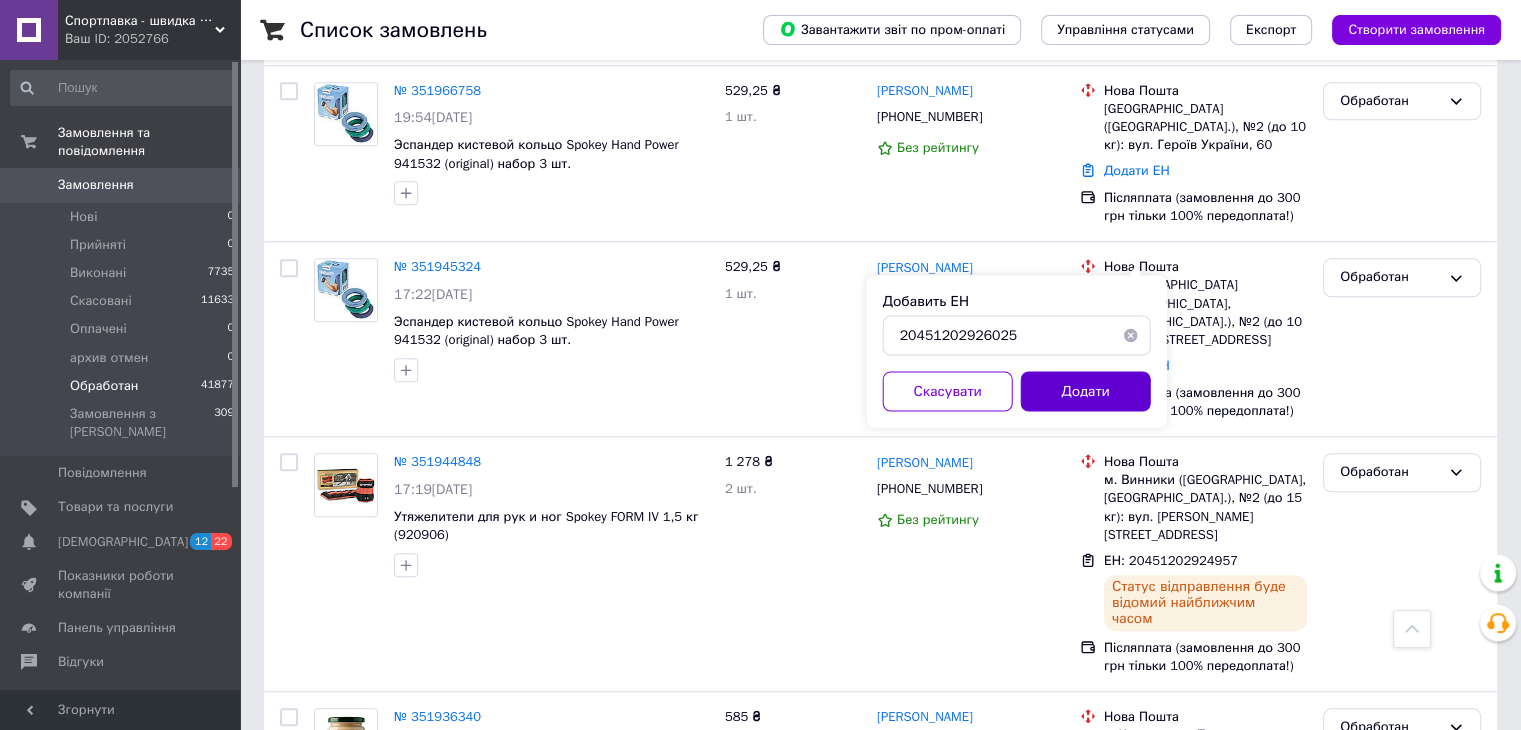 click on "Додати" at bounding box center (1086, 391) 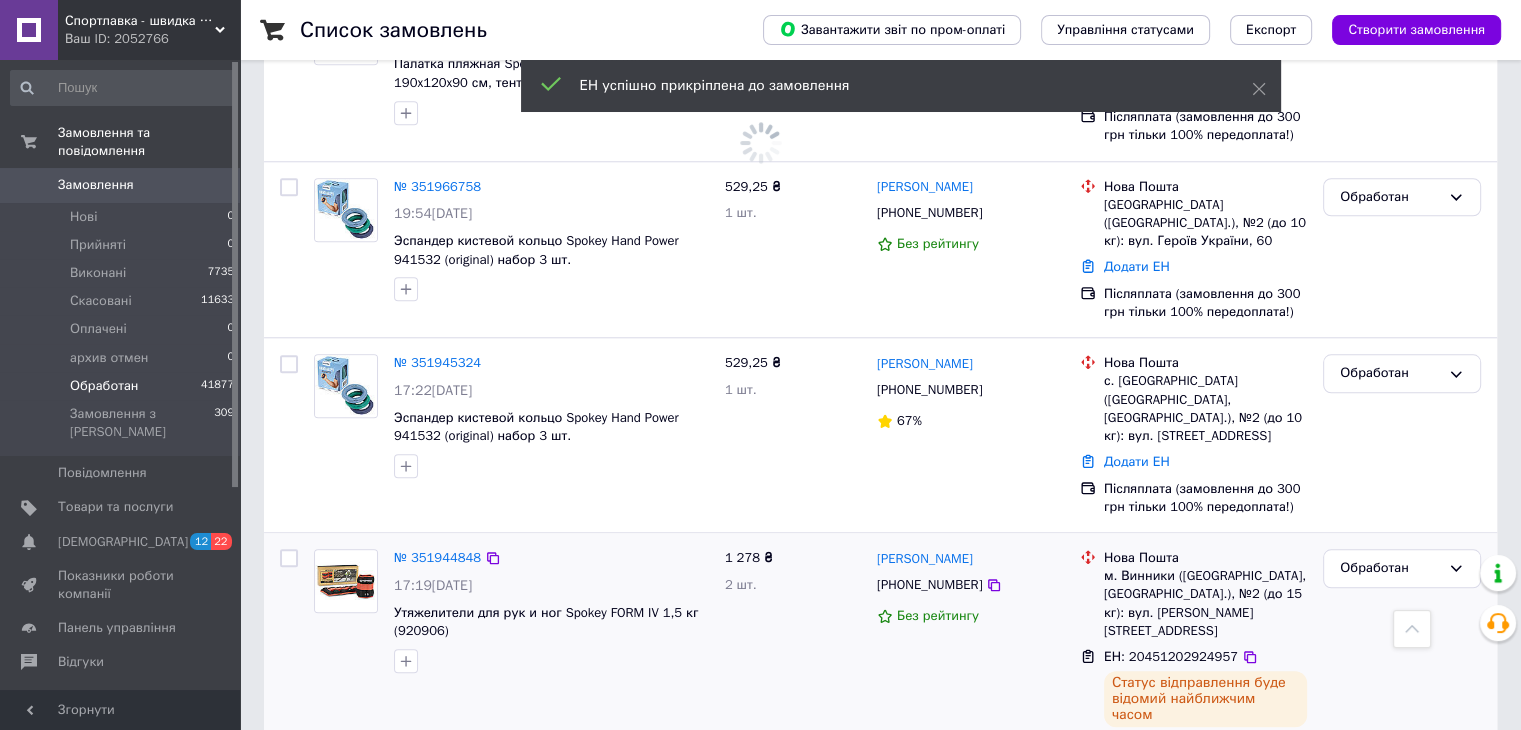 scroll, scrollTop: 1866, scrollLeft: 0, axis: vertical 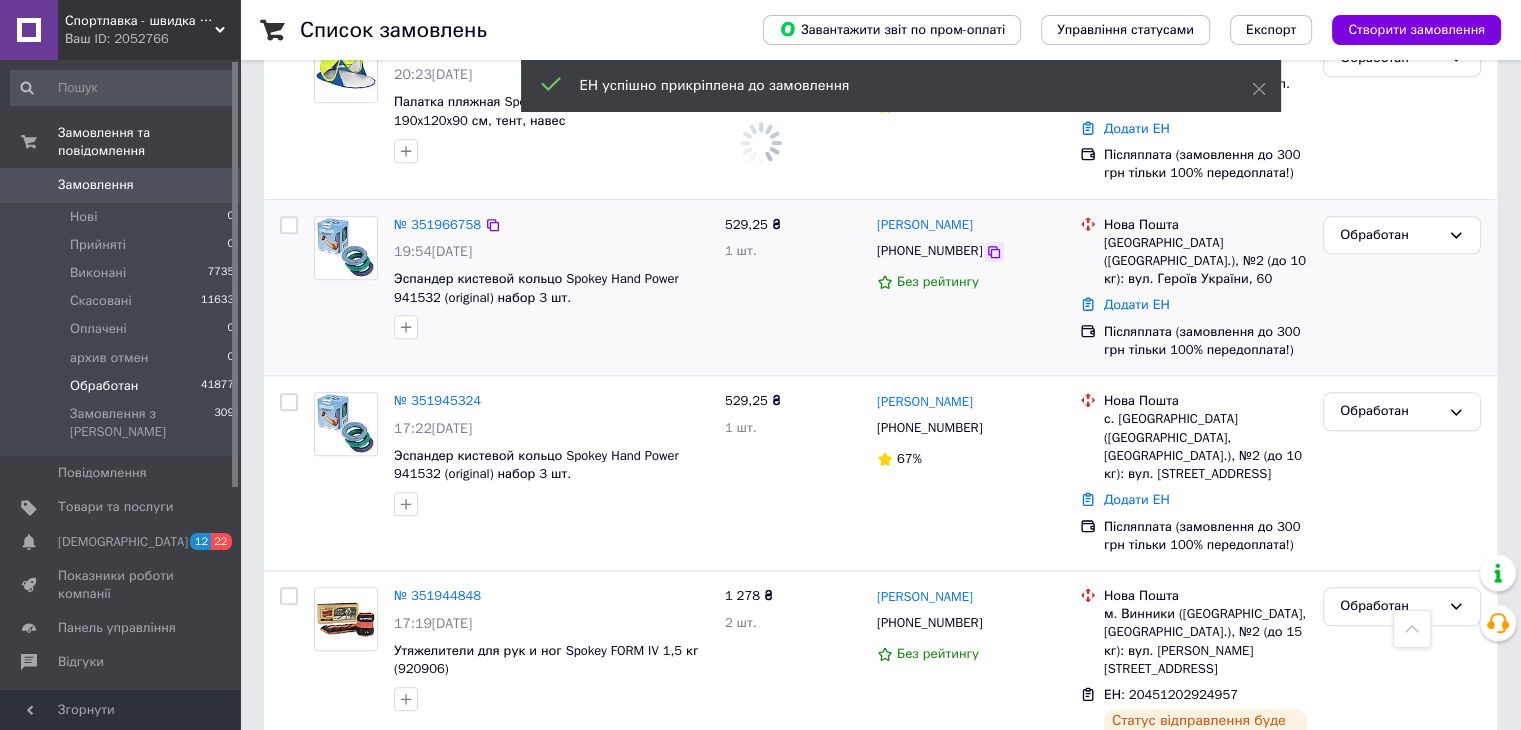 click 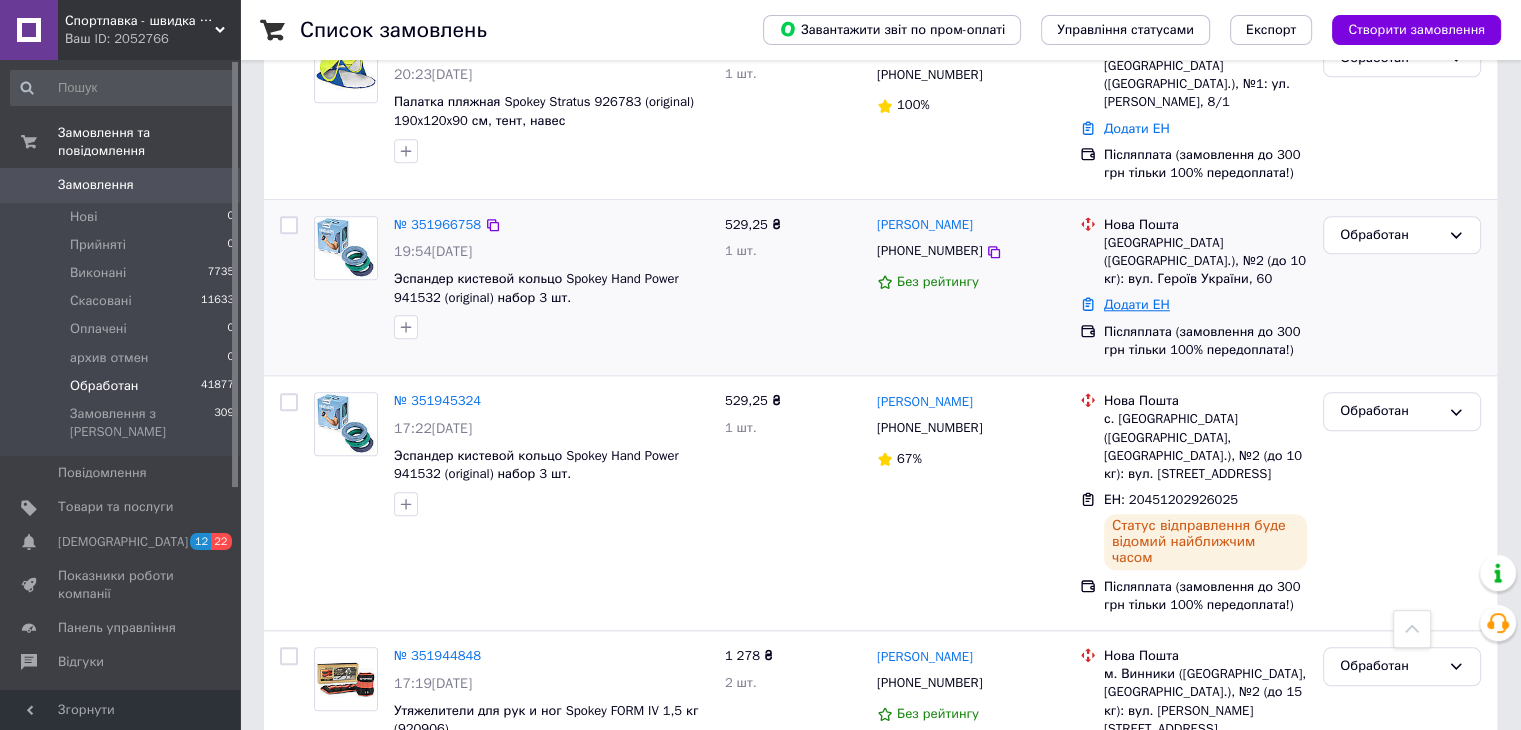 click on "Додати ЕН" at bounding box center (1137, 304) 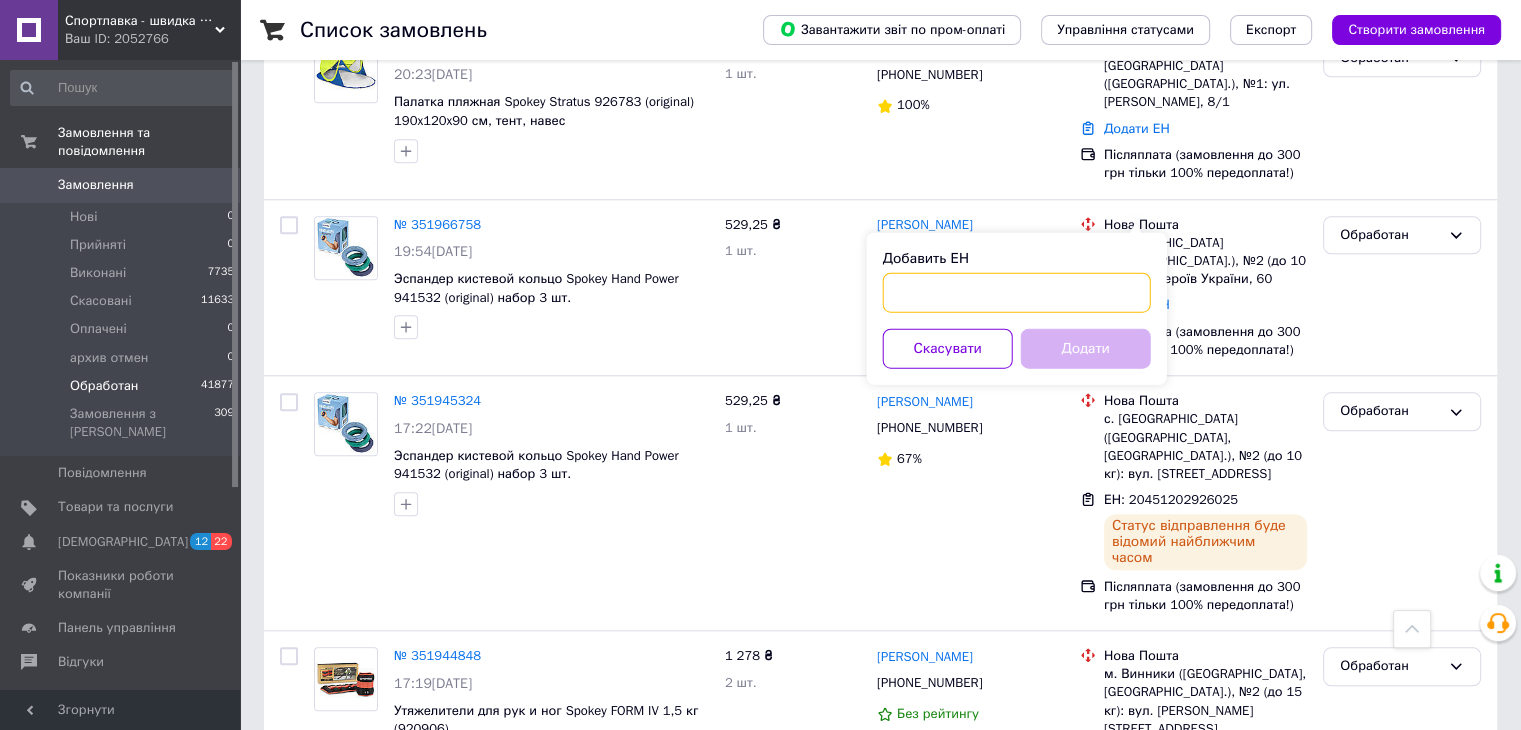 click on "Добавить ЕН" at bounding box center (1017, 292) 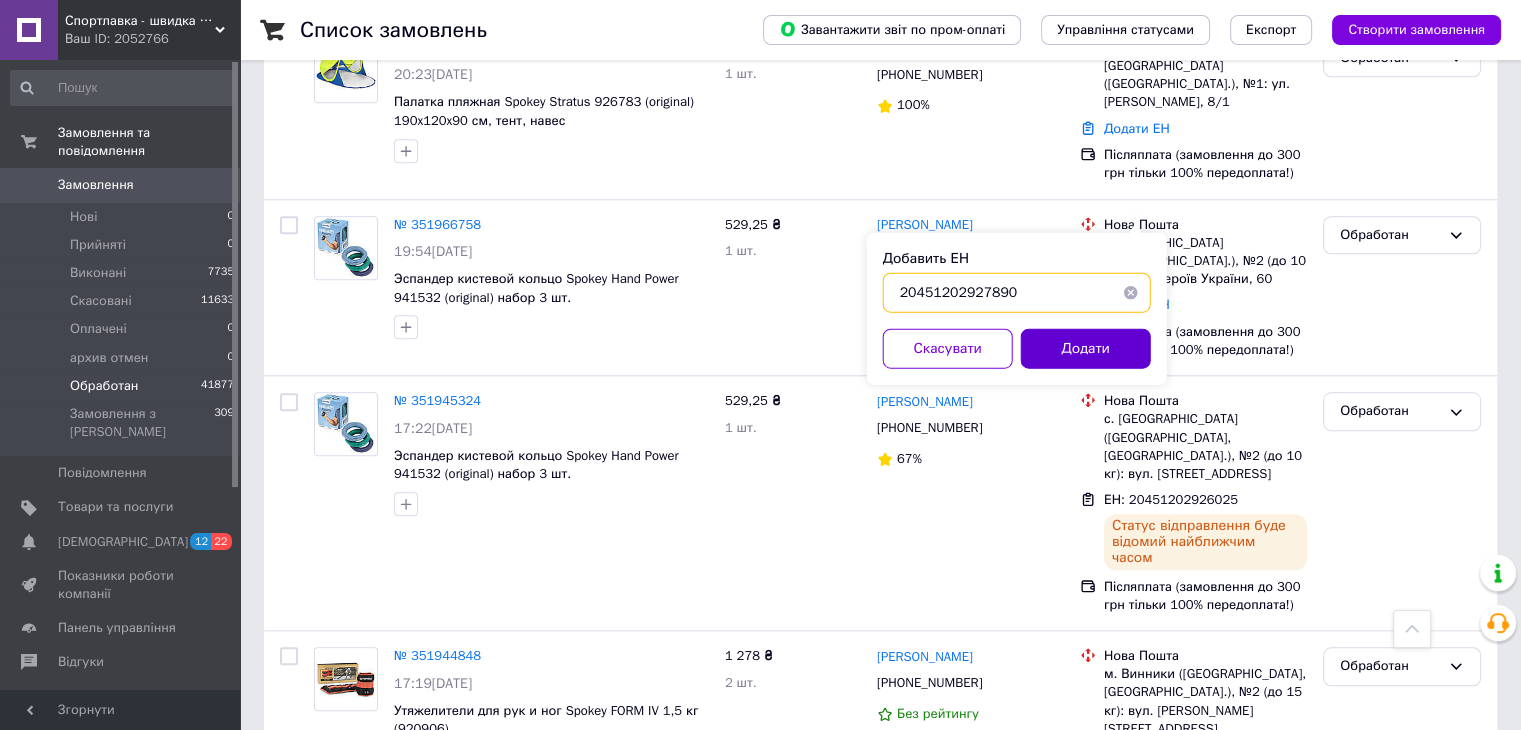 type on "20451202927890" 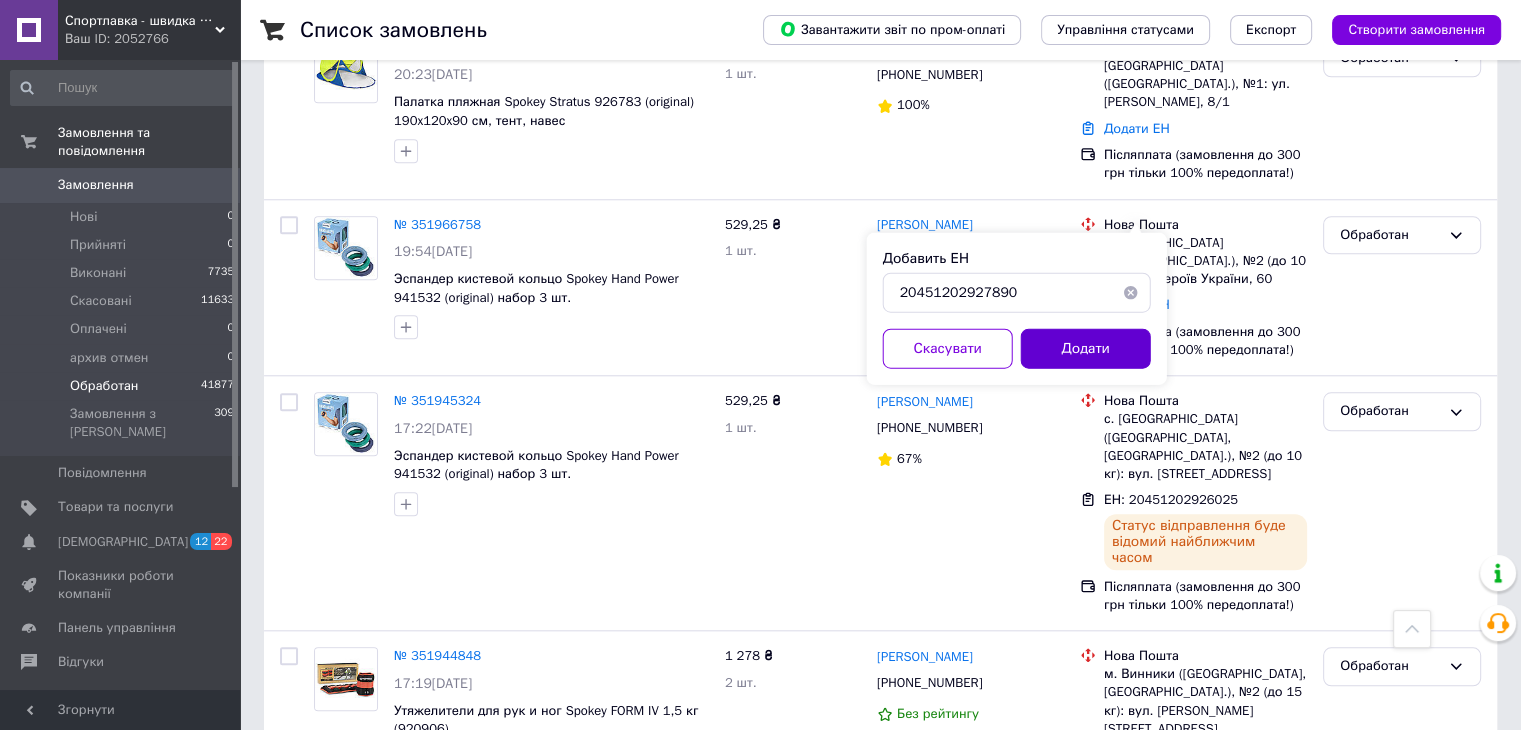 click on "Додати" at bounding box center [1086, 348] 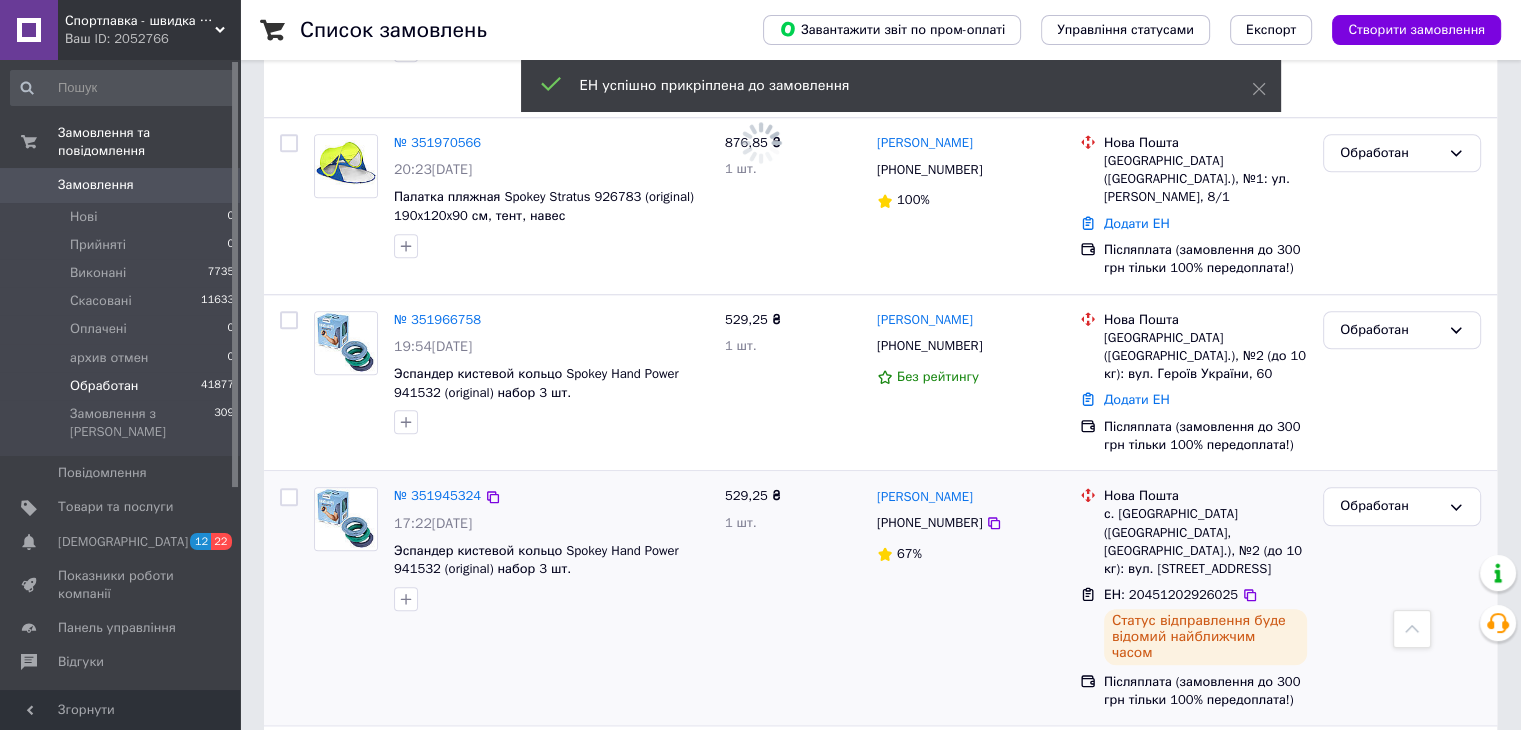 scroll, scrollTop: 1733, scrollLeft: 0, axis: vertical 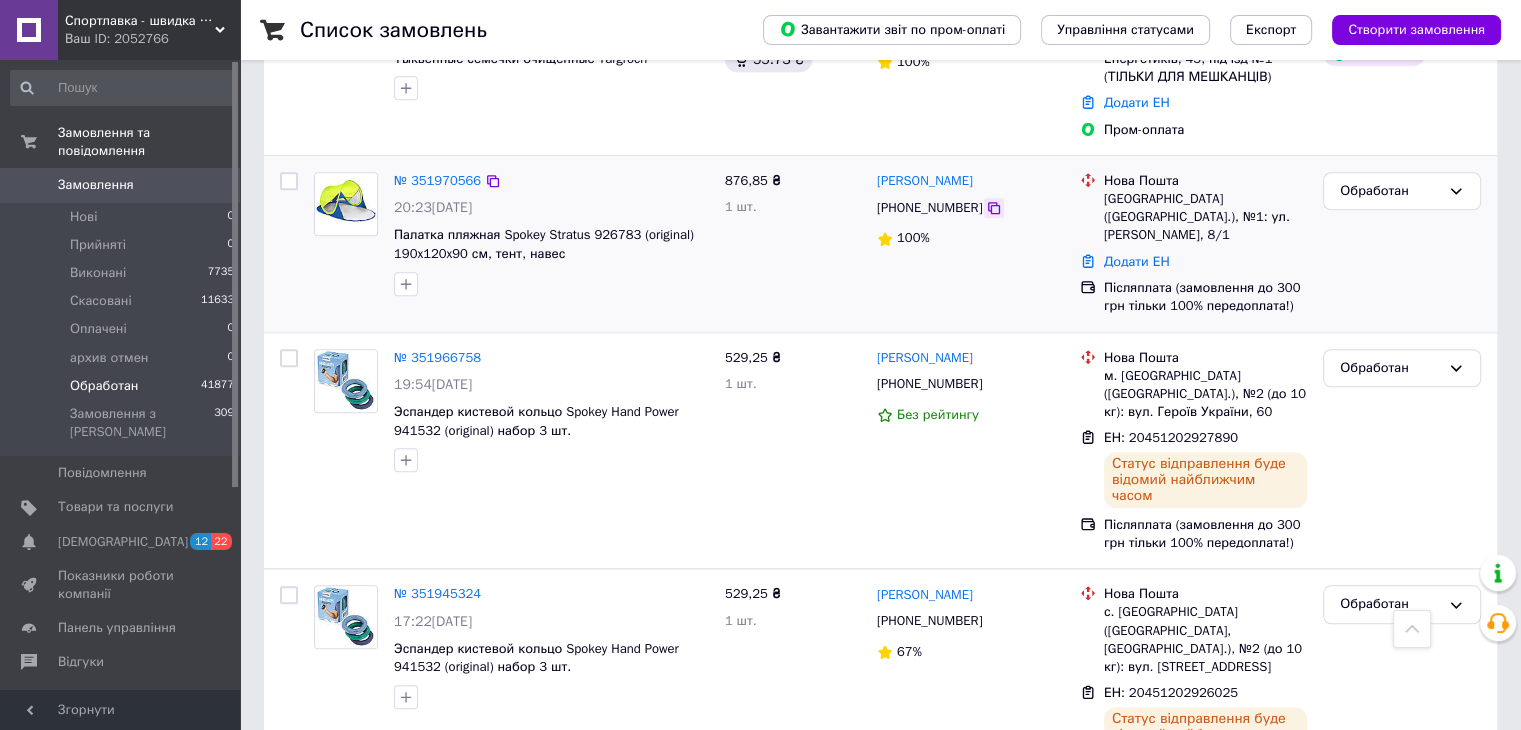 click 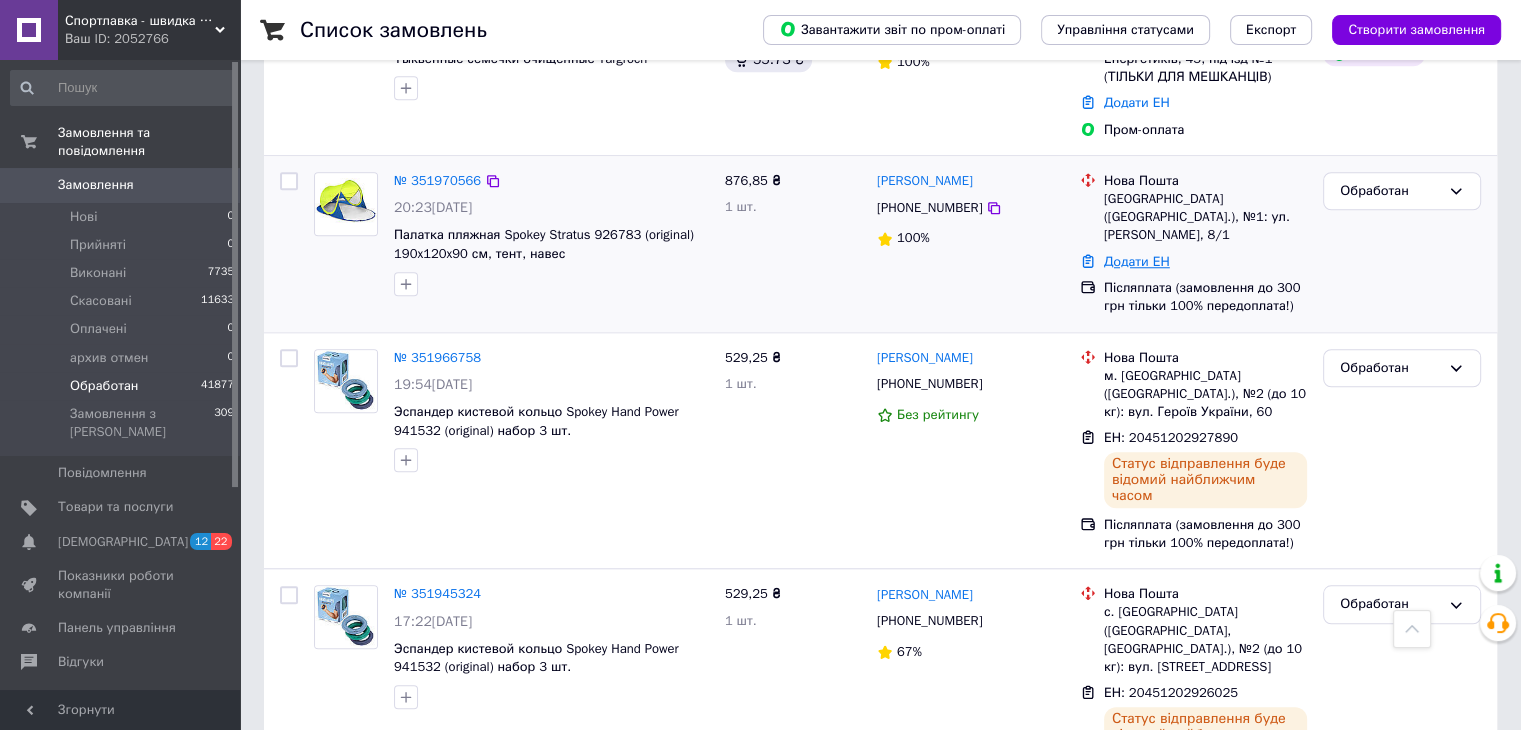 click on "Додати ЕН" at bounding box center (1137, 261) 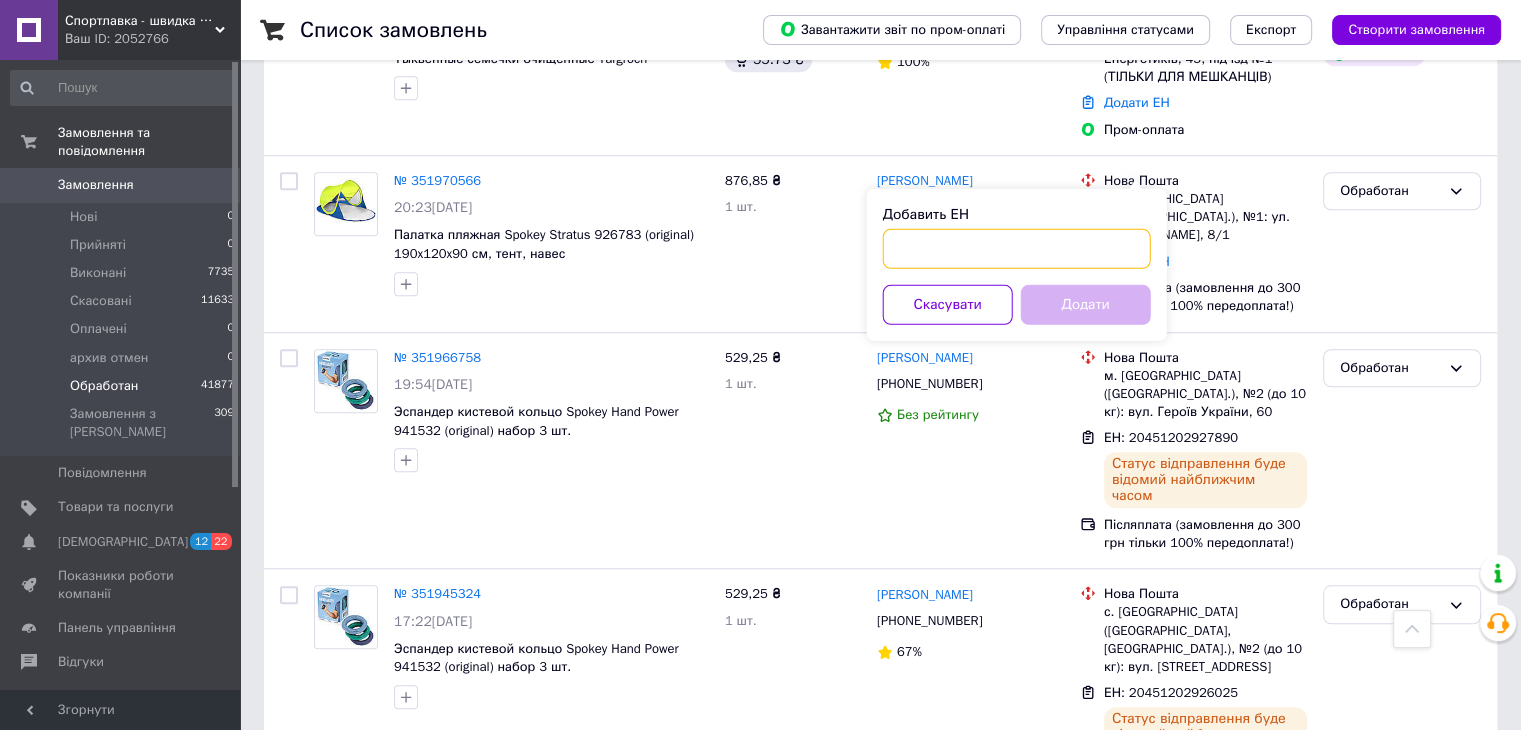 click on "Добавить ЕН" at bounding box center [1017, 249] 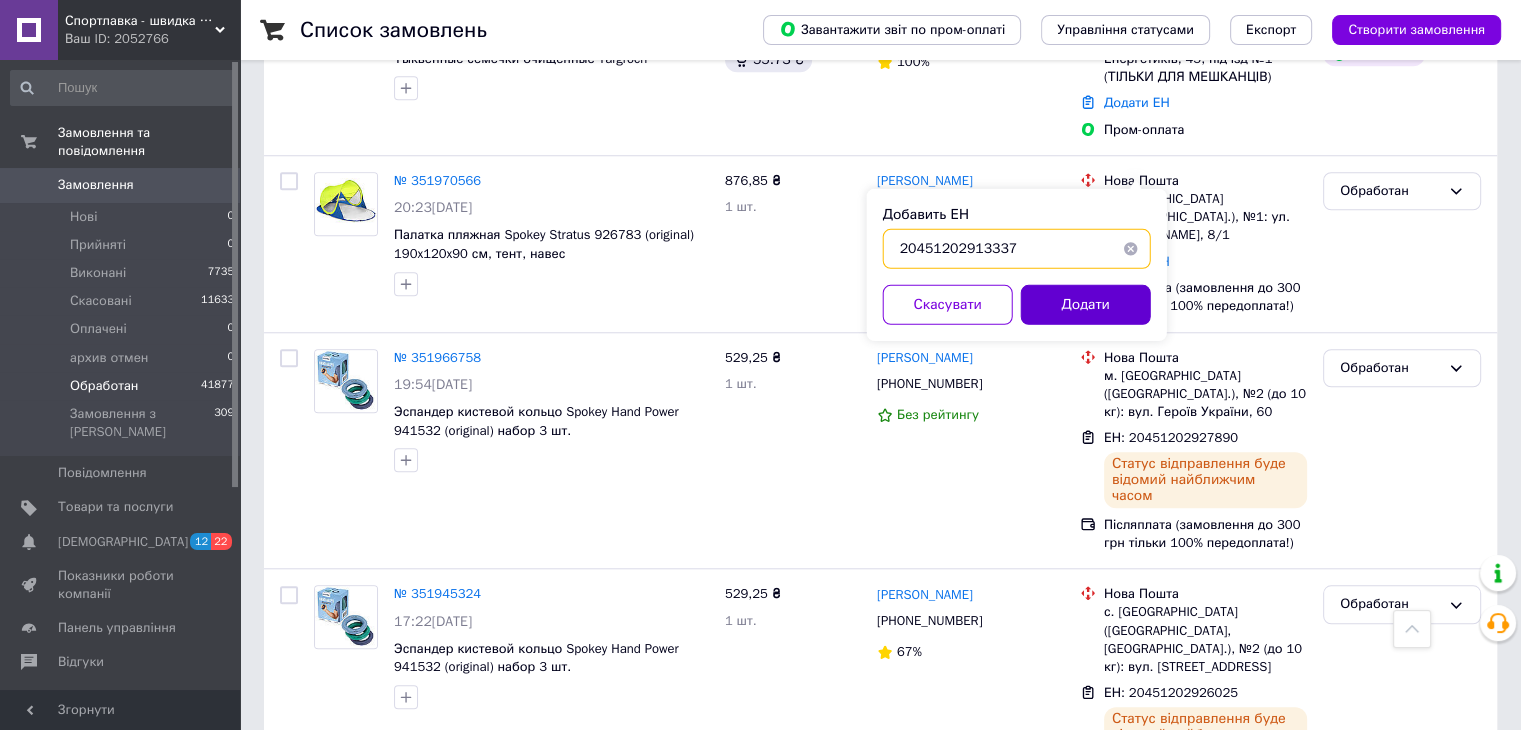 type on "20451202913337" 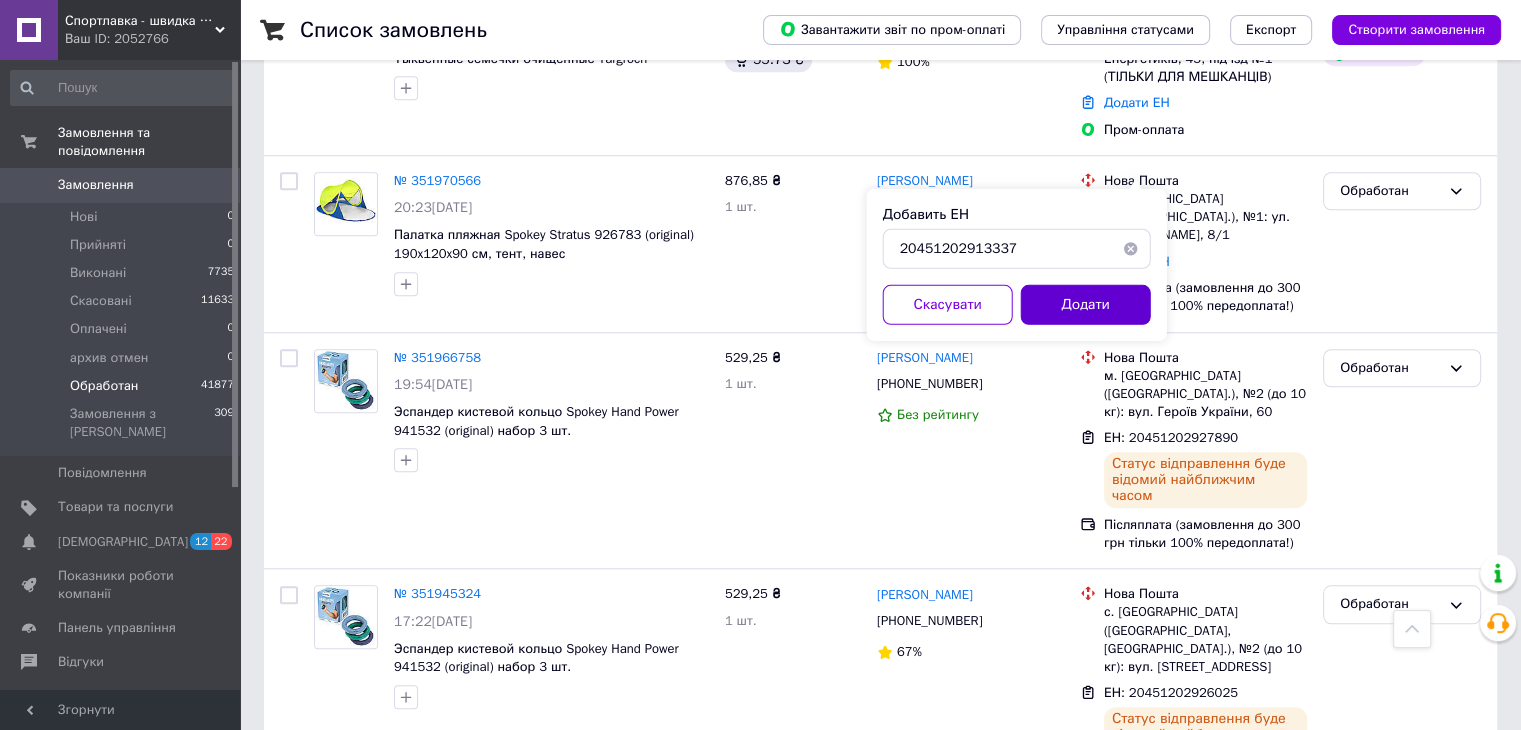 click on "Додати" at bounding box center [1086, 305] 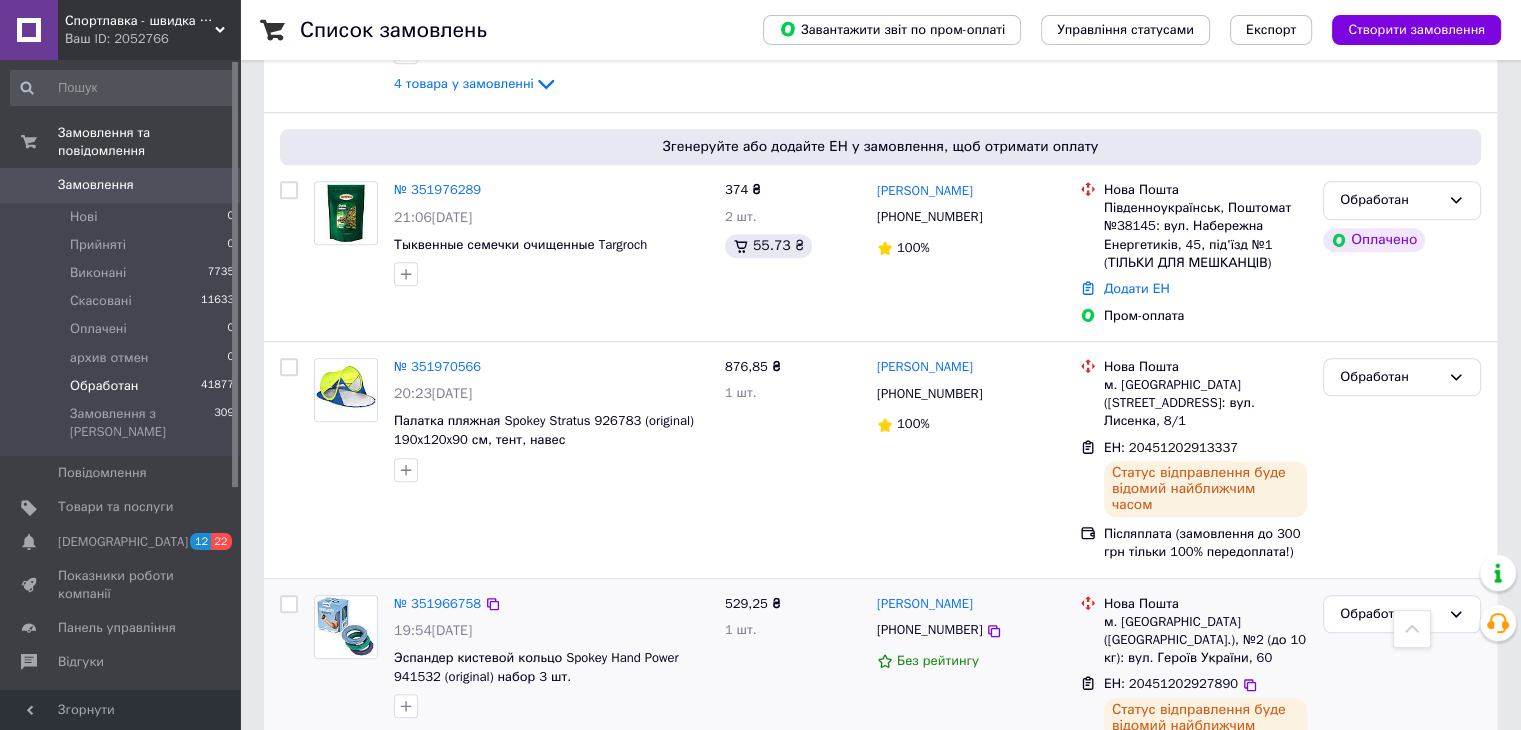 scroll, scrollTop: 1466, scrollLeft: 0, axis: vertical 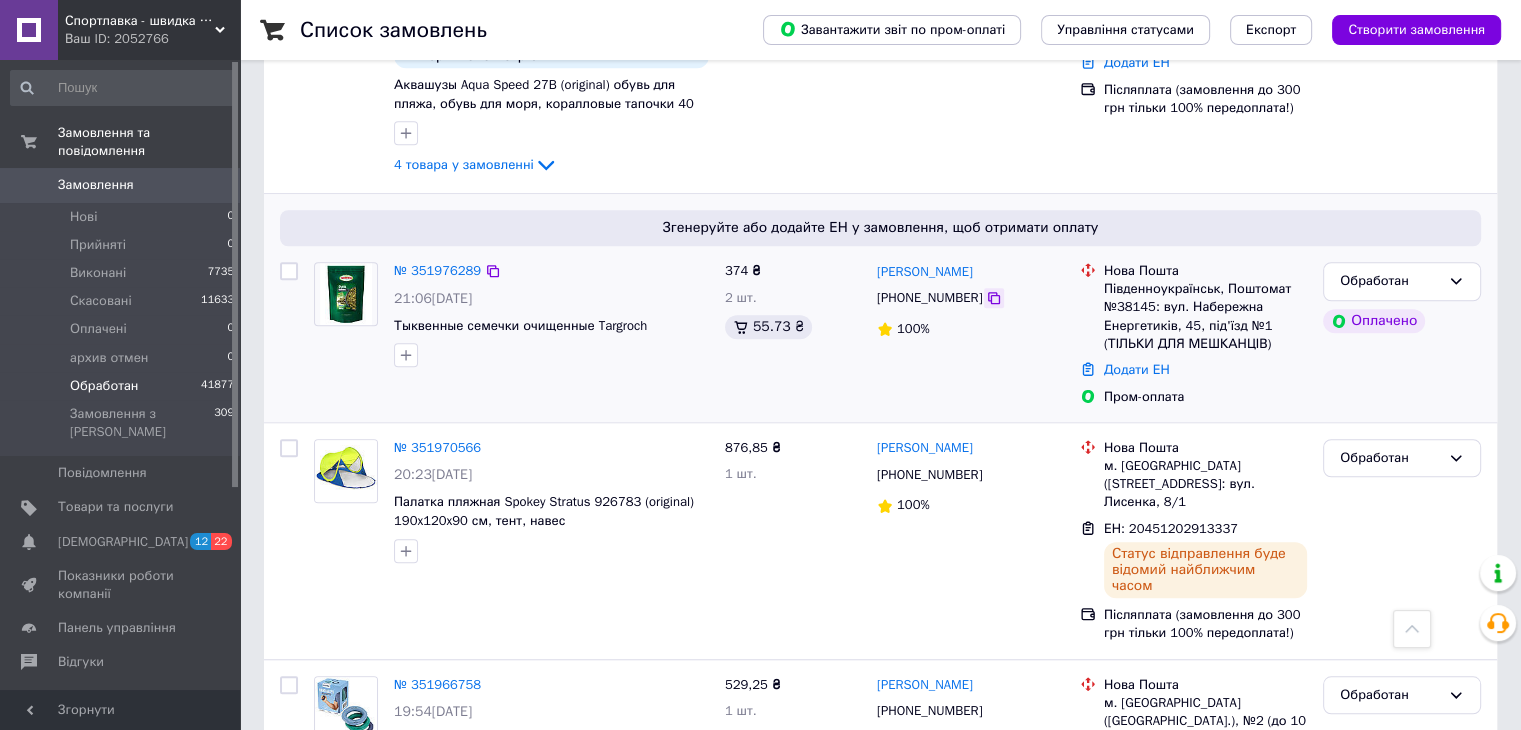 click 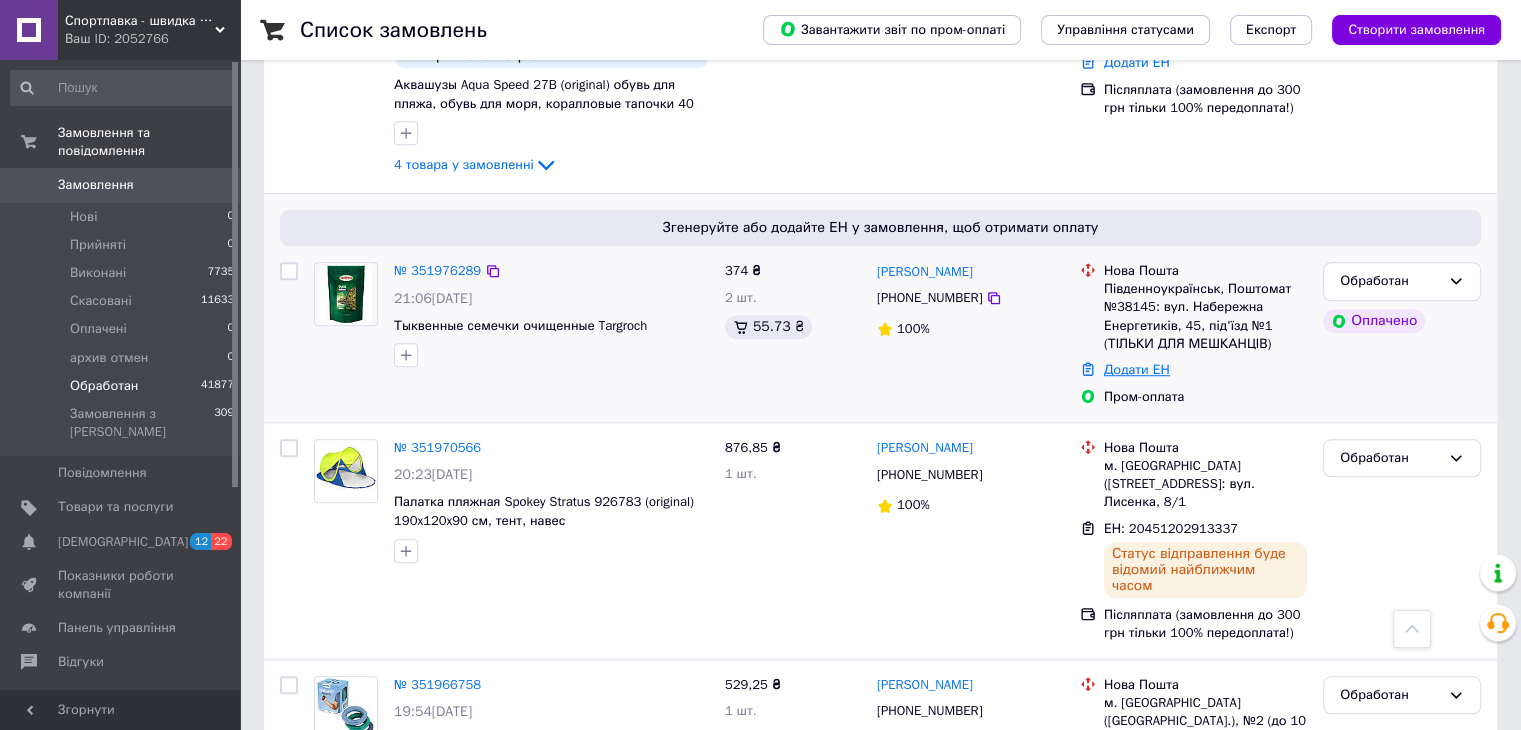 click on "Додати ЕН" at bounding box center [1137, 369] 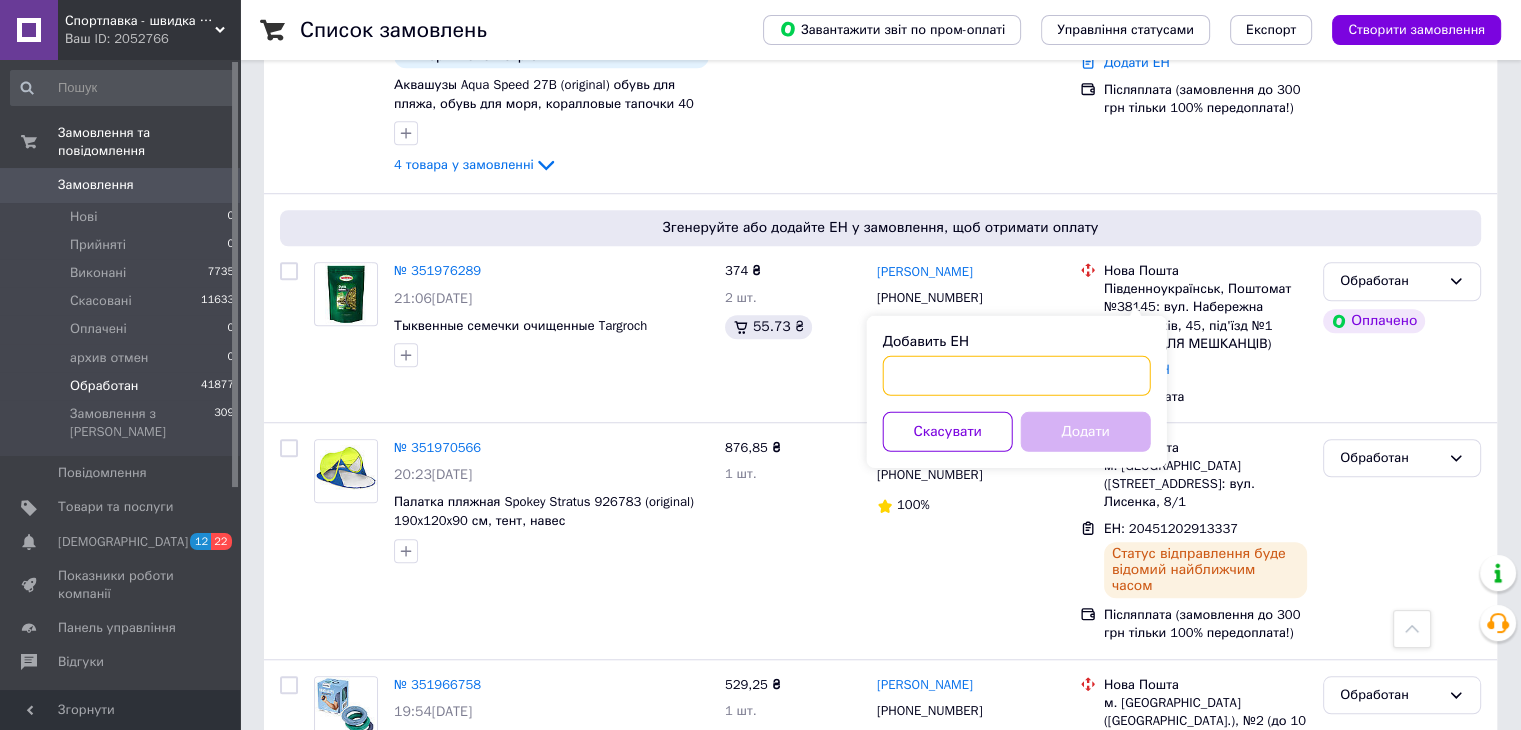 click on "Добавить ЕН" at bounding box center [1017, 376] 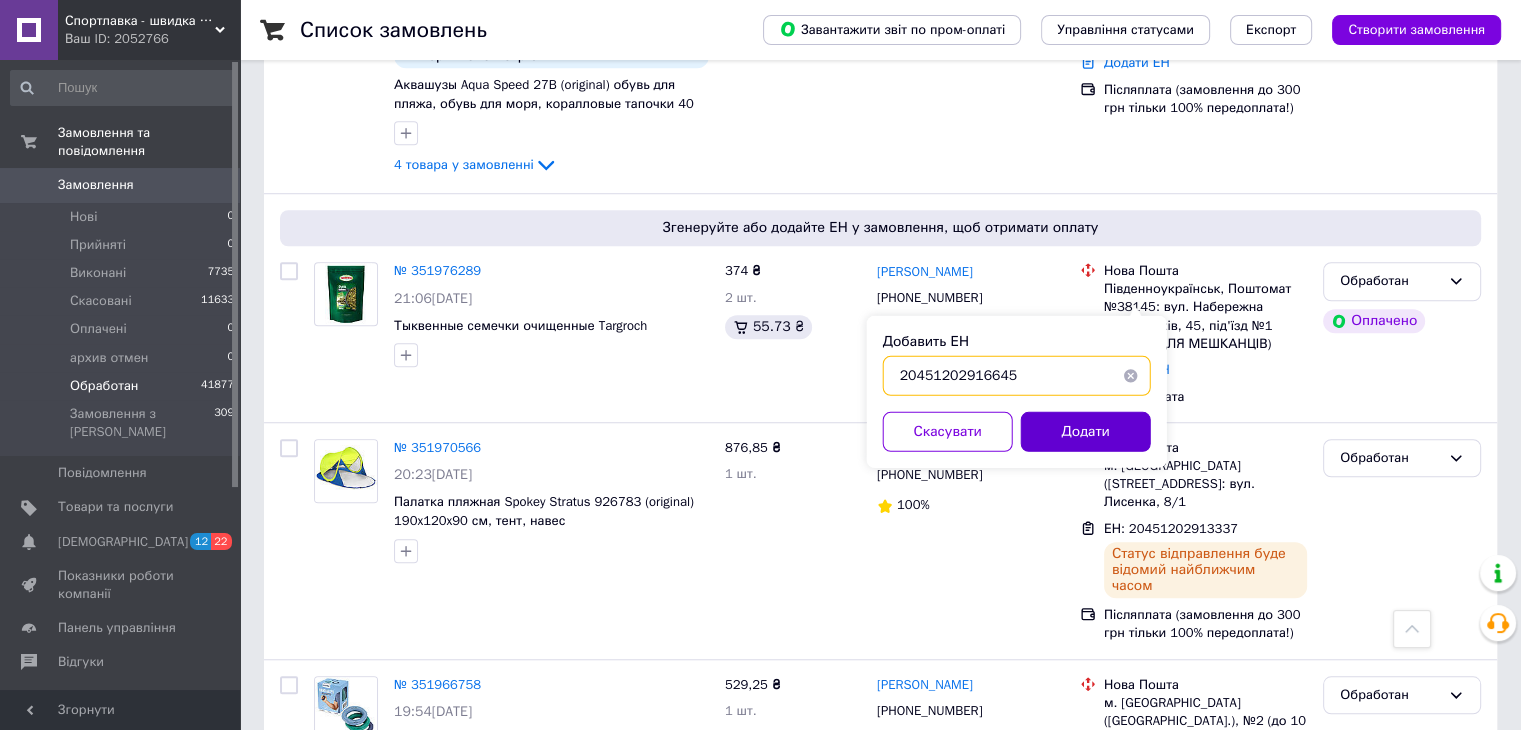 type on "20451202916645" 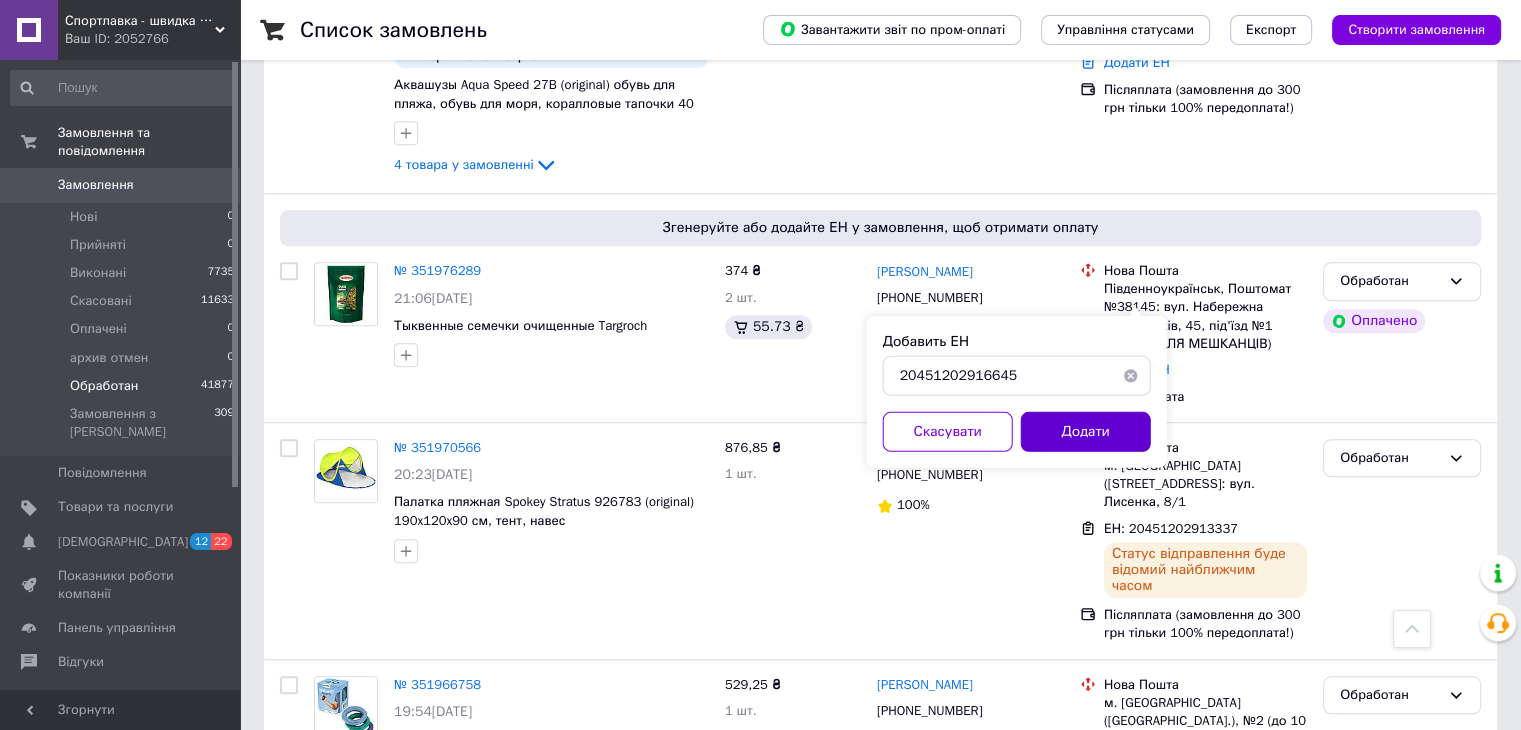 click on "Додати" at bounding box center (1086, 432) 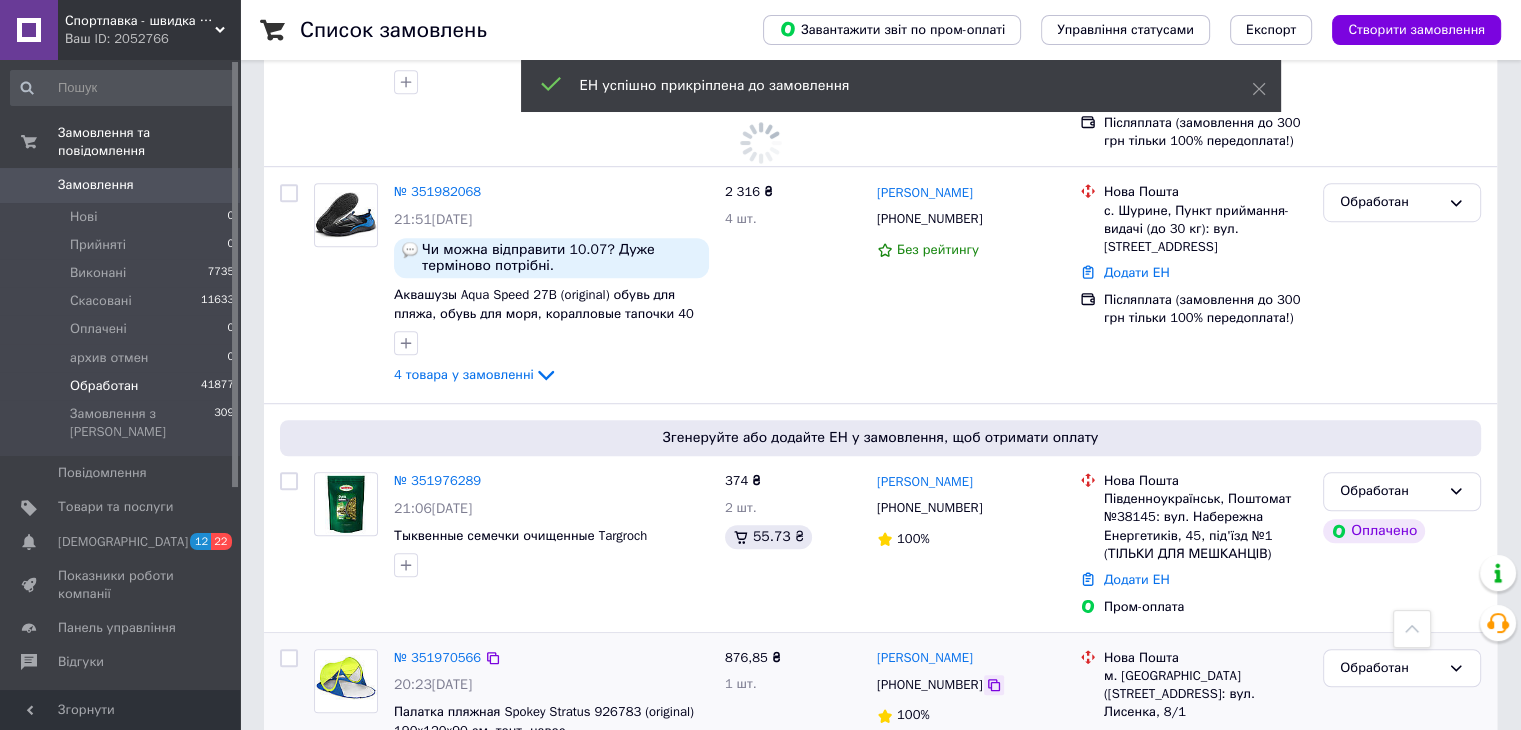 scroll, scrollTop: 1200, scrollLeft: 0, axis: vertical 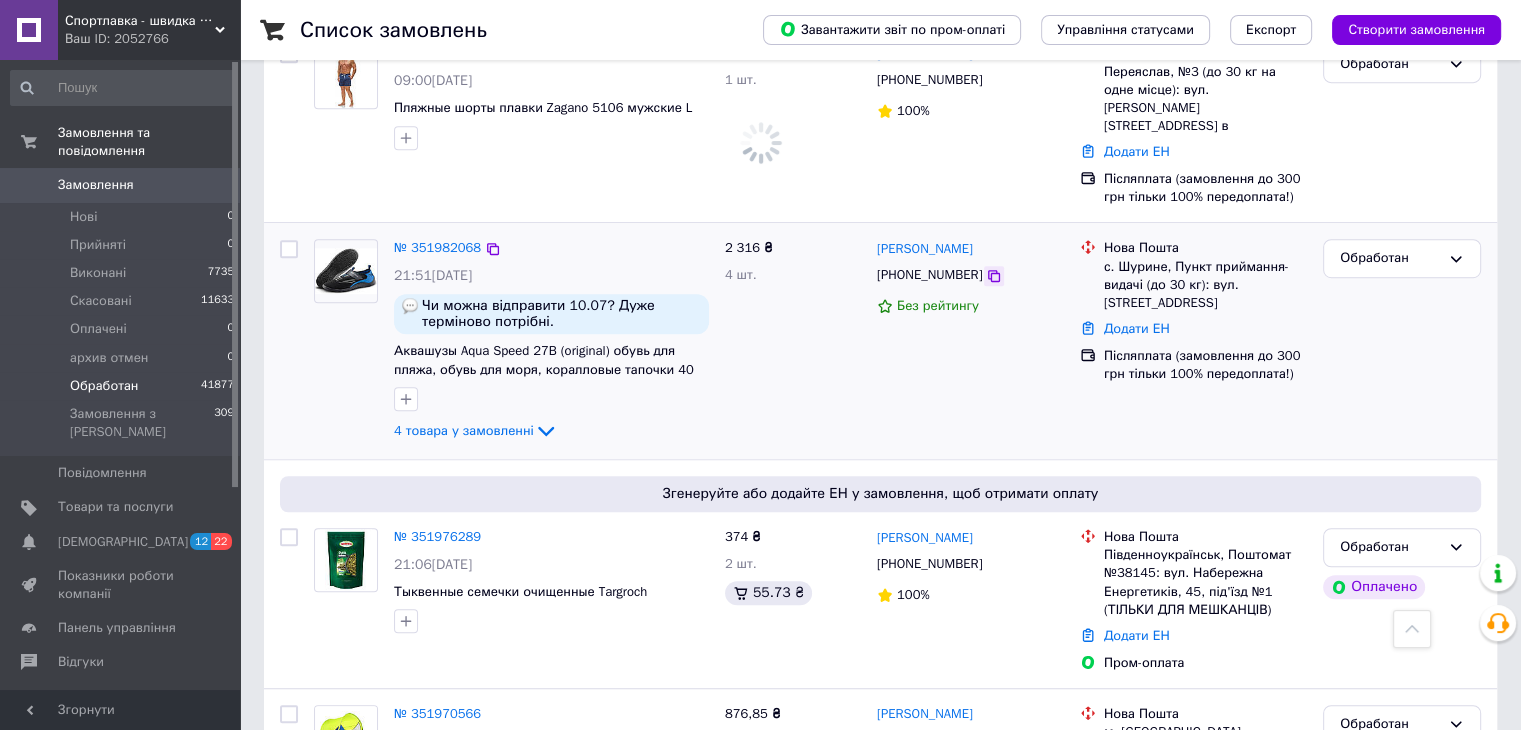 click 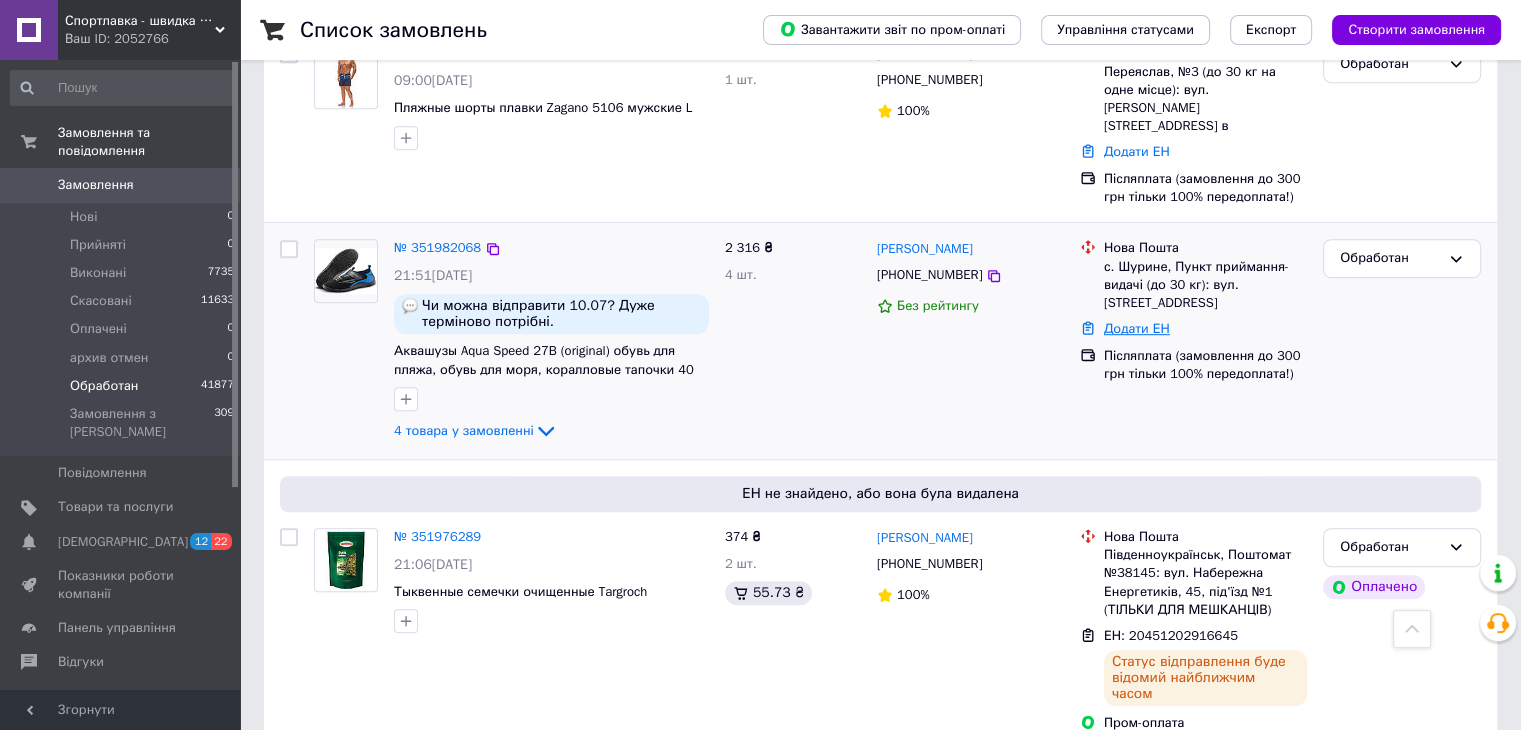 click on "Додати ЕН" at bounding box center (1137, 328) 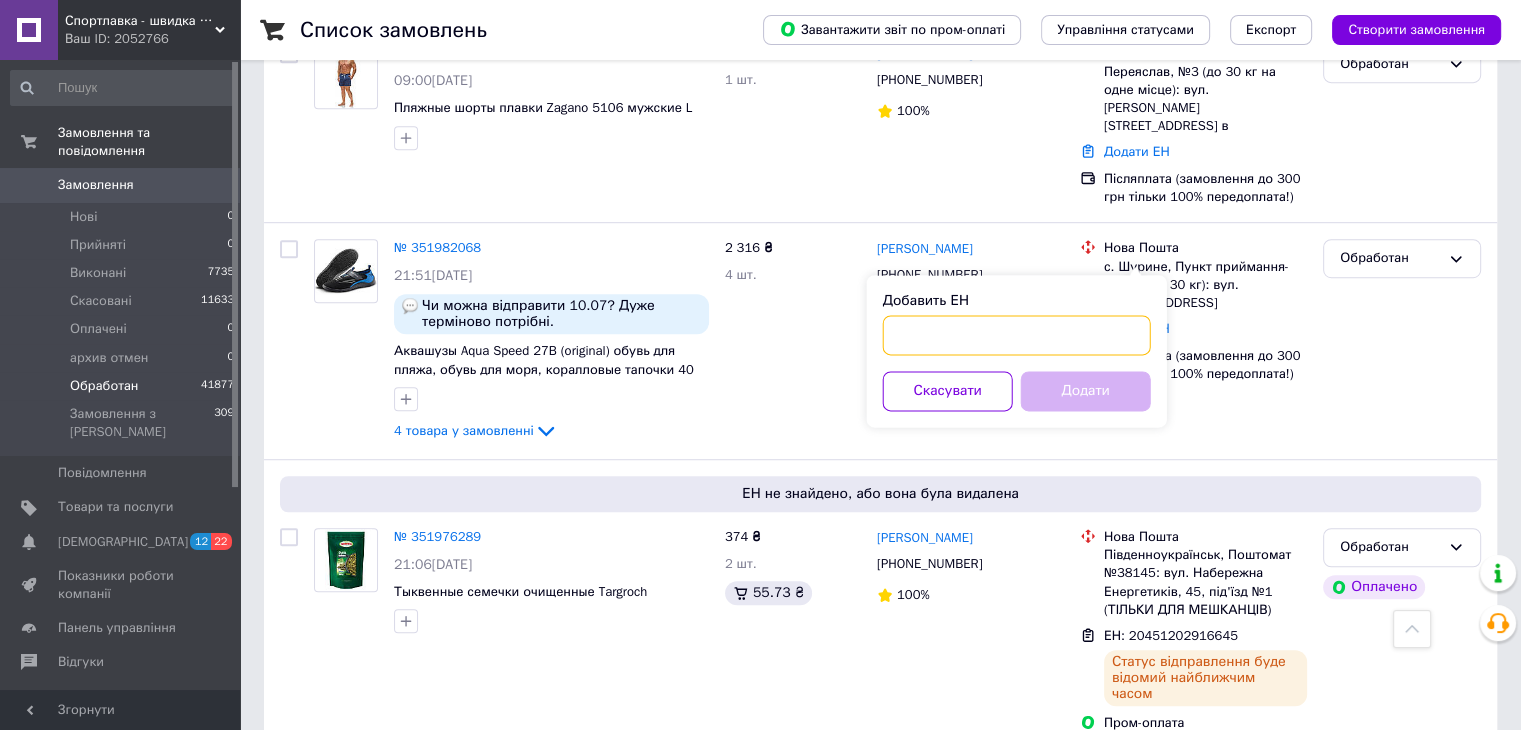 click on "Добавить ЕН" at bounding box center (1017, 335) 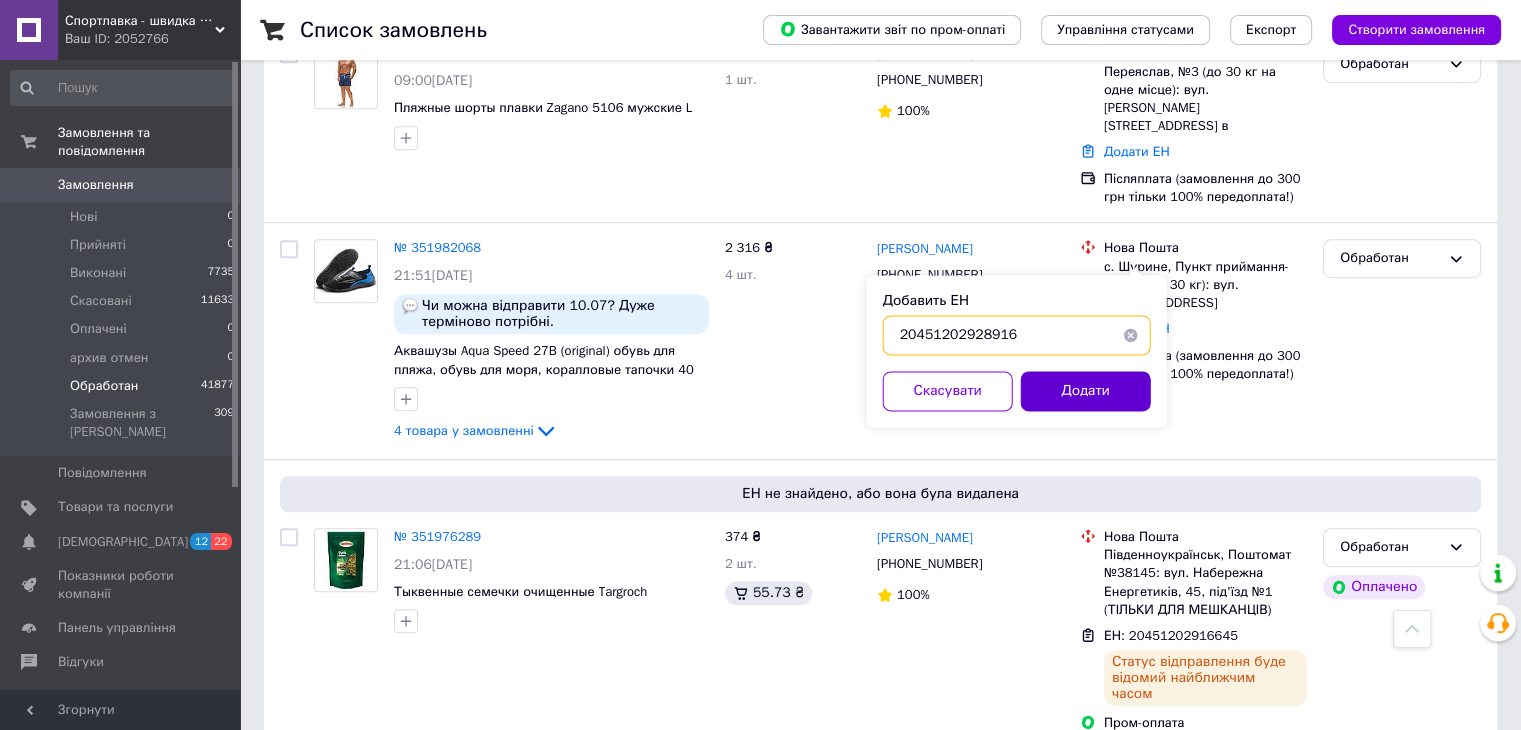 type on "20451202928916" 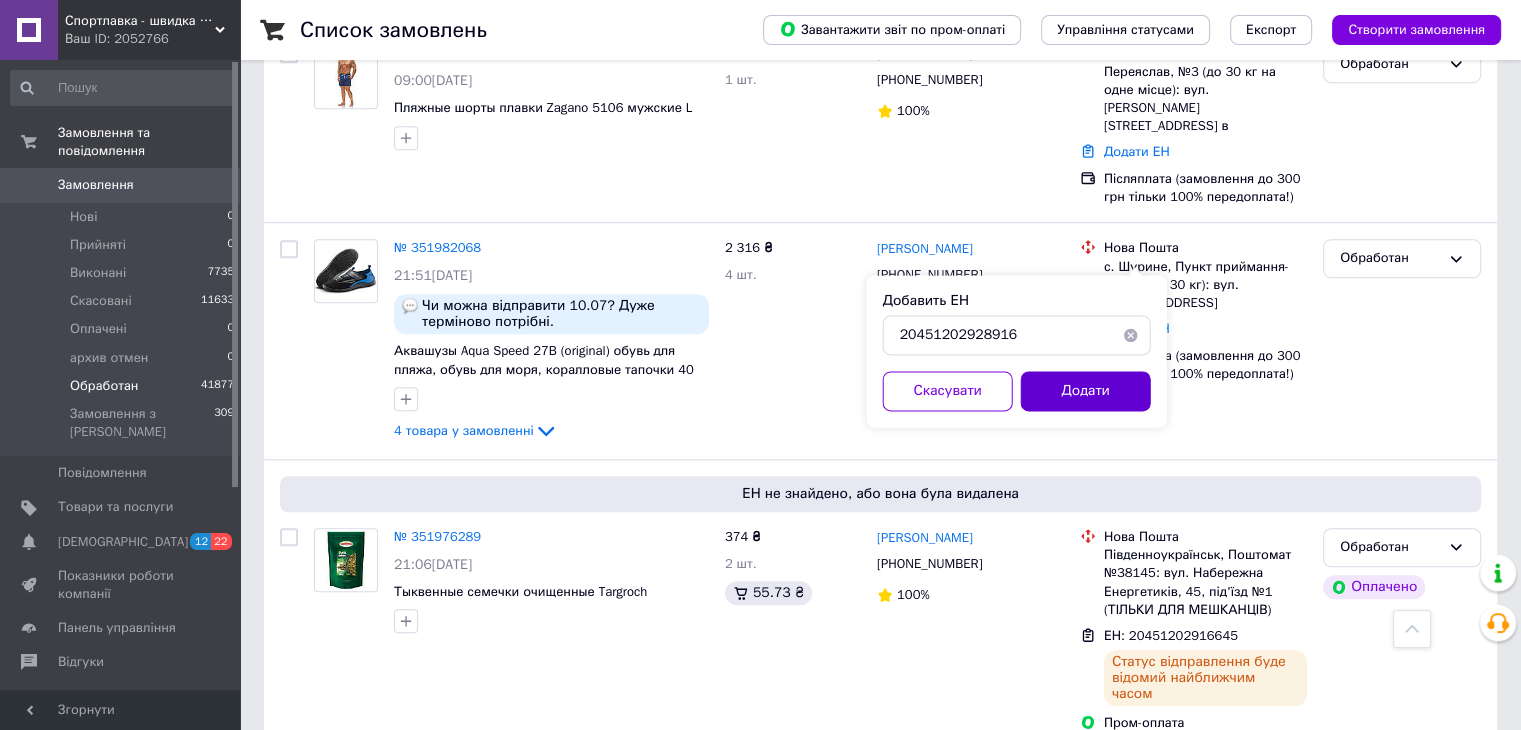 click on "Додати" at bounding box center (1086, 391) 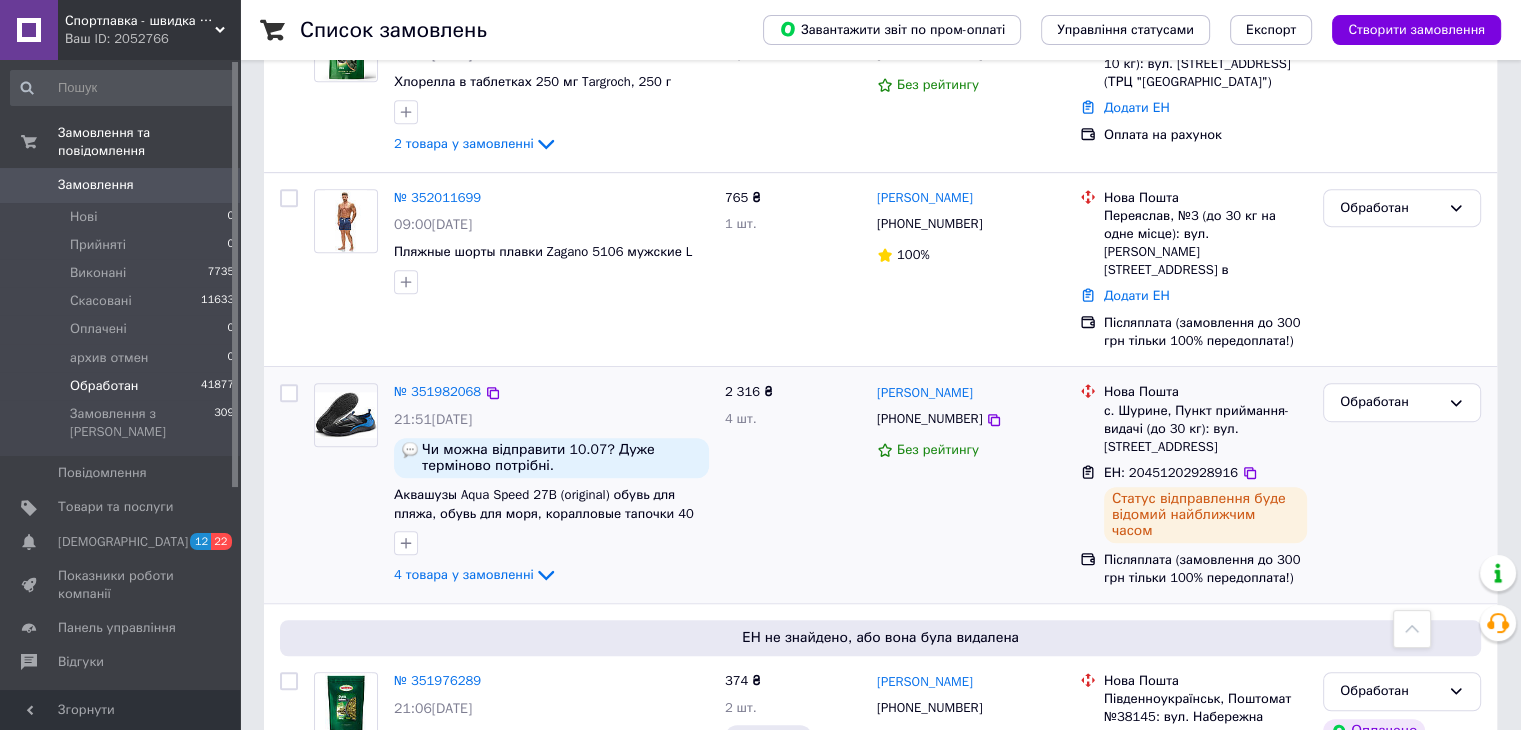 scroll, scrollTop: 933, scrollLeft: 0, axis: vertical 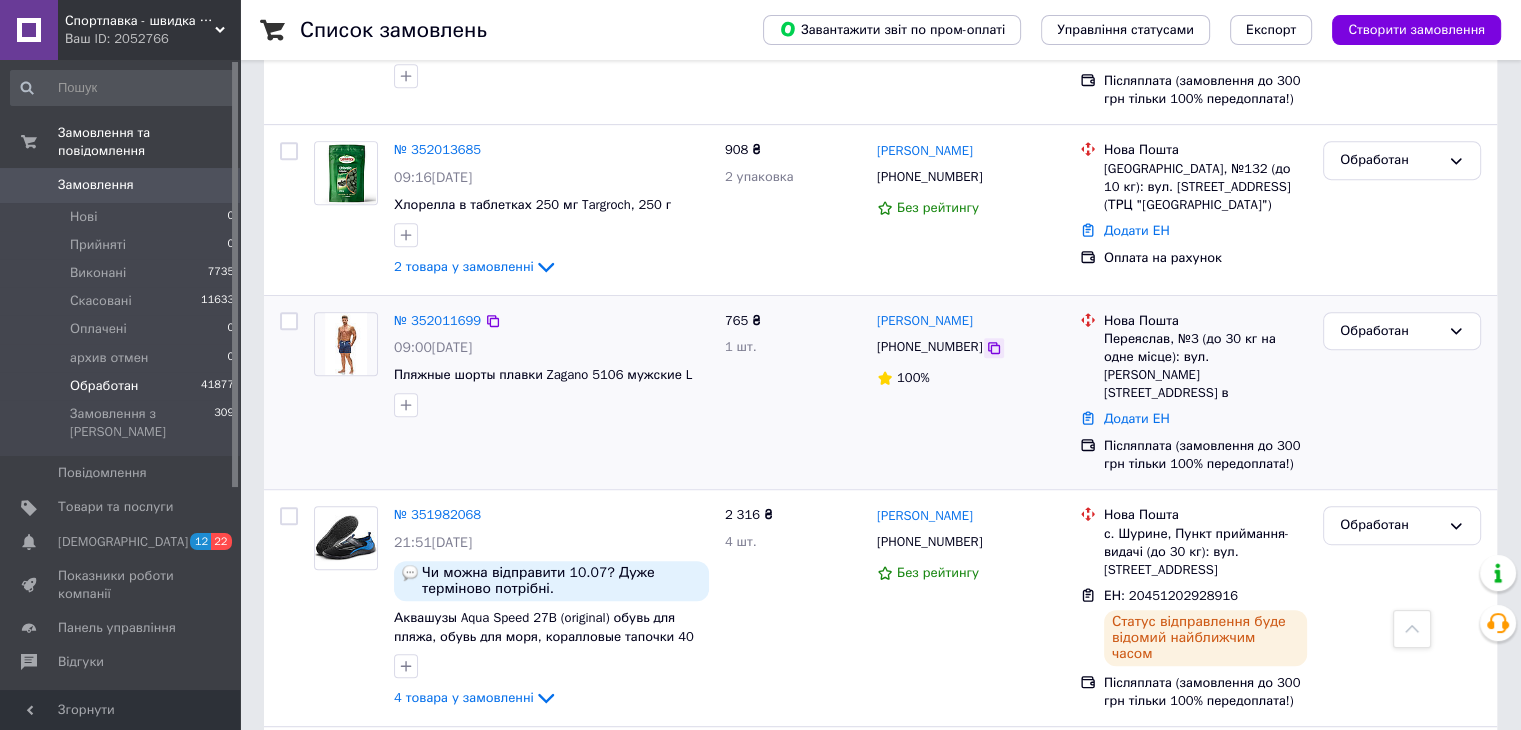 click 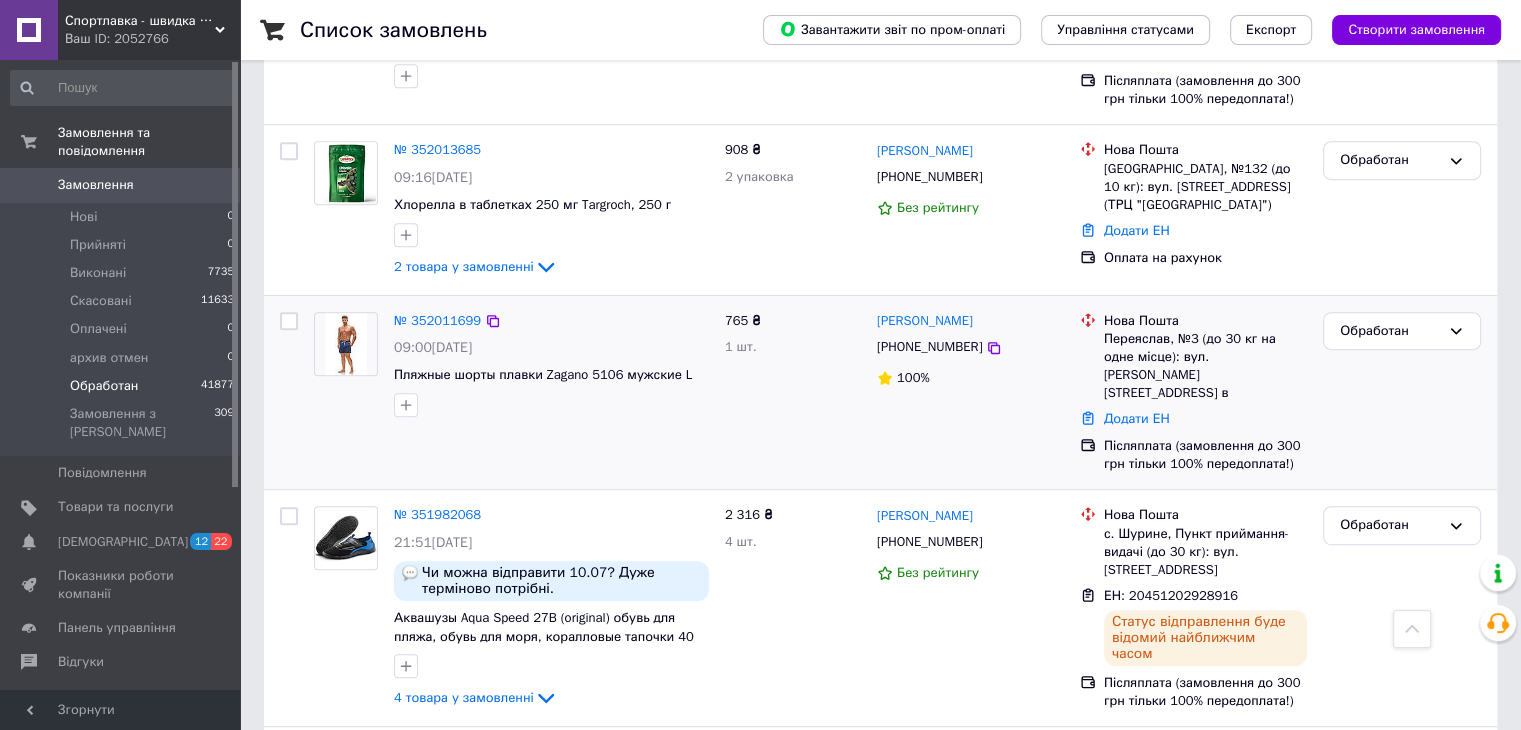 click on "Додати ЕН" at bounding box center (1205, 419) 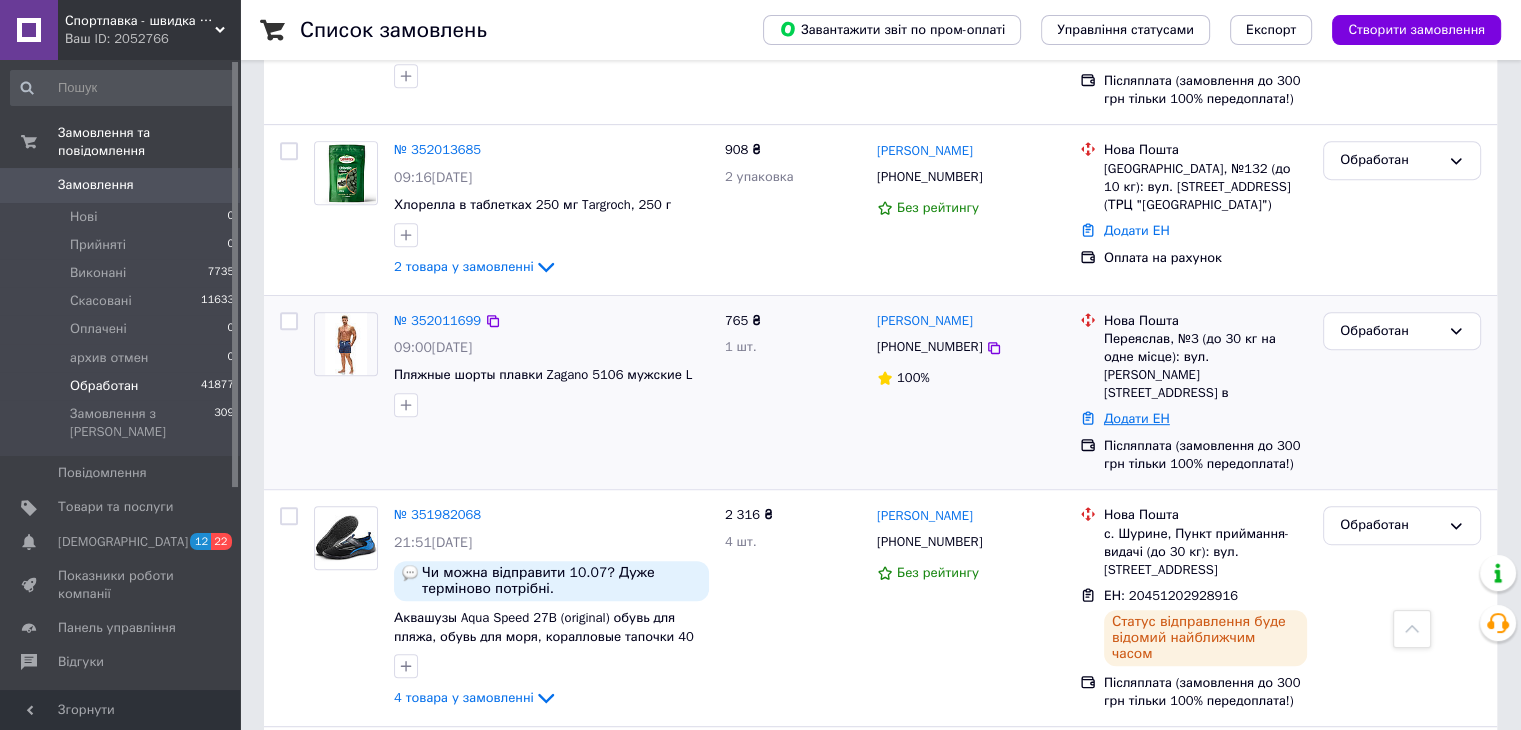 click on "Додати ЕН" at bounding box center (1137, 418) 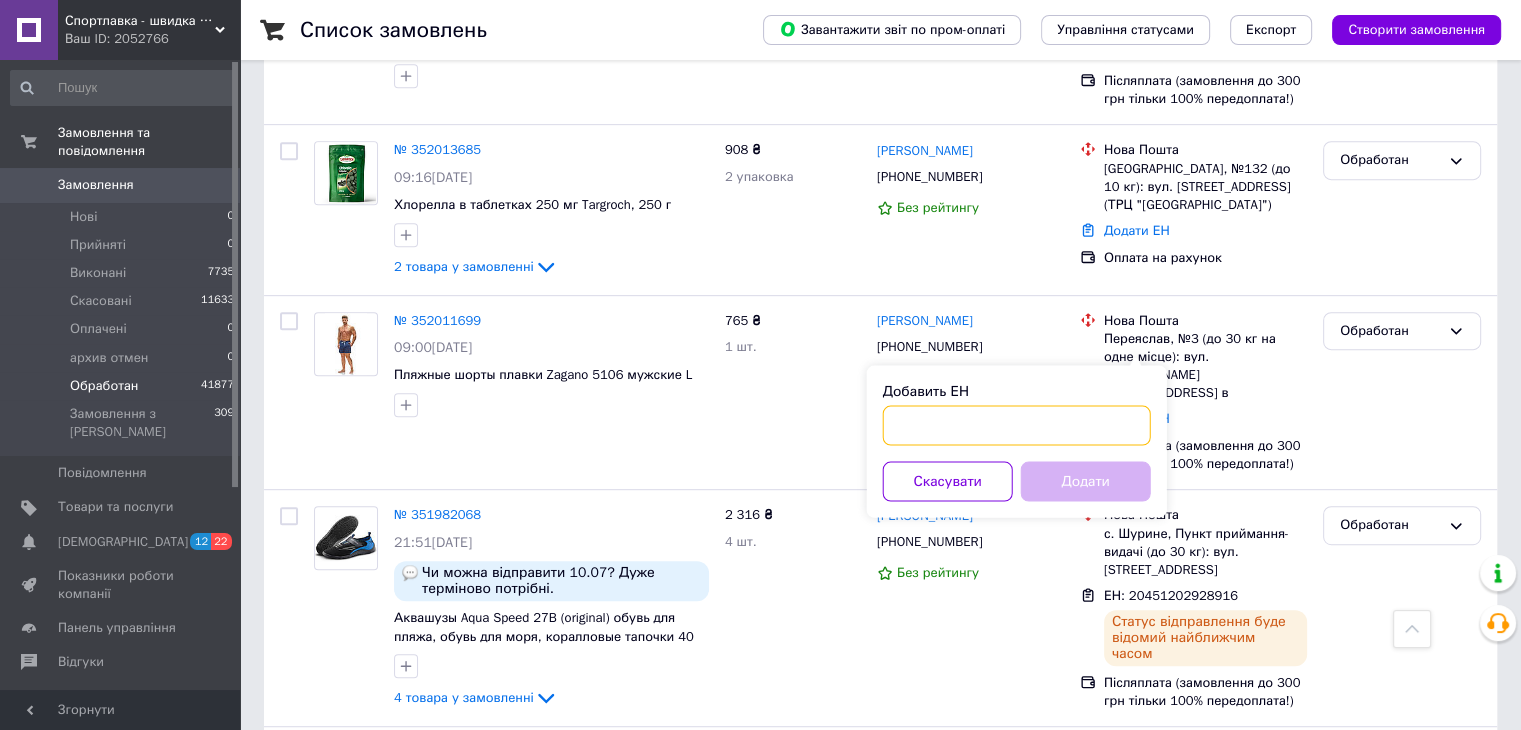 click on "Добавить ЕН" at bounding box center (1017, 425) 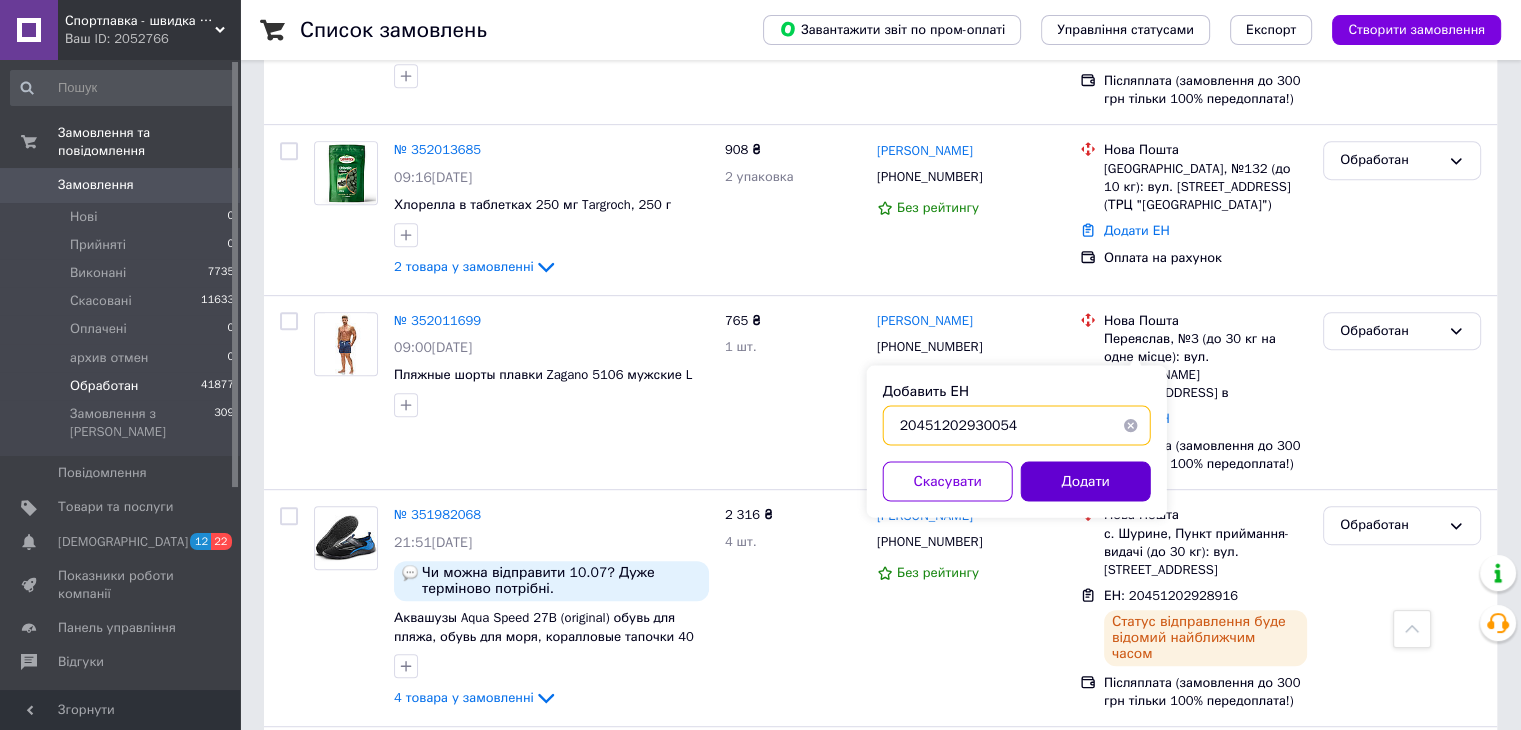 type on "20451202930054" 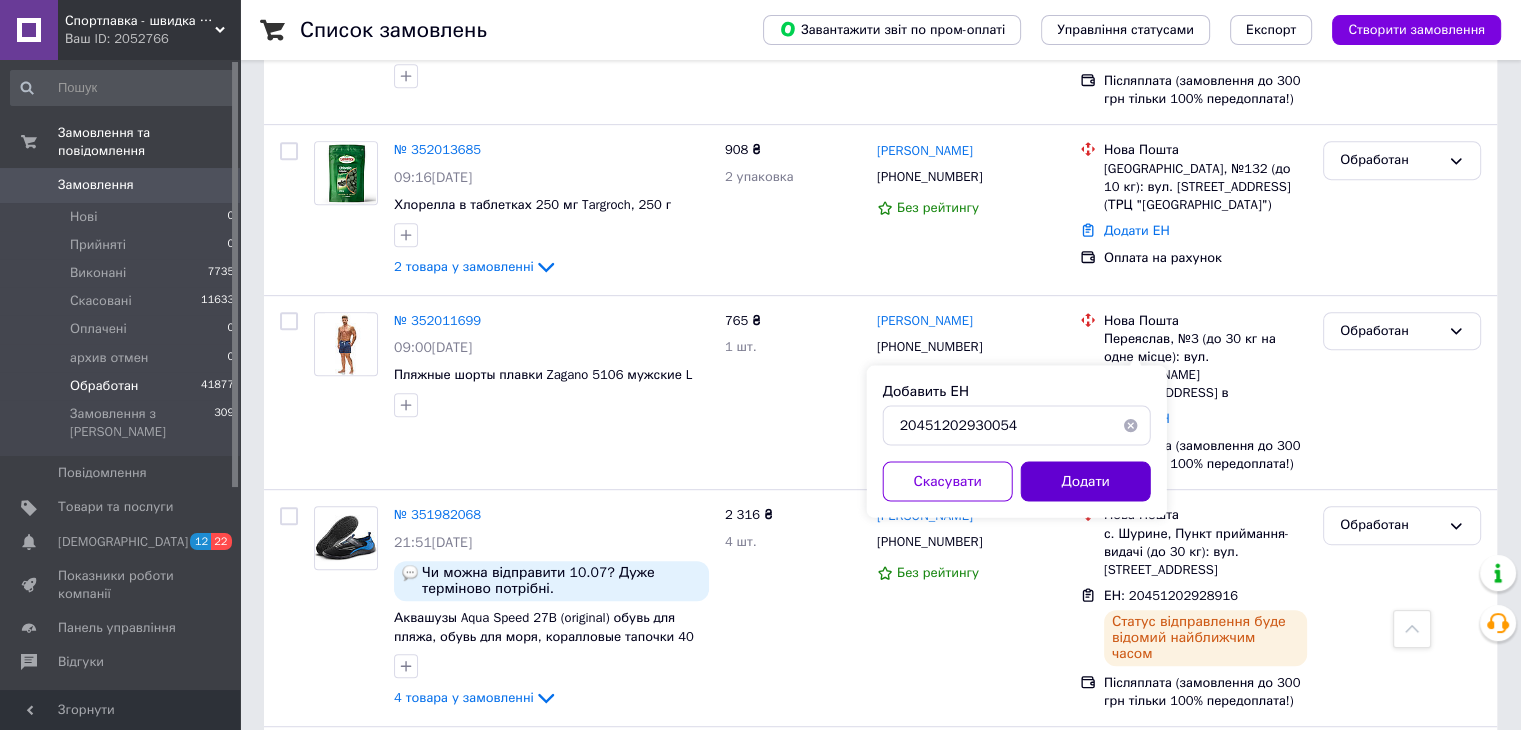 click on "Додати" at bounding box center [1086, 481] 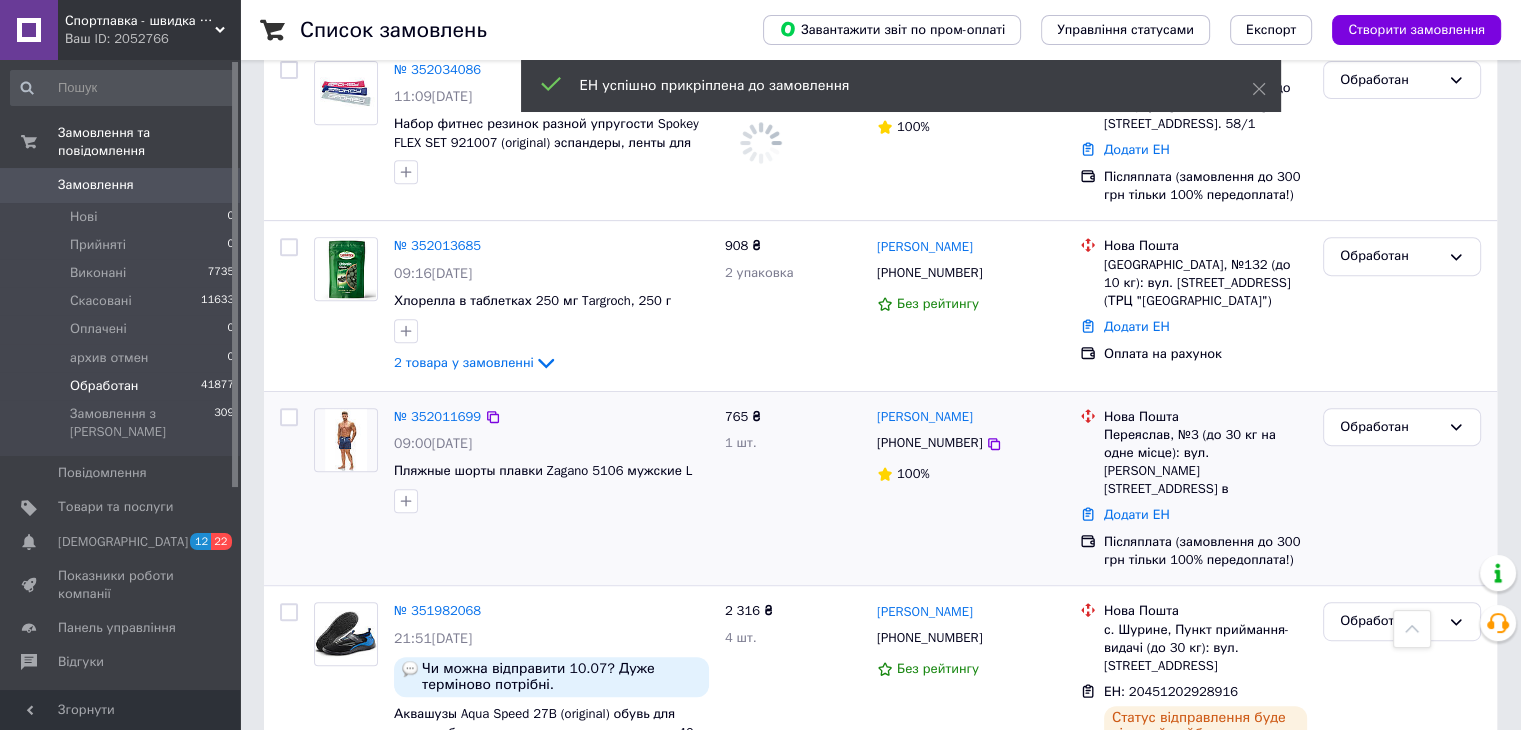 scroll, scrollTop: 800, scrollLeft: 0, axis: vertical 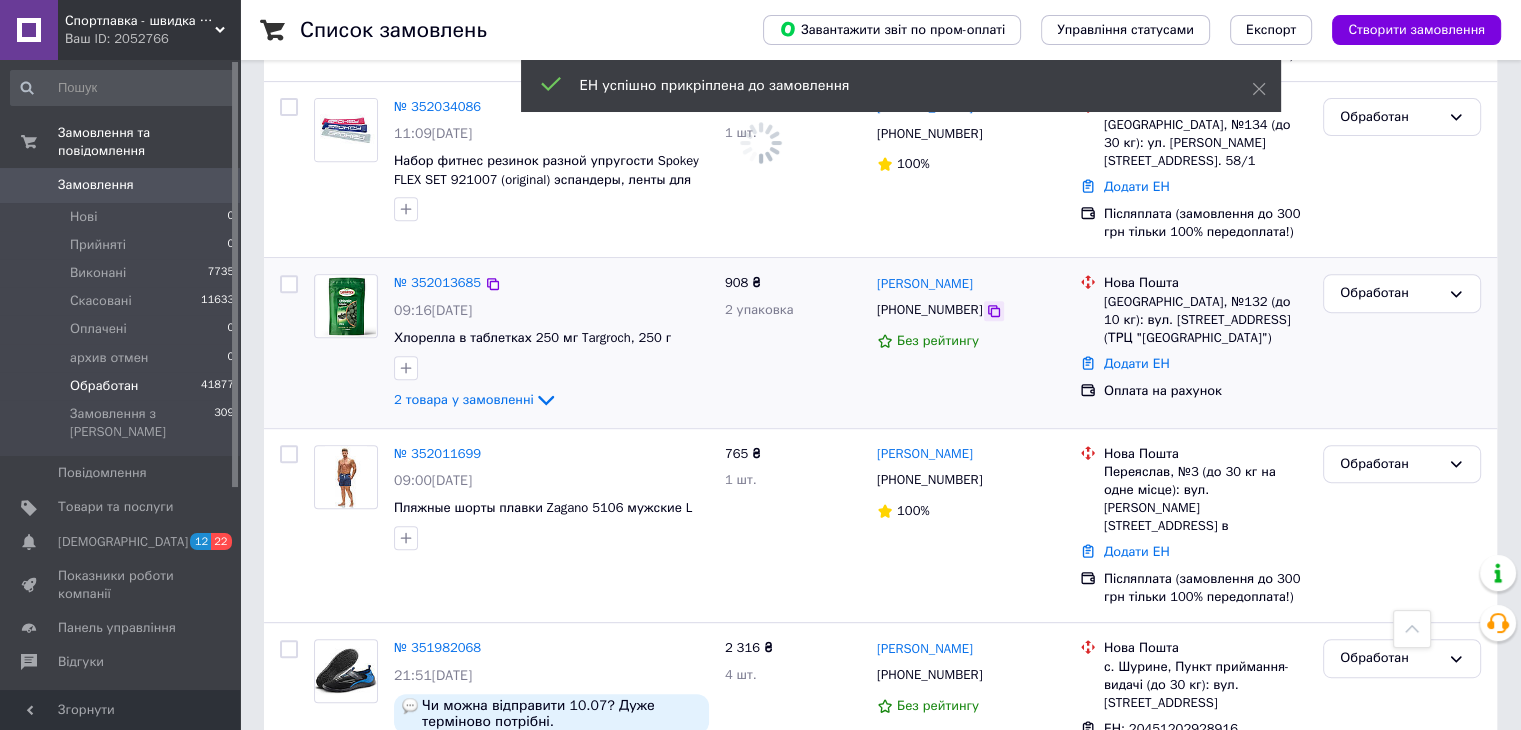 click 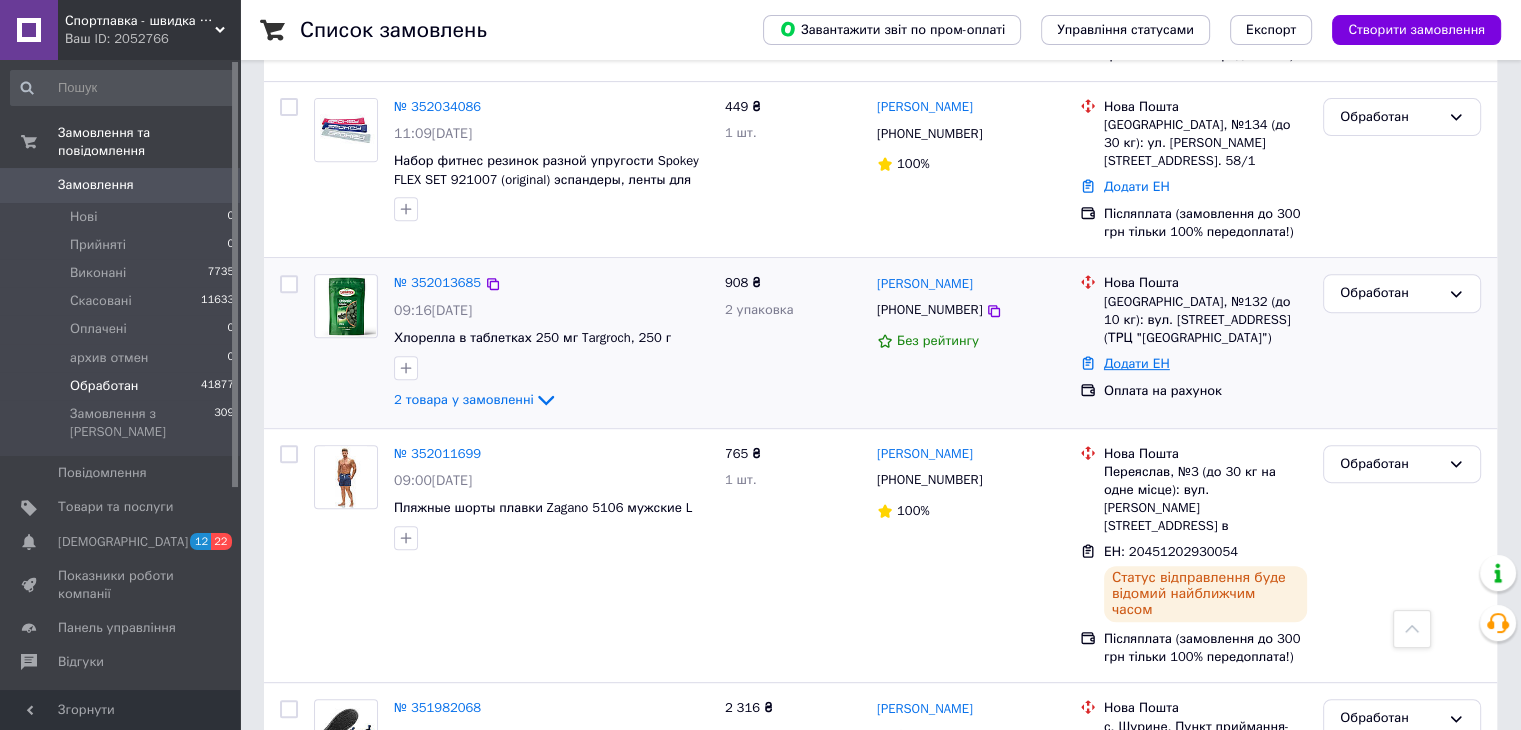 click on "Додати ЕН" at bounding box center [1137, 363] 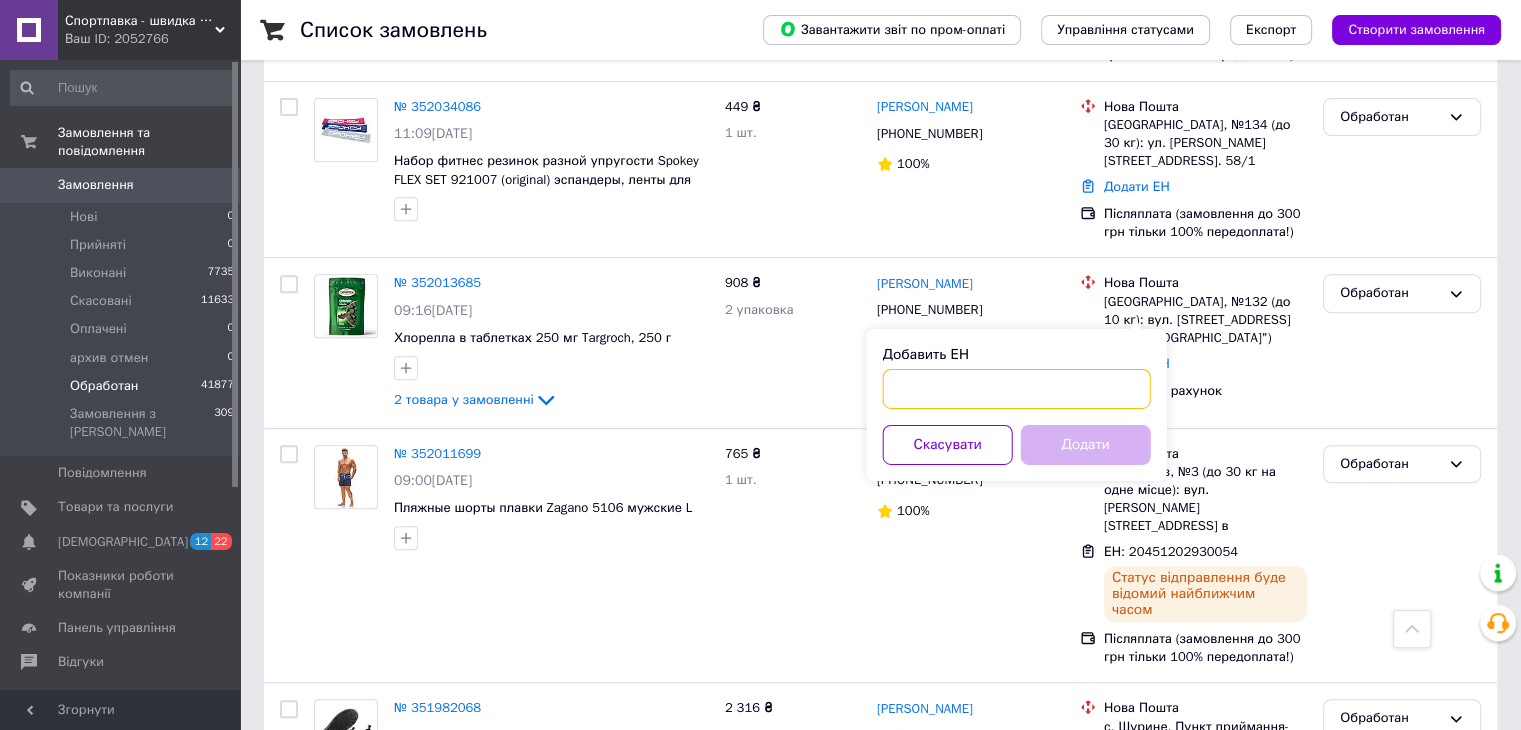 click on "Добавить ЕН" at bounding box center [1017, 389] 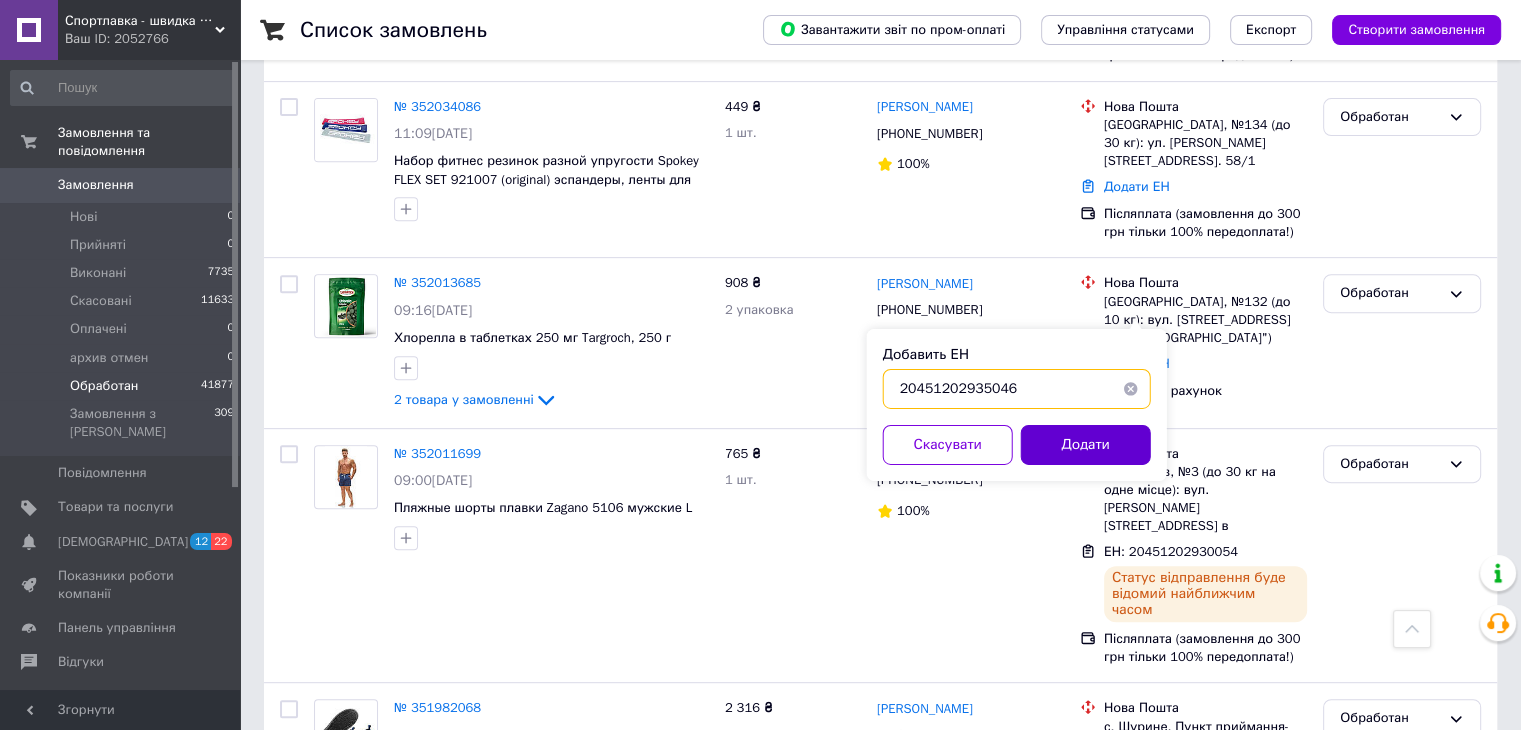 type on "20451202935046" 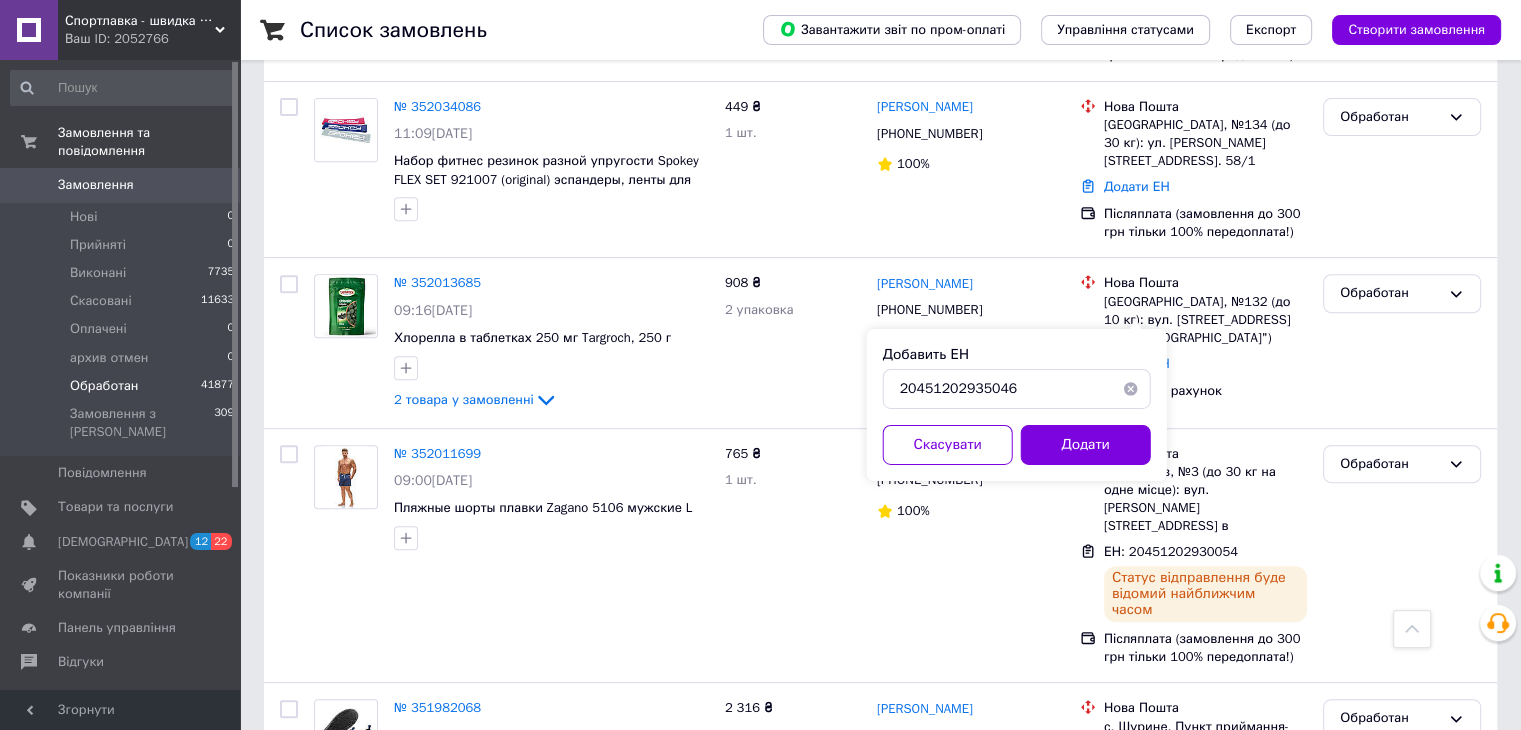 click on "Додати" at bounding box center (1086, 445) 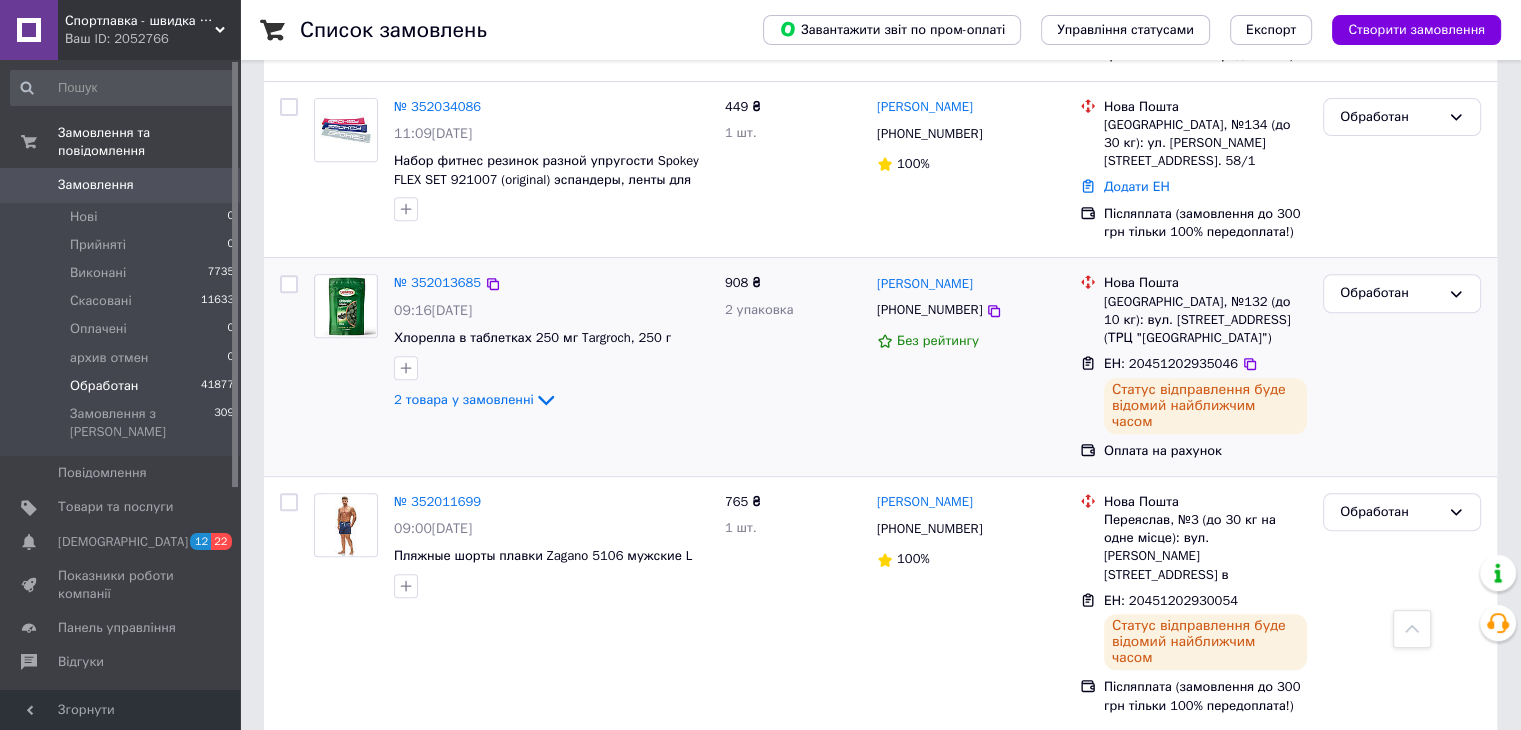 scroll, scrollTop: 666, scrollLeft: 0, axis: vertical 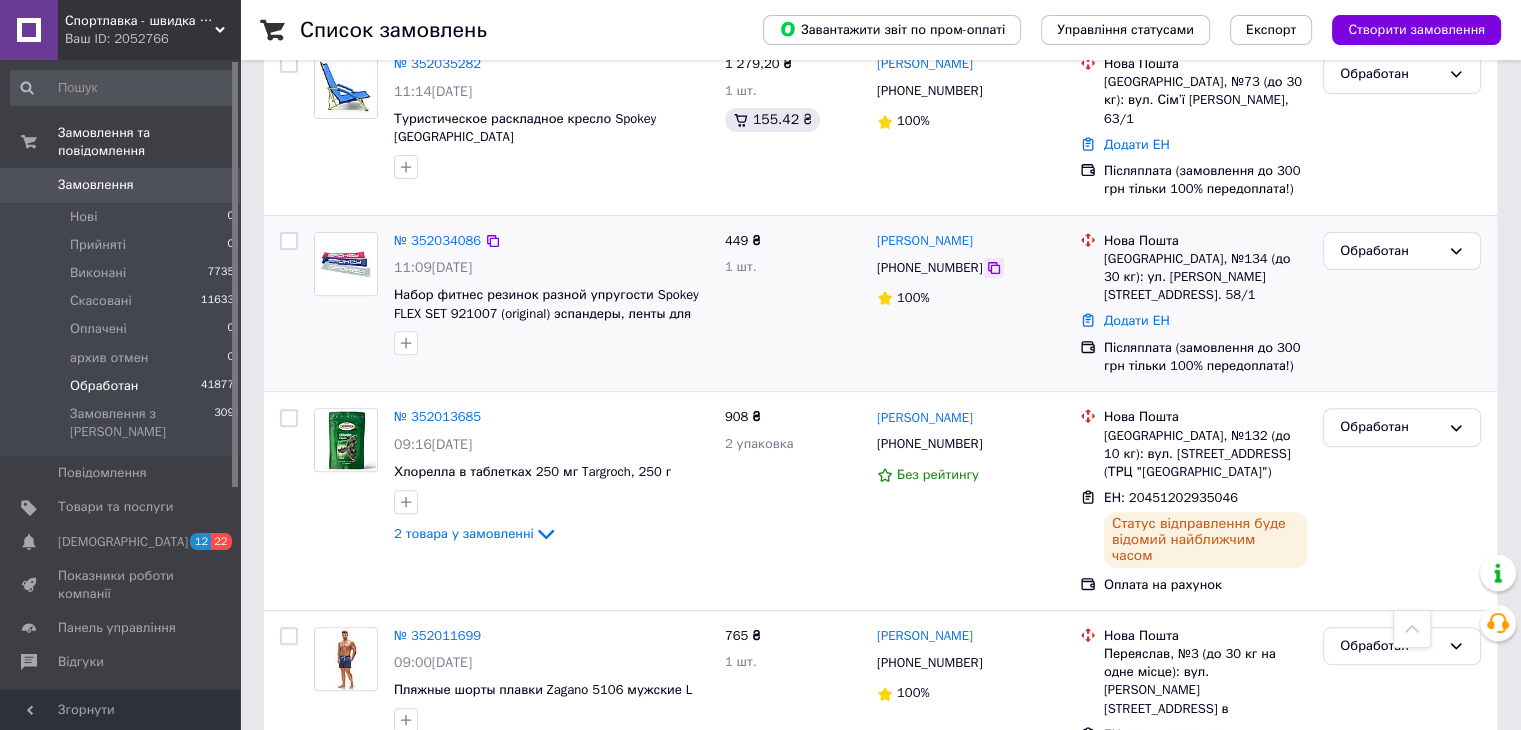 click 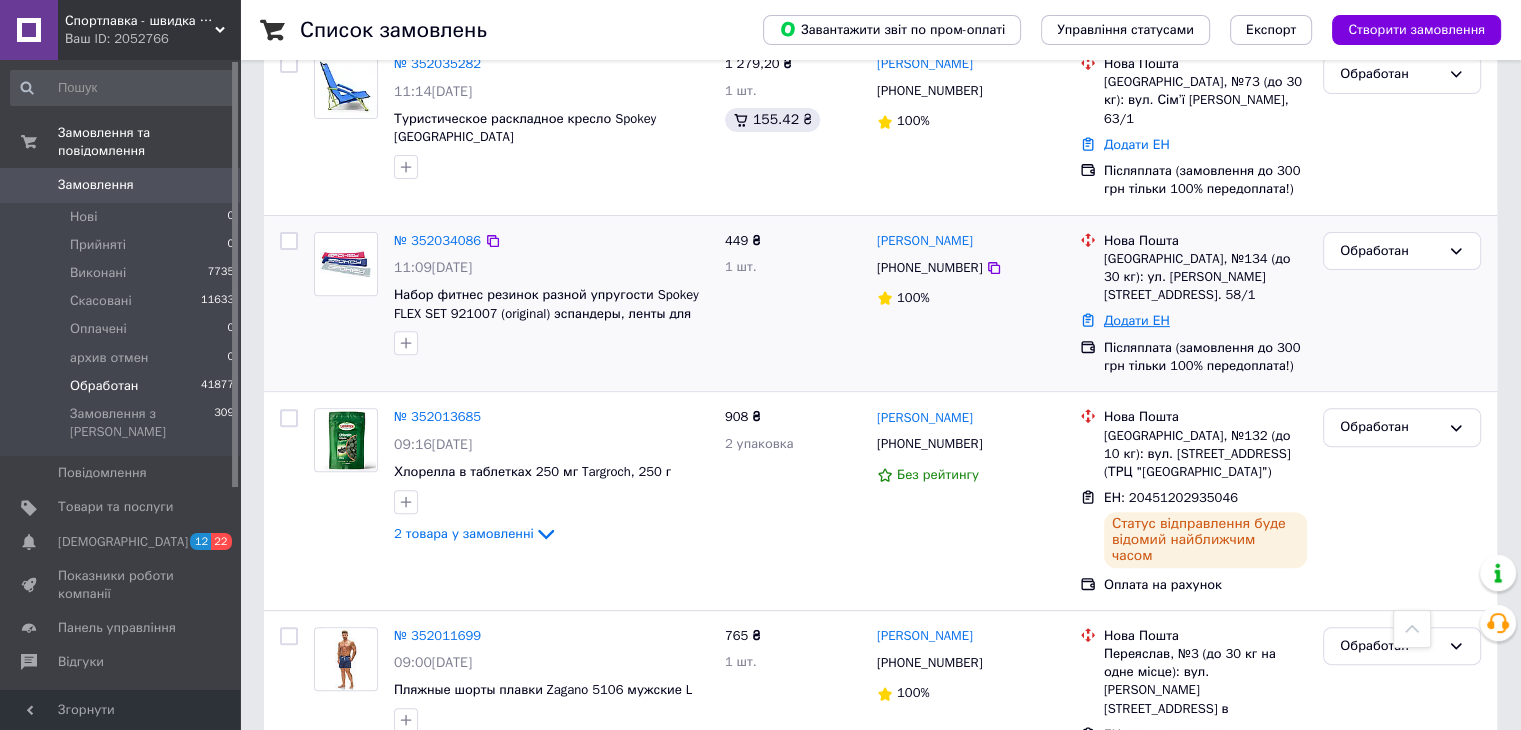 click on "Додати ЕН" at bounding box center [1137, 320] 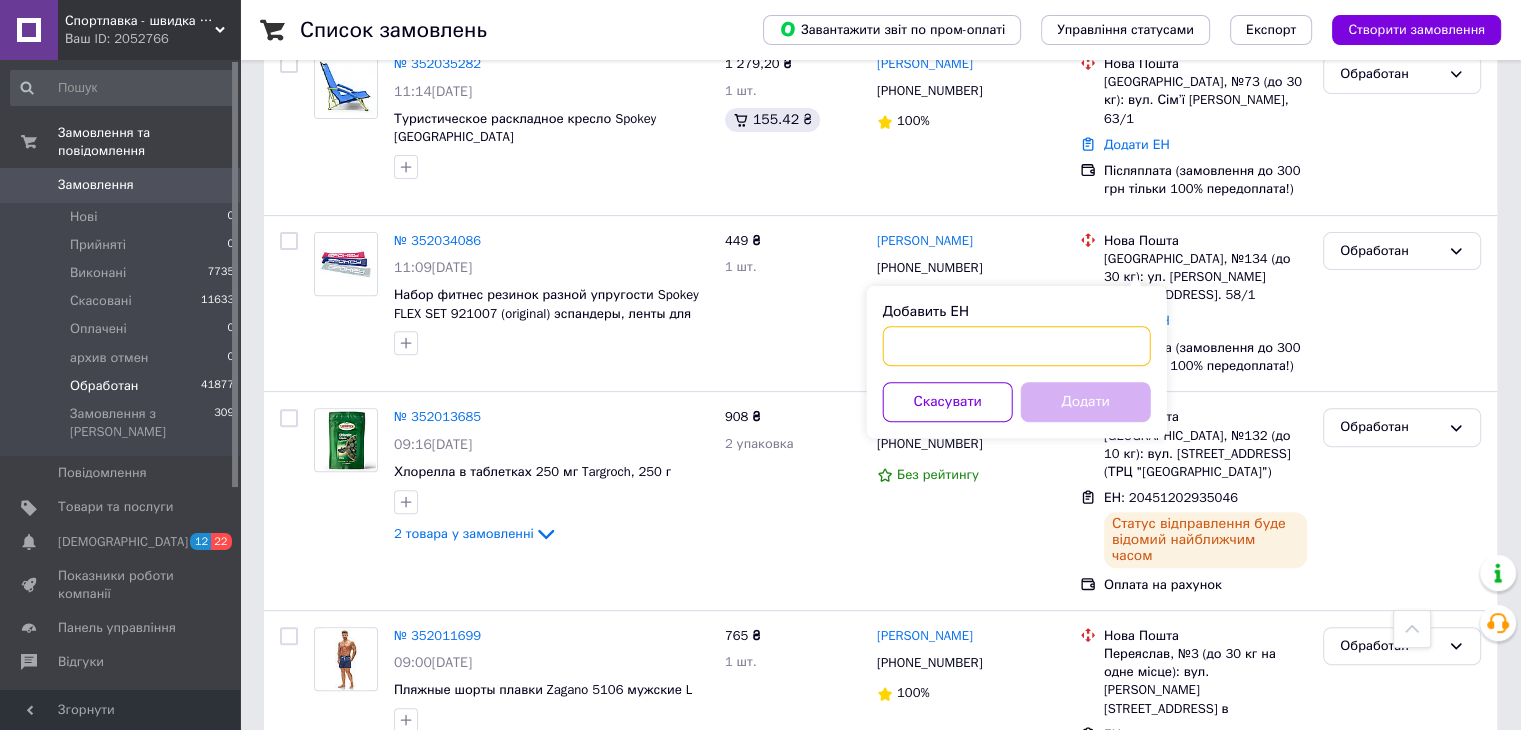 click on "Добавить ЕН" at bounding box center (1017, 346) 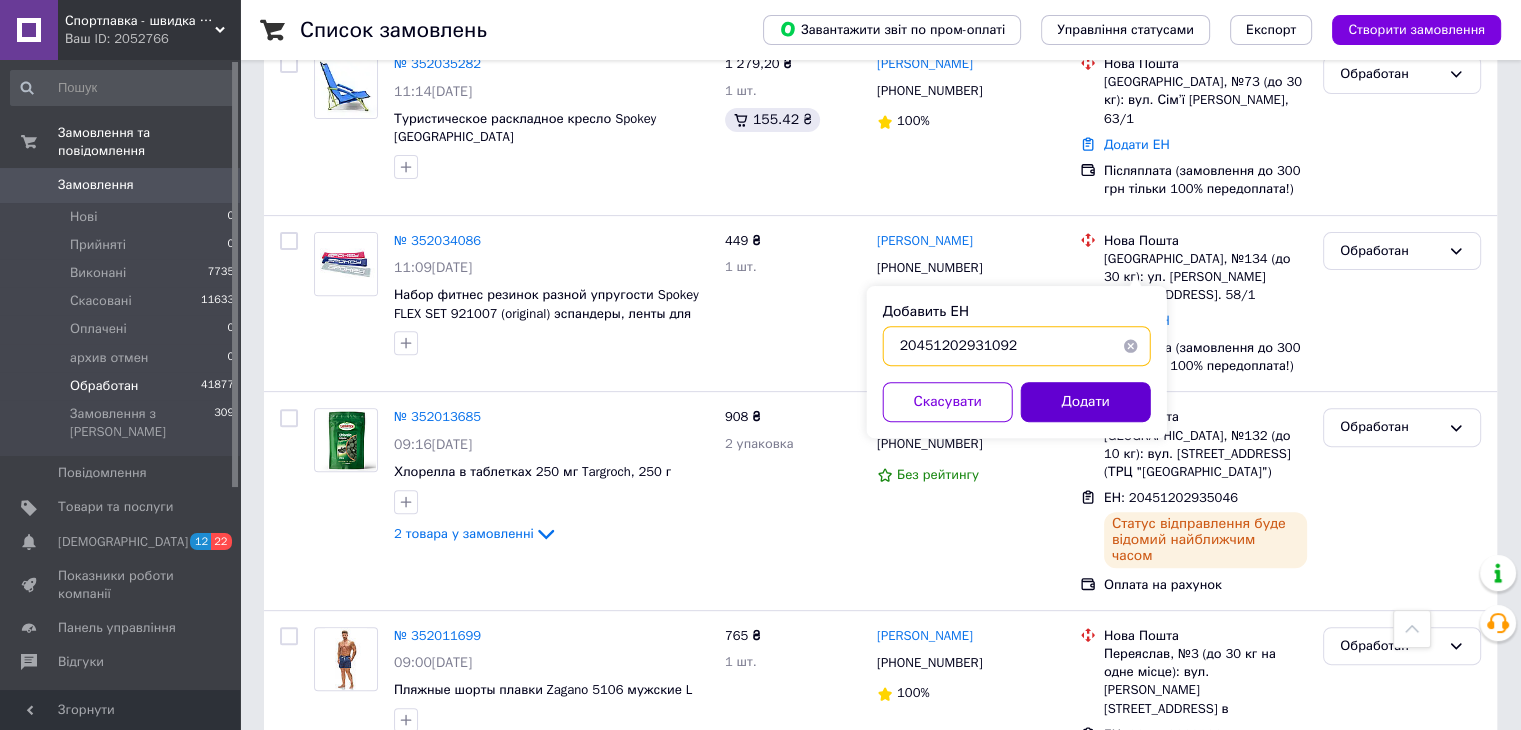 type on "20451202931092" 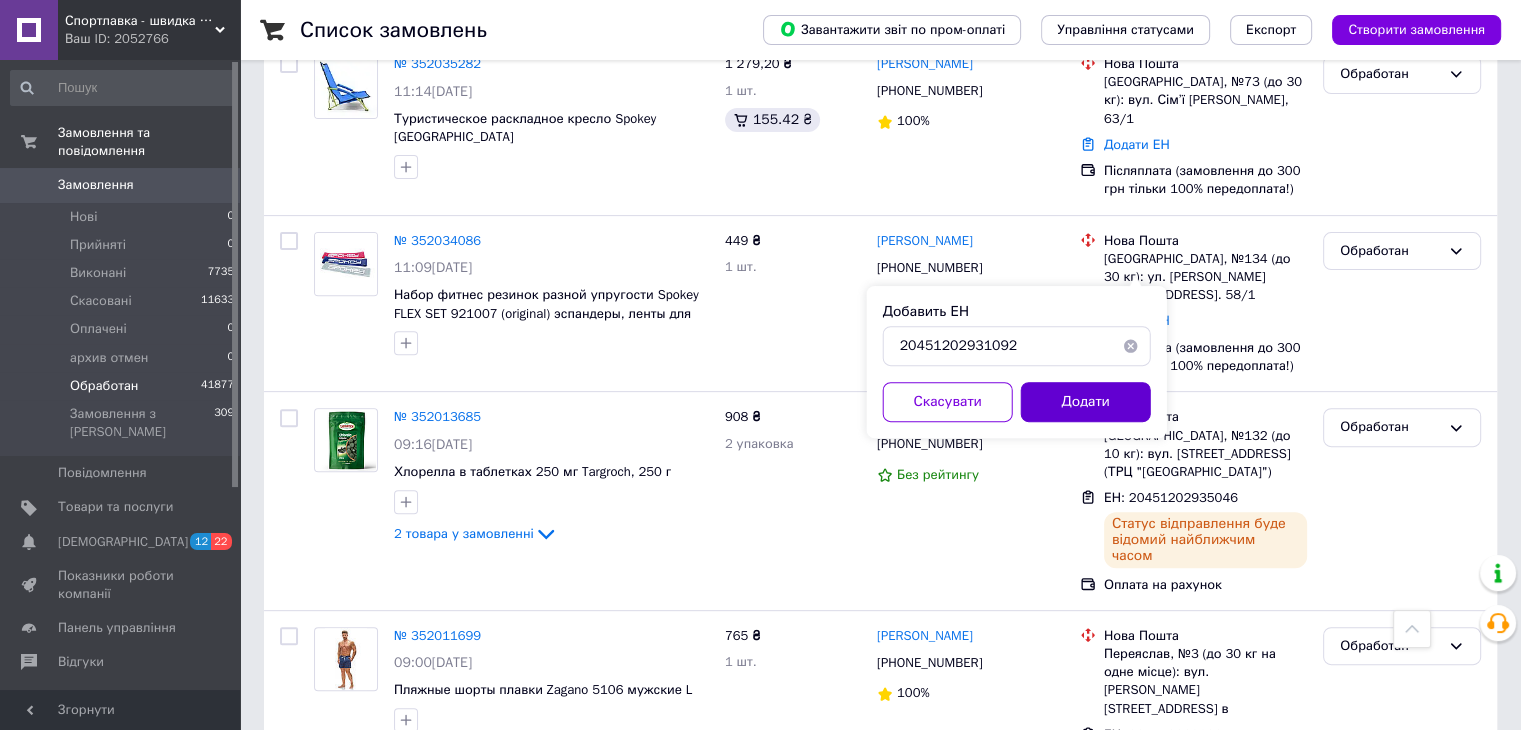 click on "Додати" at bounding box center (1086, 402) 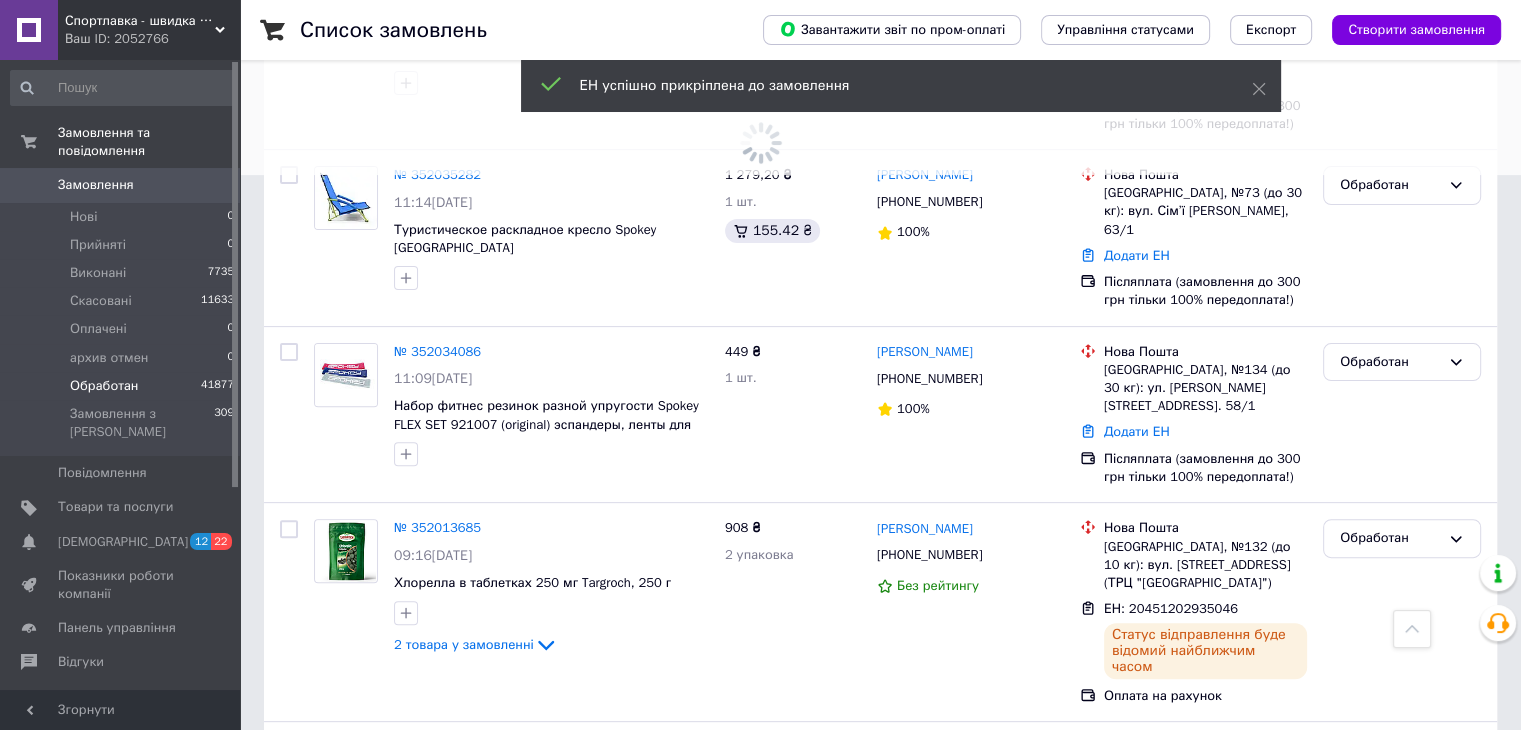 scroll, scrollTop: 533, scrollLeft: 0, axis: vertical 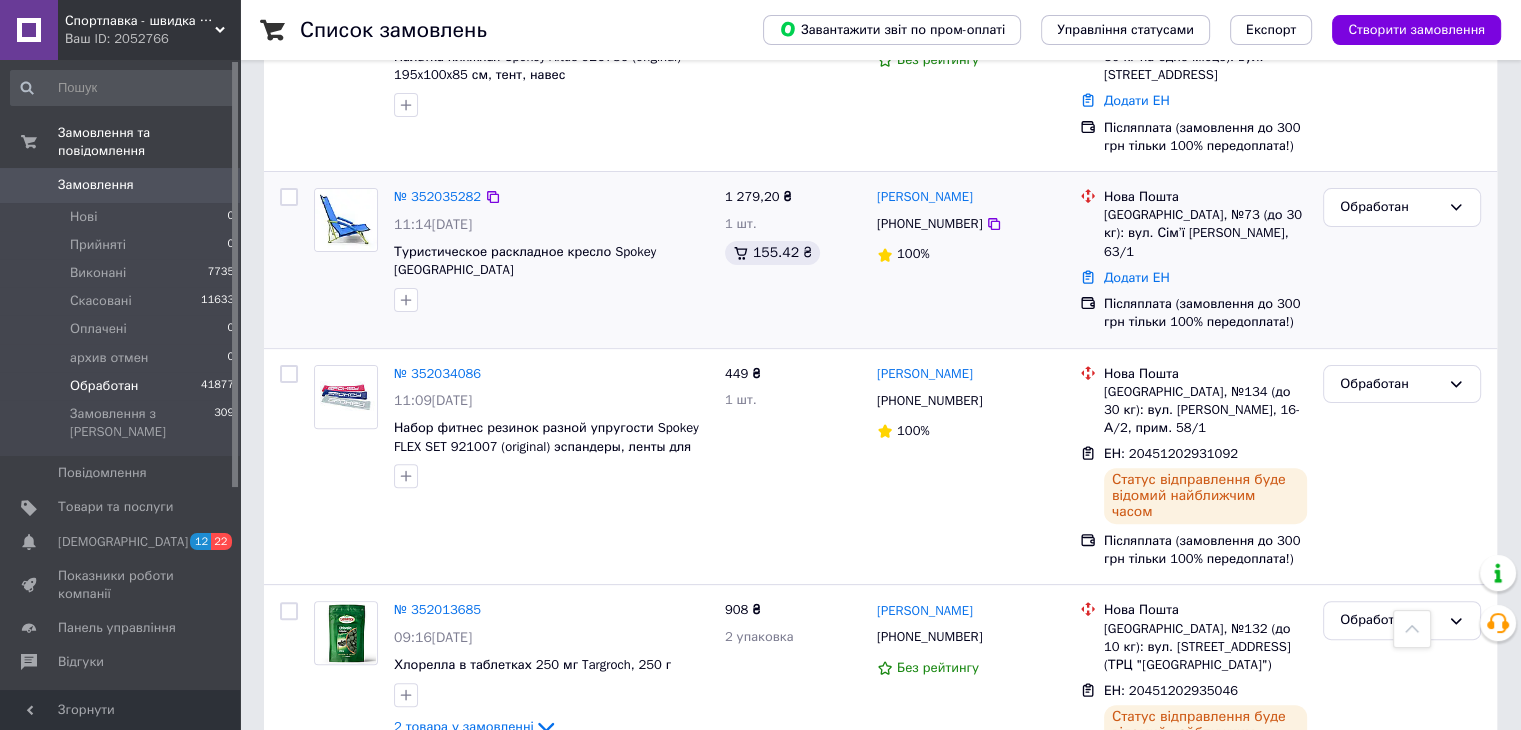 click 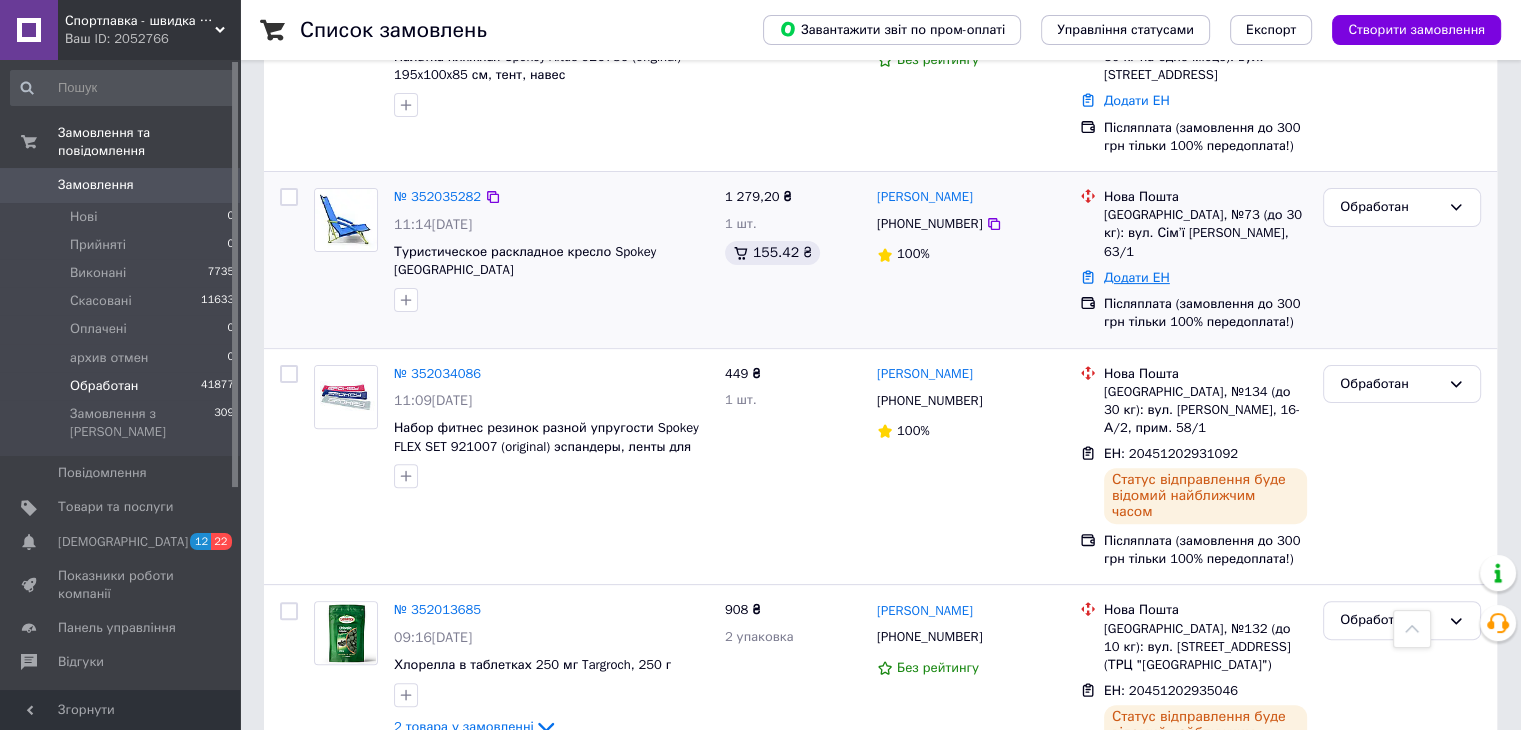 click on "Додати ЕН" at bounding box center [1137, 277] 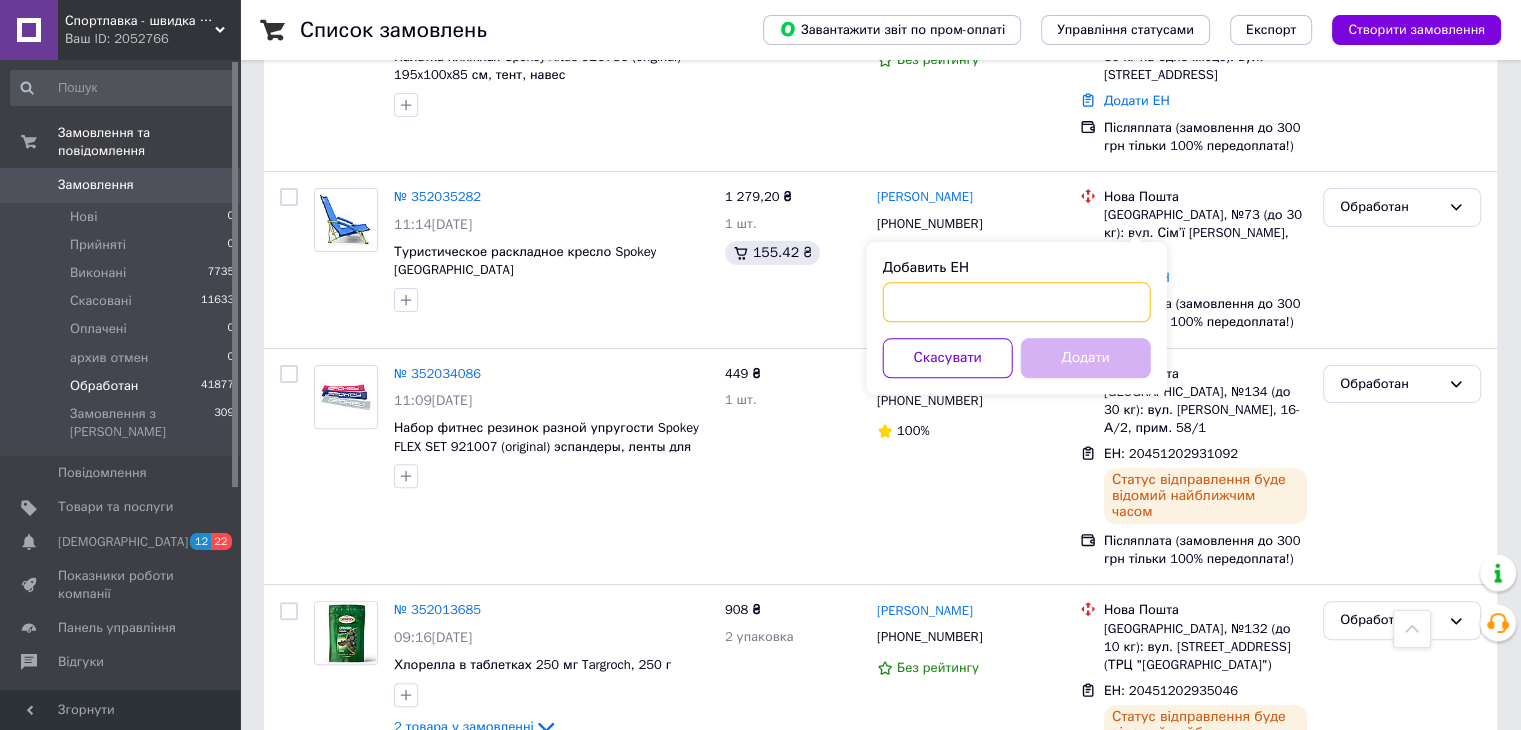 click on "Добавить ЕН" at bounding box center (1017, 302) 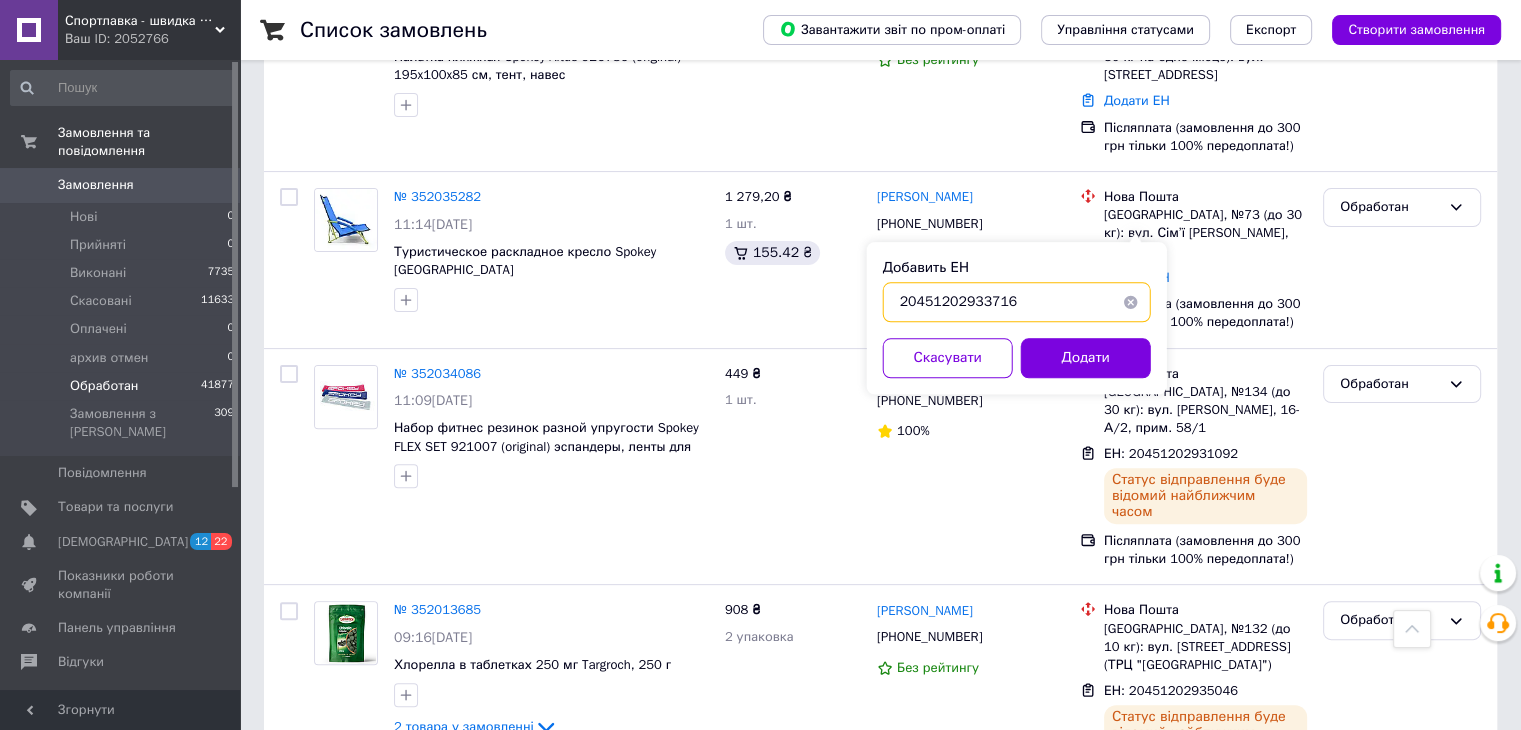 type on "20451202933716" 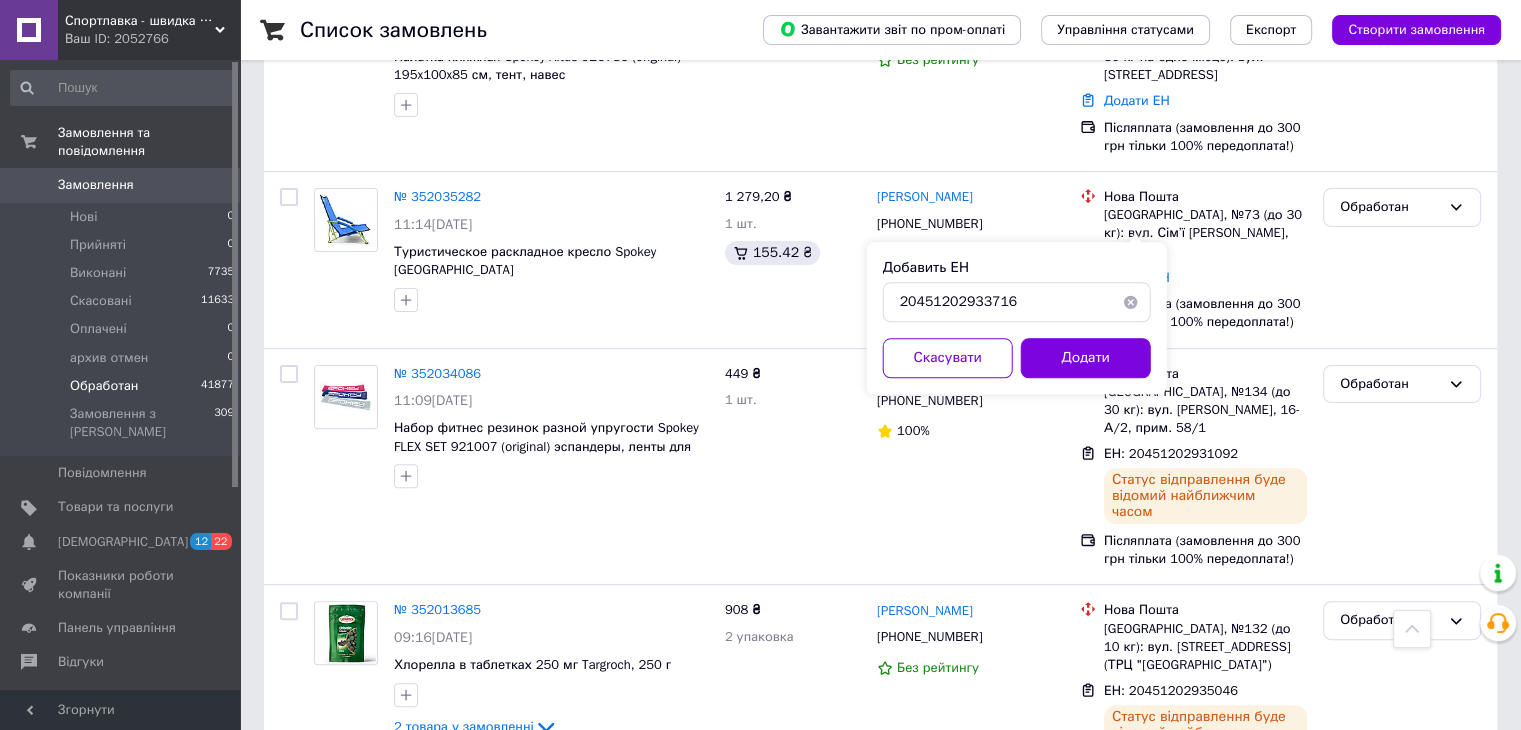 click on "Добавить ЕН 20451202933716 Скасувати Додати" at bounding box center (1017, 318) 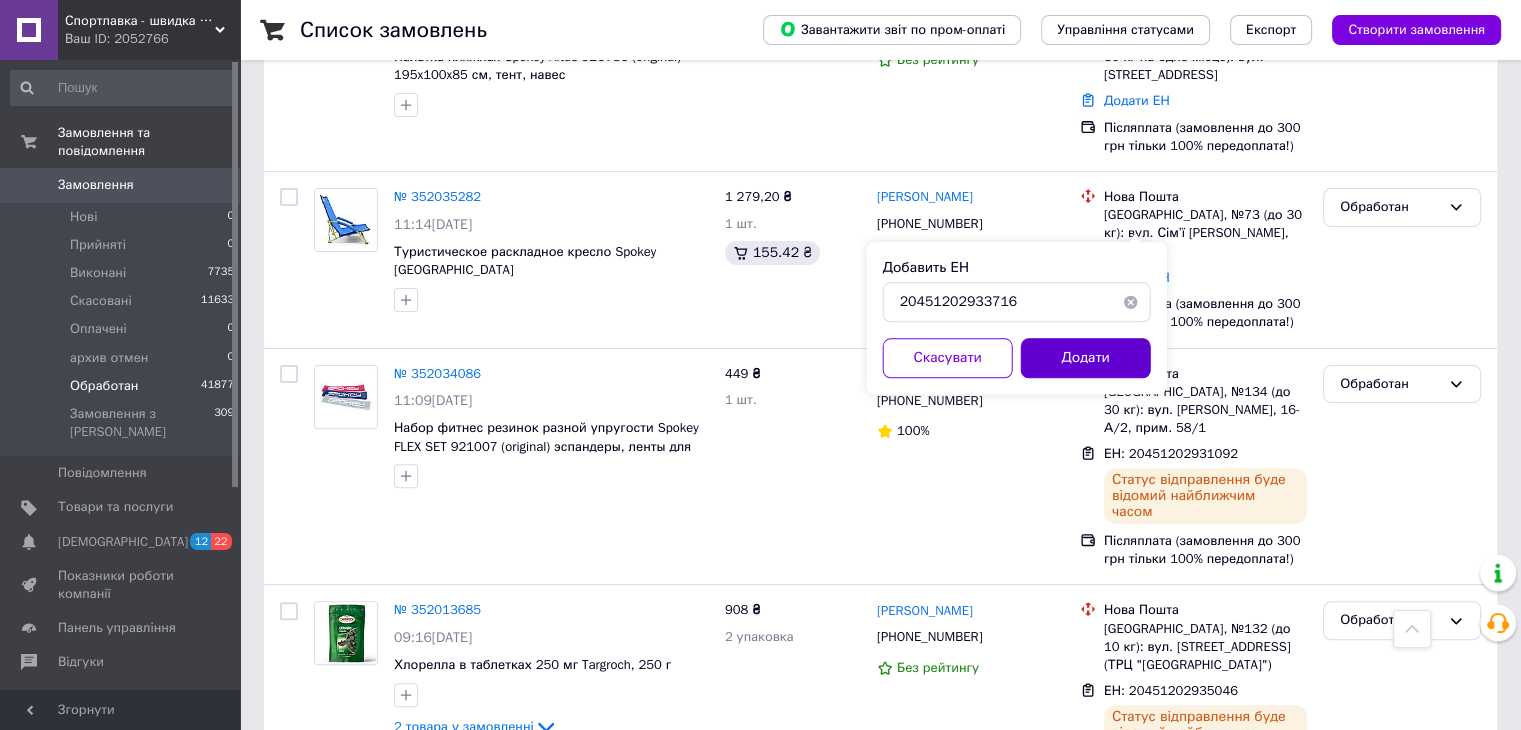 click on "Додати" at bounding box center (1086, 358) 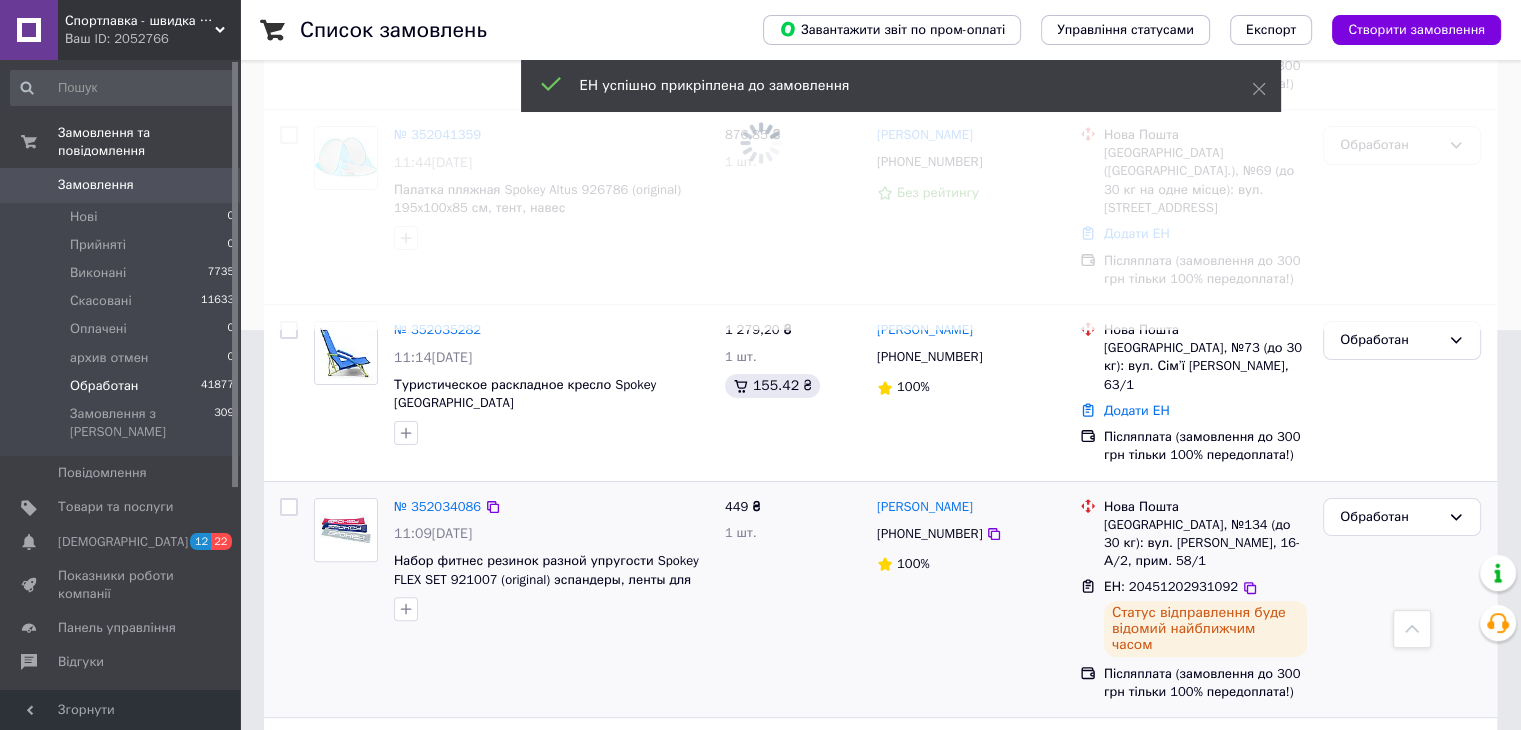 scroll, scrollTop: 266, scrollLeft: 0, axis: vertical 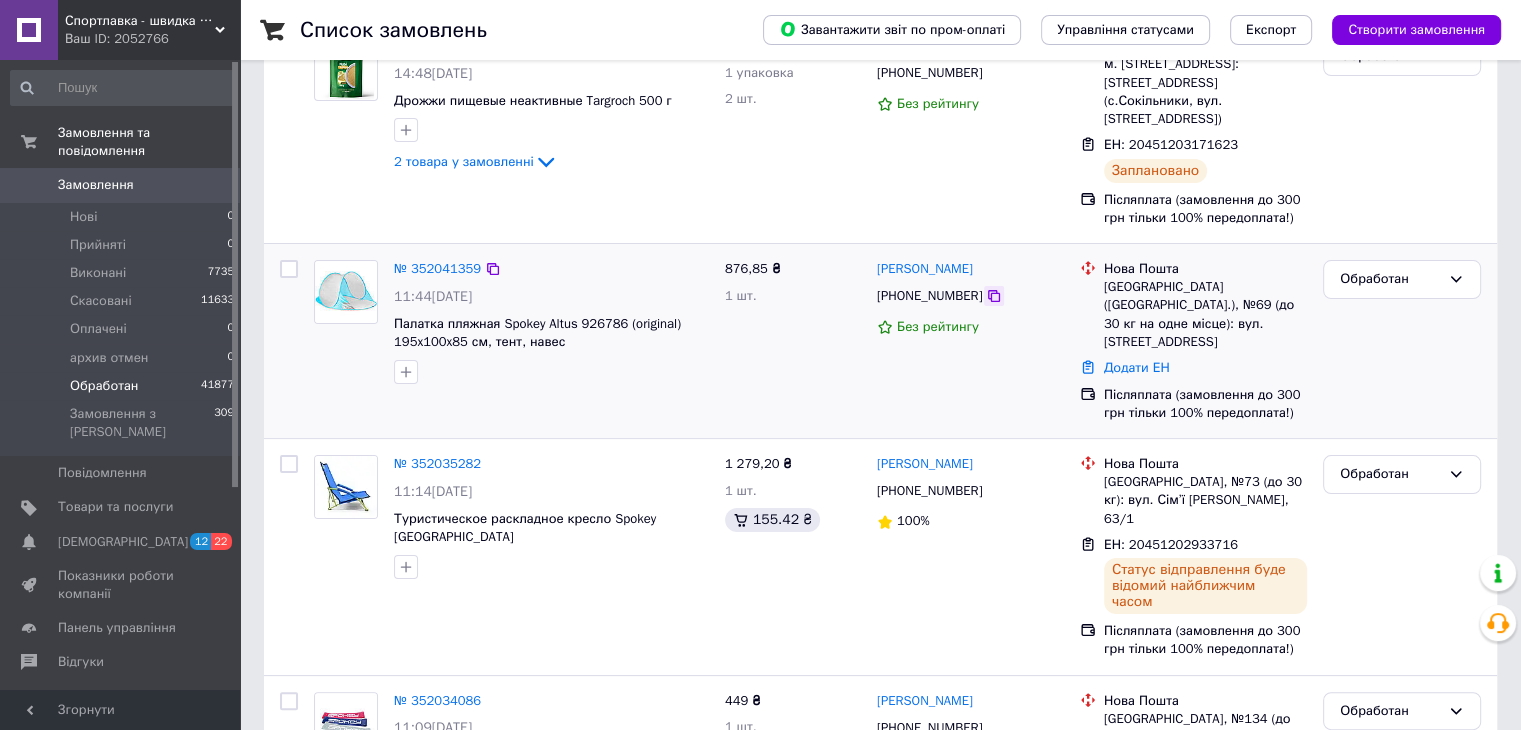 click 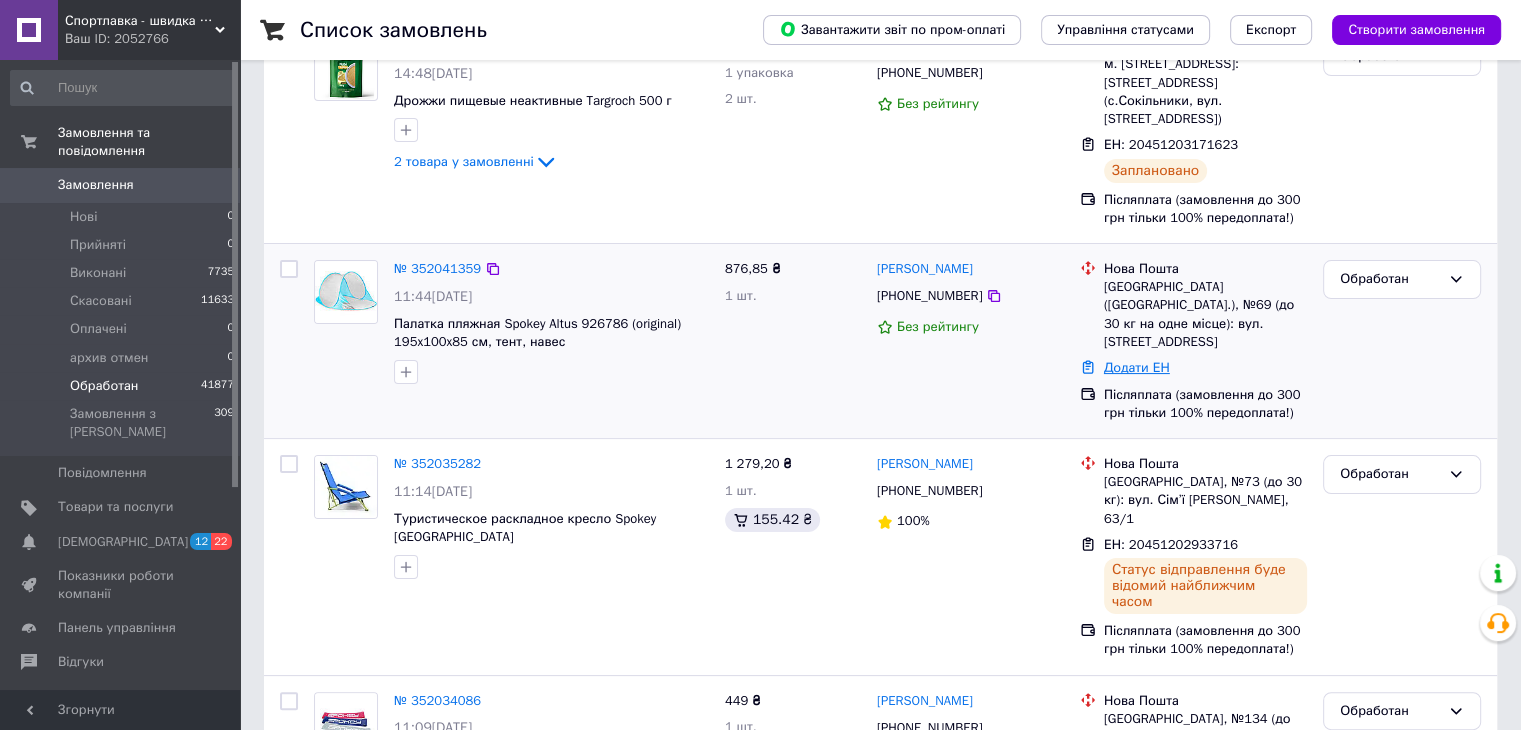 click on "Додати ЕН" at bounding box center (1137, 367) 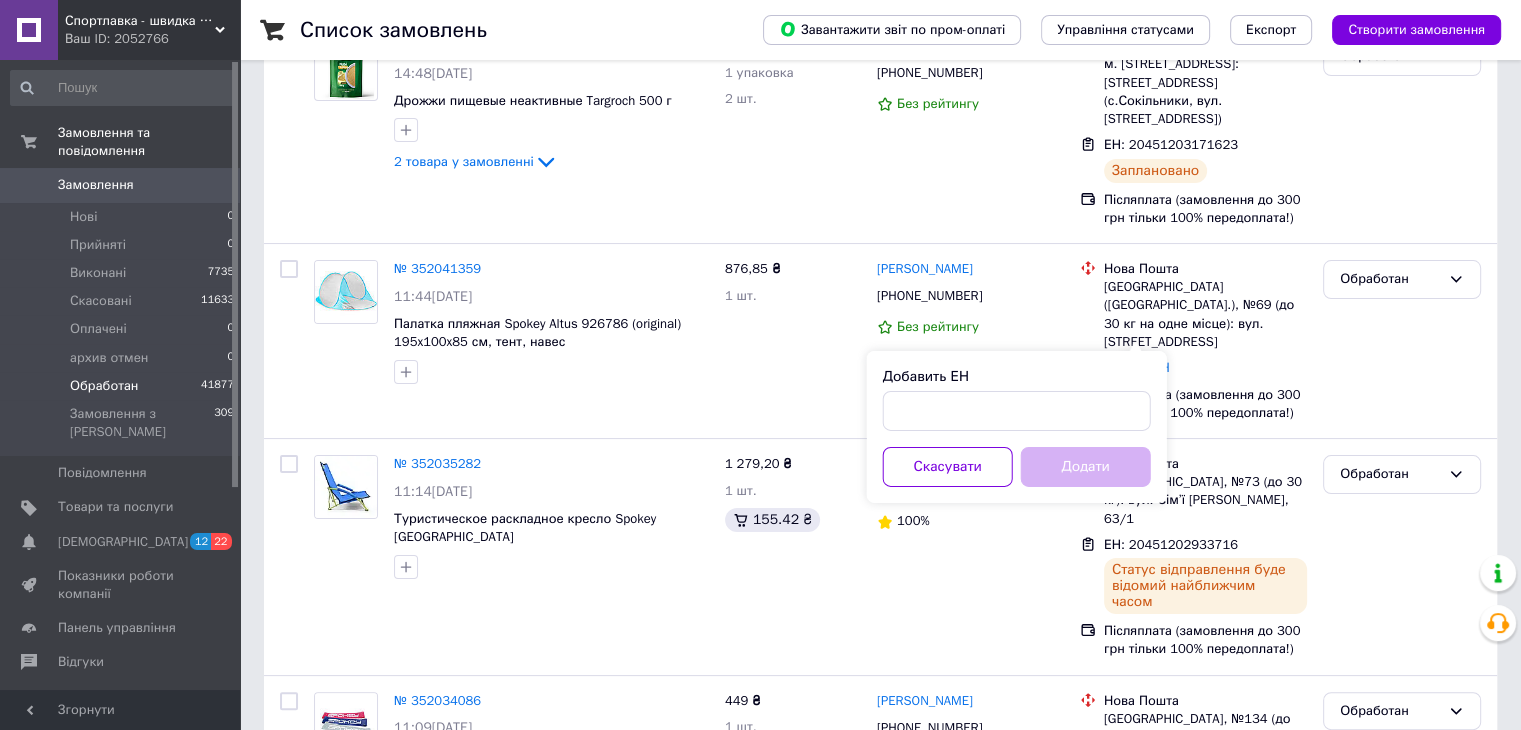 click on "Добавить ЕН" at bounding box center [1017, 377] 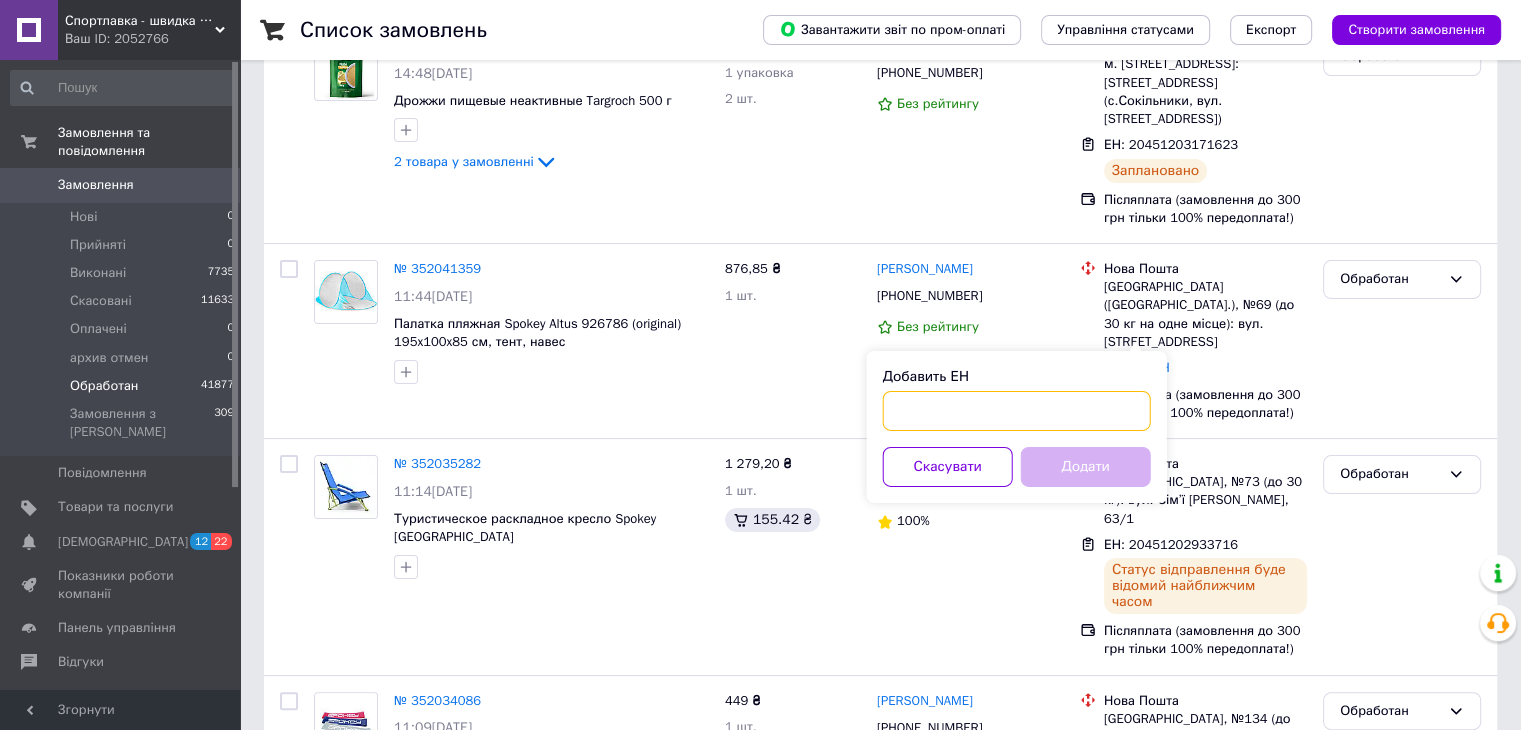 click on "Добавить ЕН" at bounding box center (1017, 411) 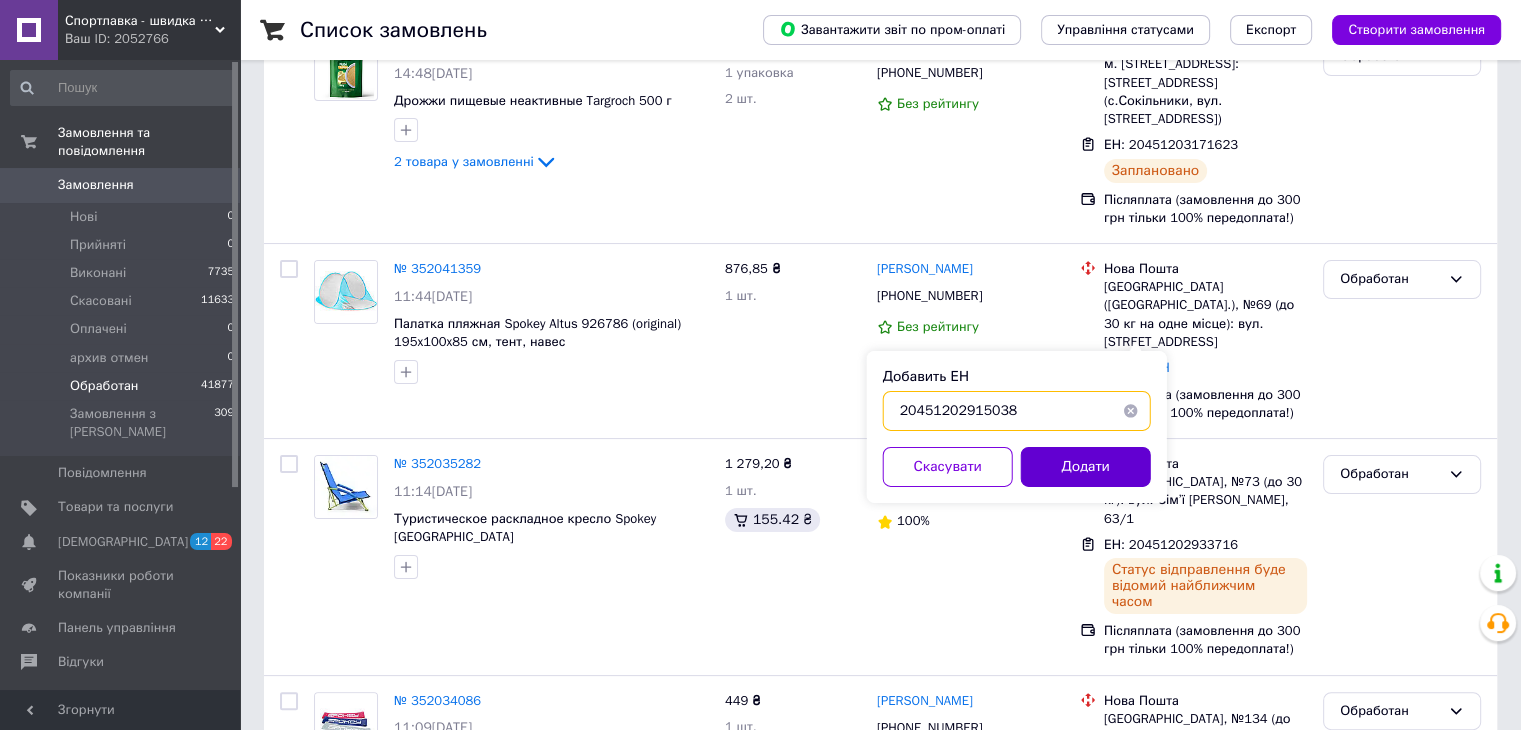 type on "20451202915038" 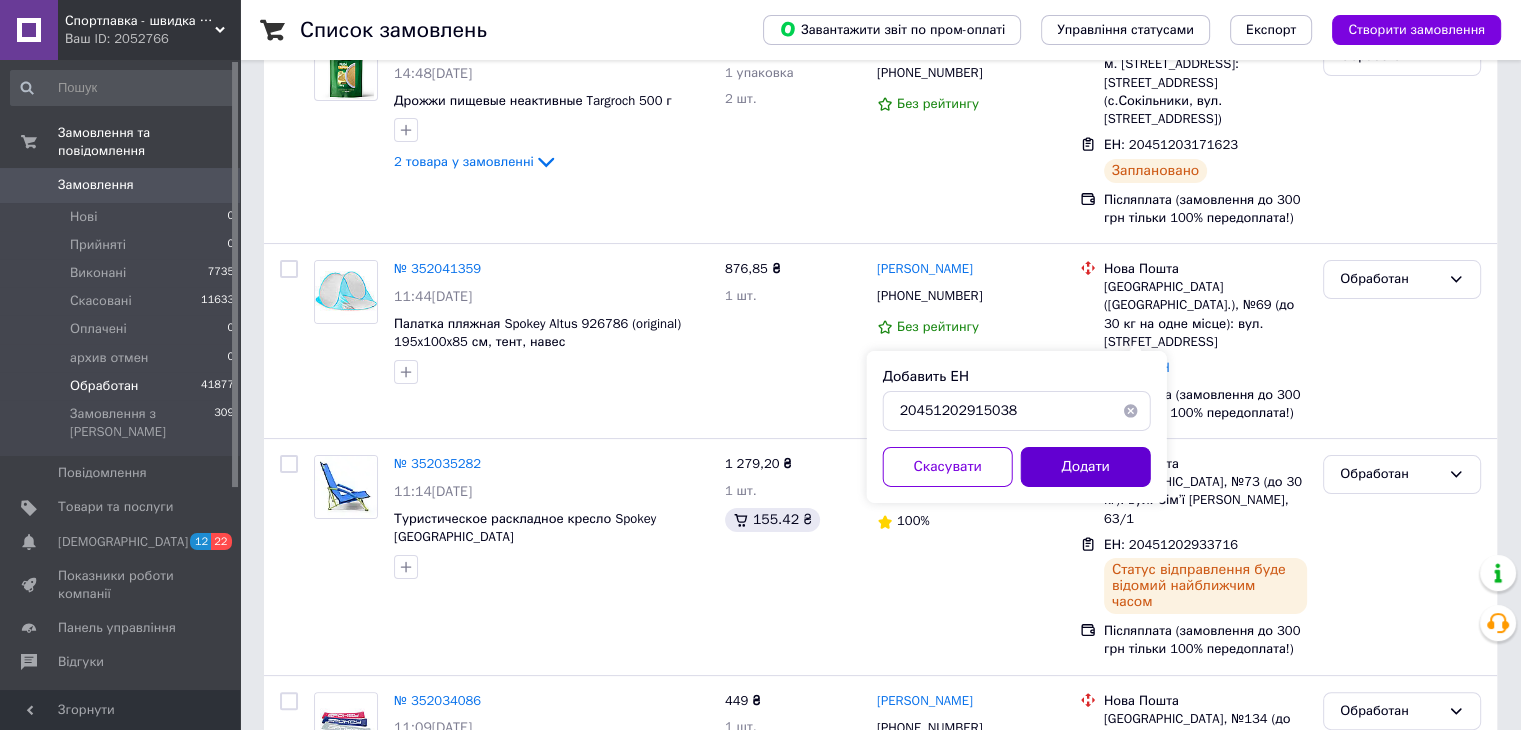 click on "Додати" at bounding box center [1086, 467] 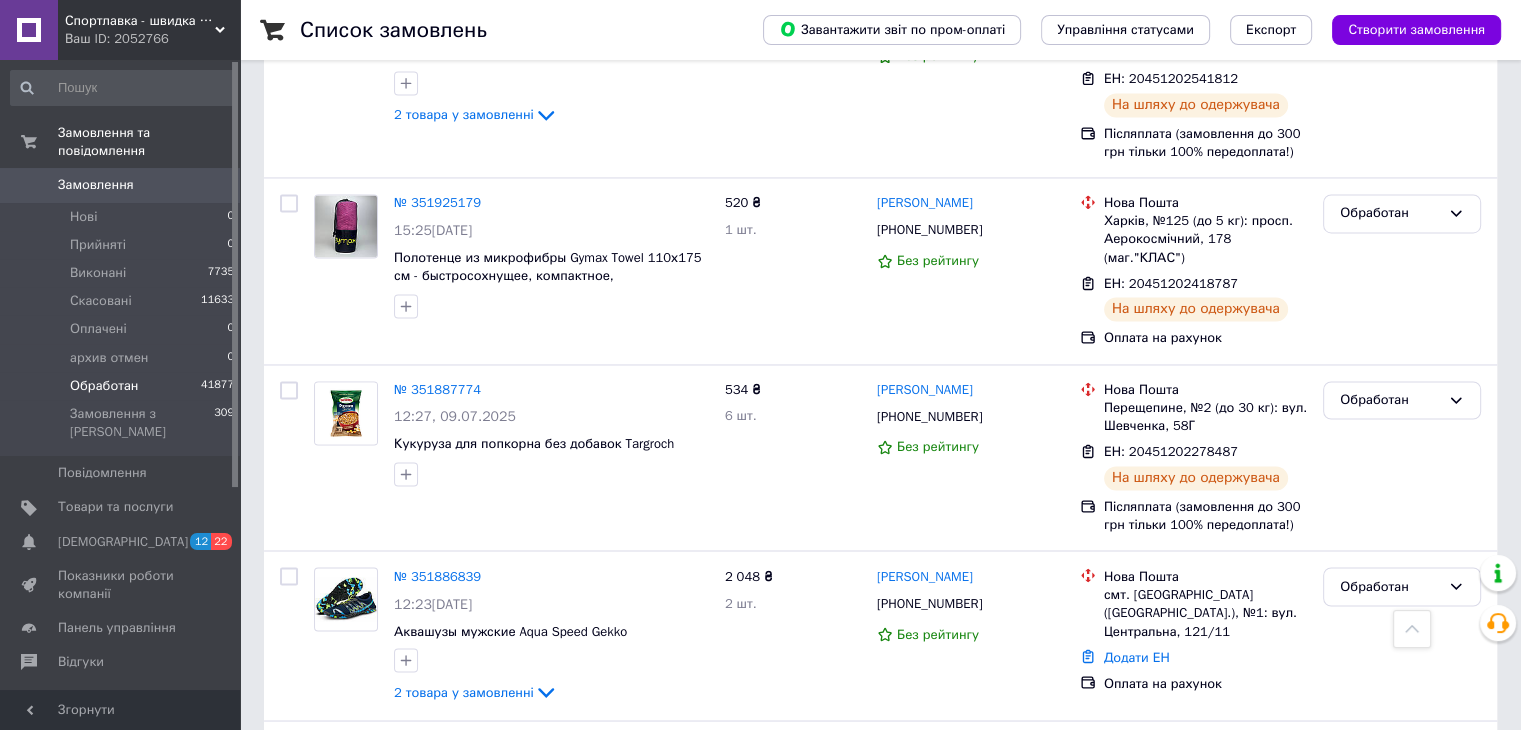 scroll, scrollTop: 3333, scrollLeft: 0, axis: vertical 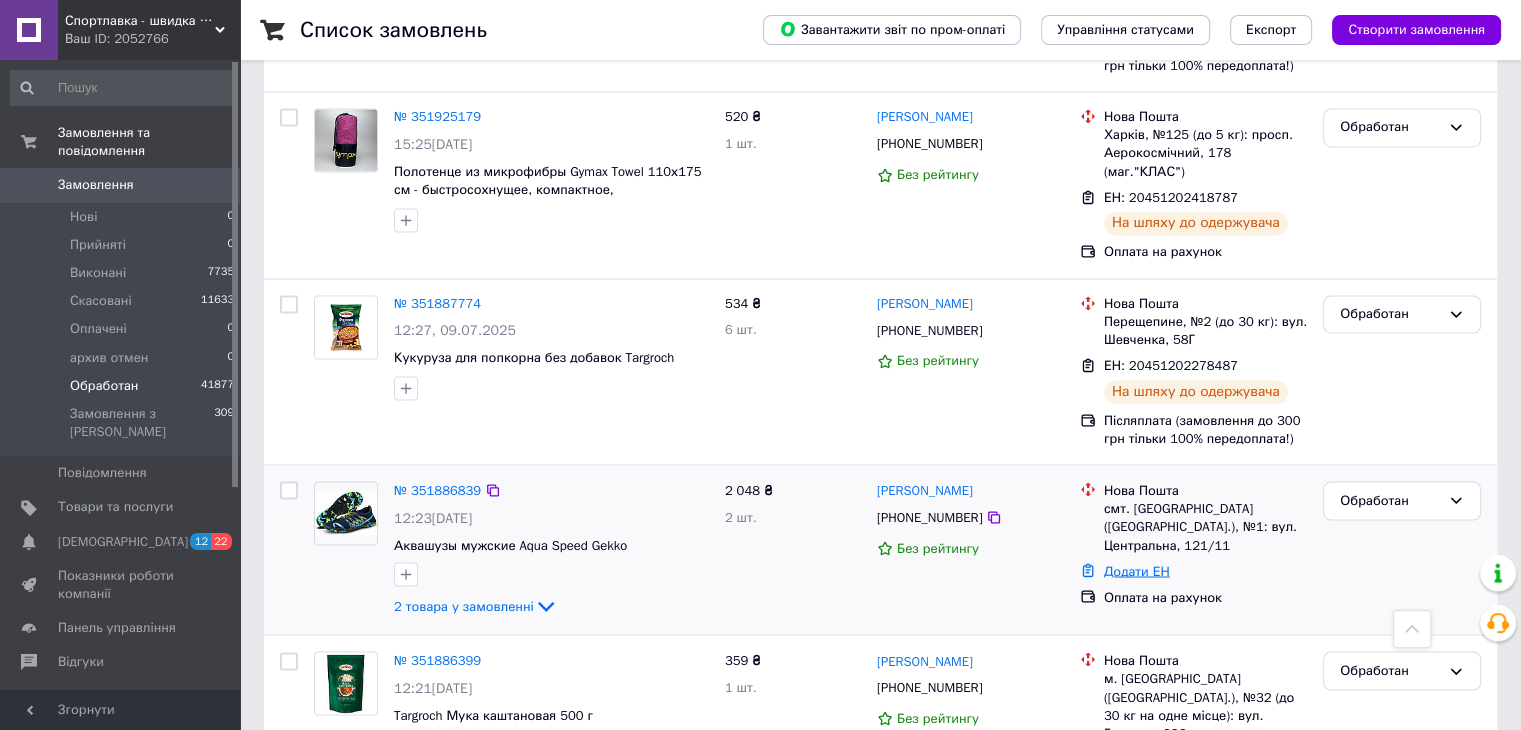 click on "Додати ЕН" at bounding box center [1137, 570] 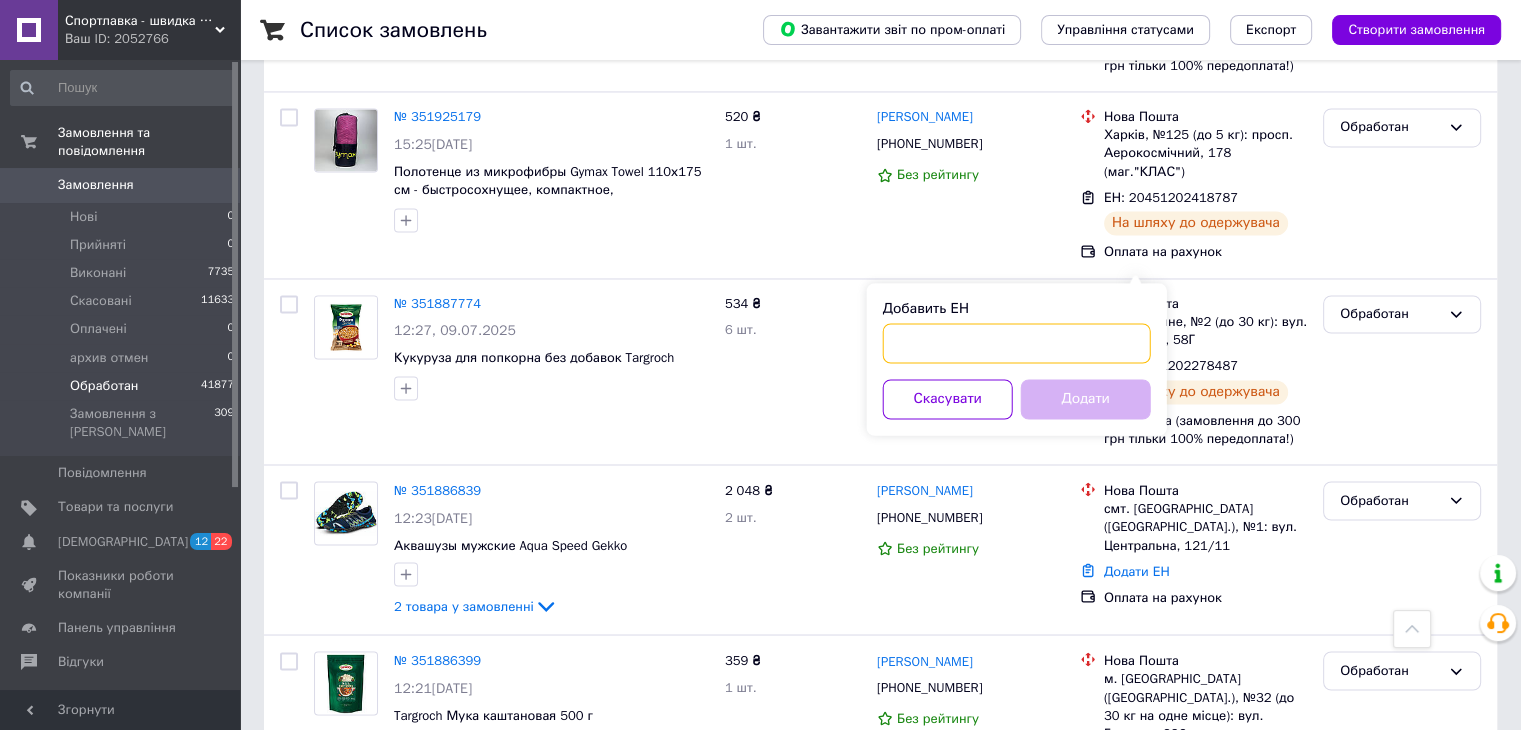 click on "Добавить ЕН" at bounding box center (1017, 343) 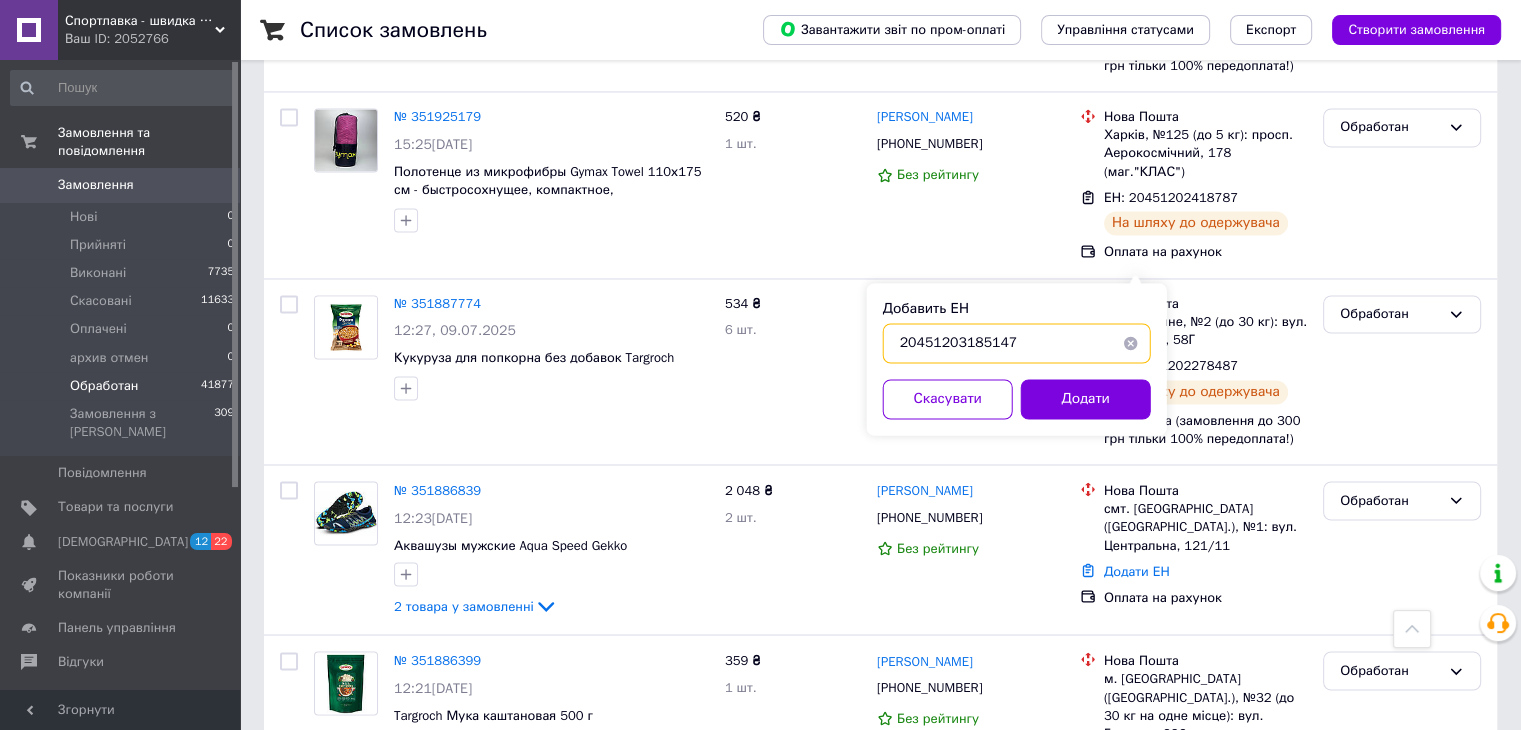 type on "20451203185147" 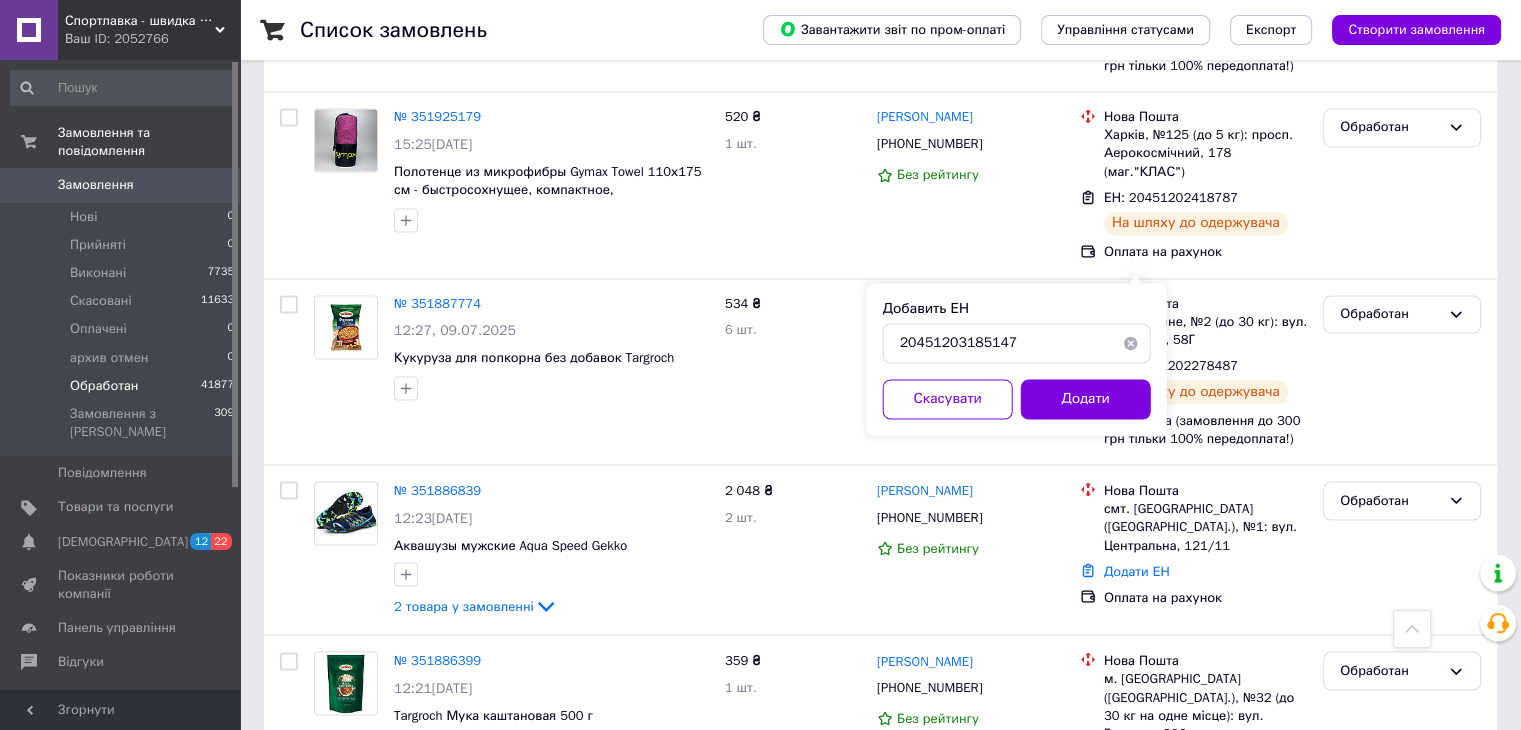 click on "Добавить ЕН 20451203185147 Скасувати Додати" at bounding box center [1017, 359] 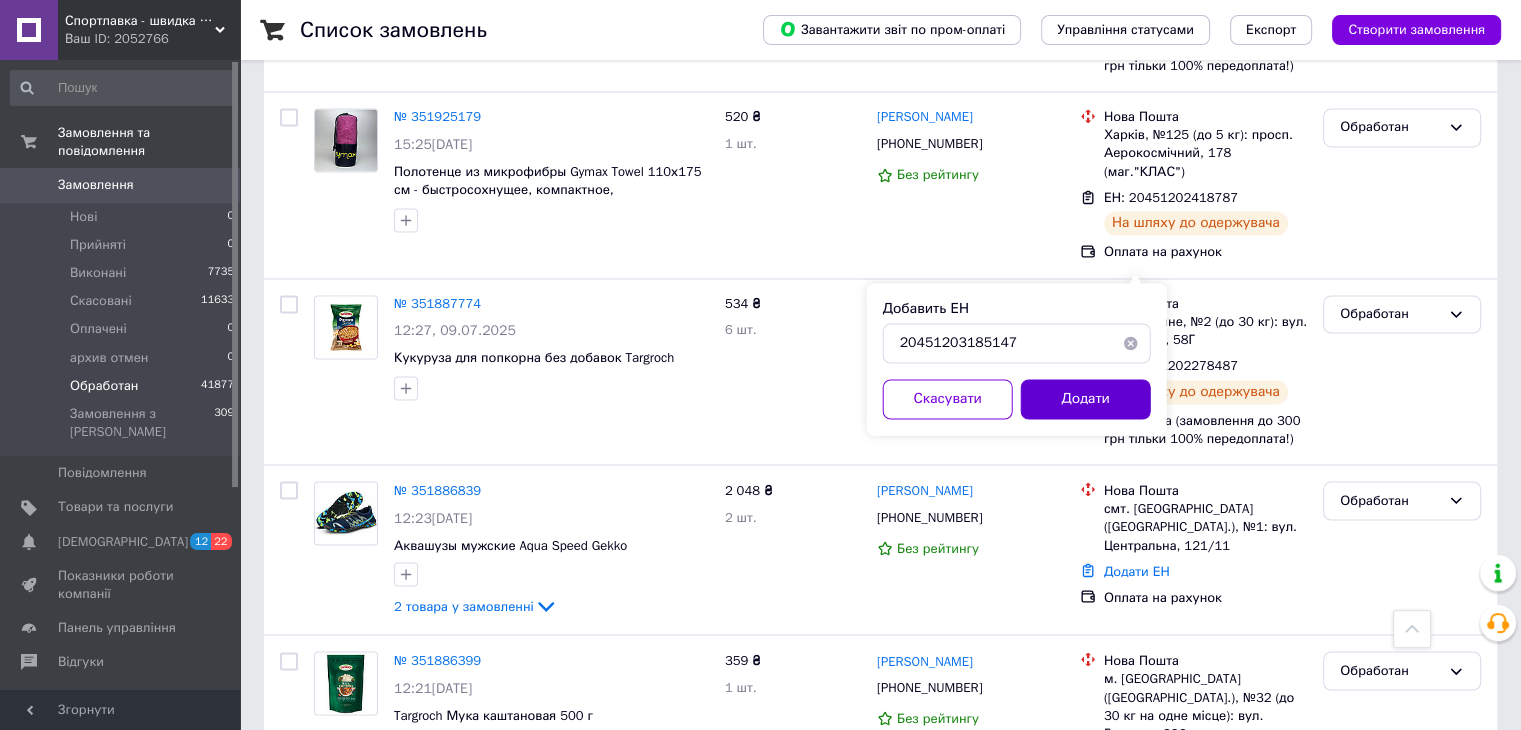 click on "Додати" at bounding box center [1086, 399] 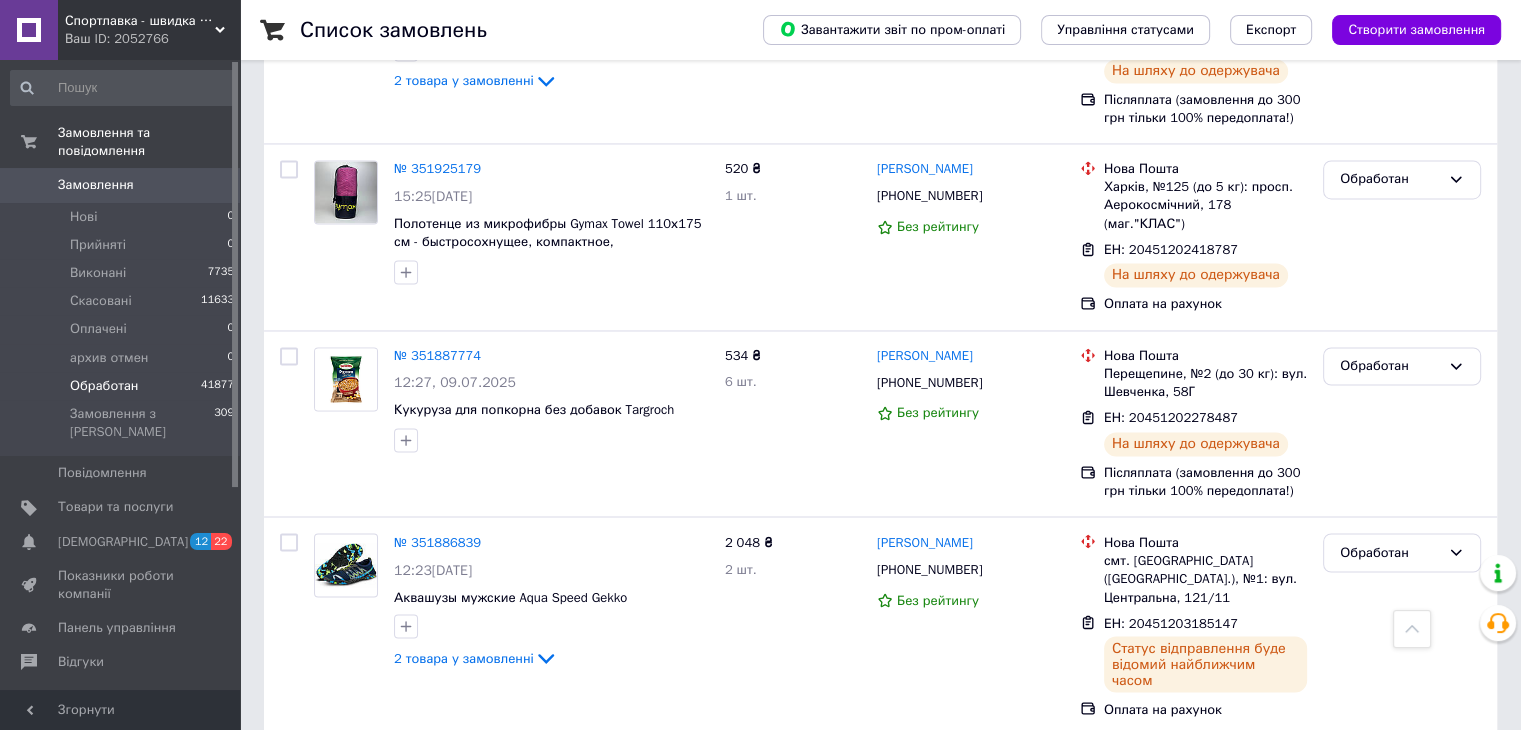 scroll, scrollTop: 3333, scrollLeft: 0, axis: vertical 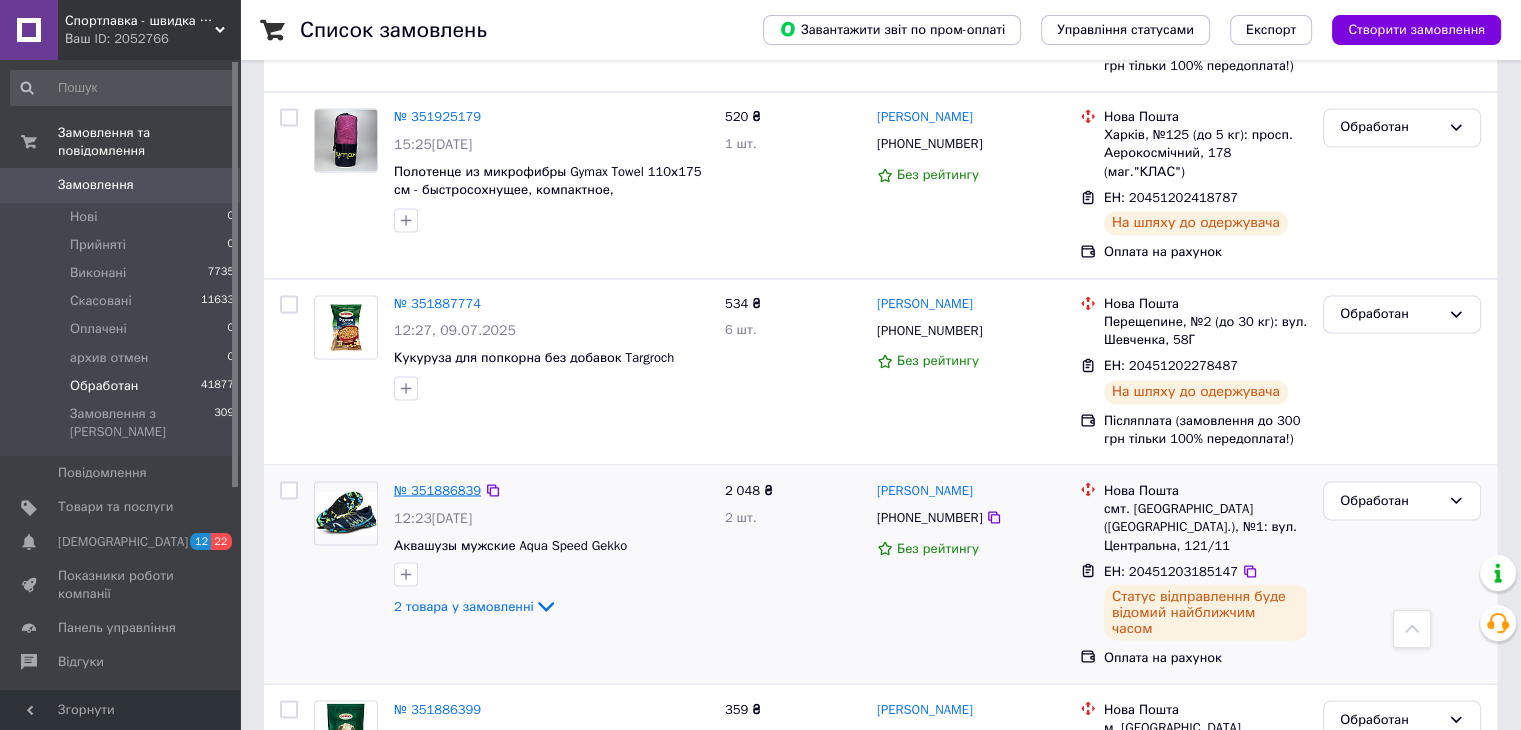 click on "№ 351886839" at bounding box center (437, 489) 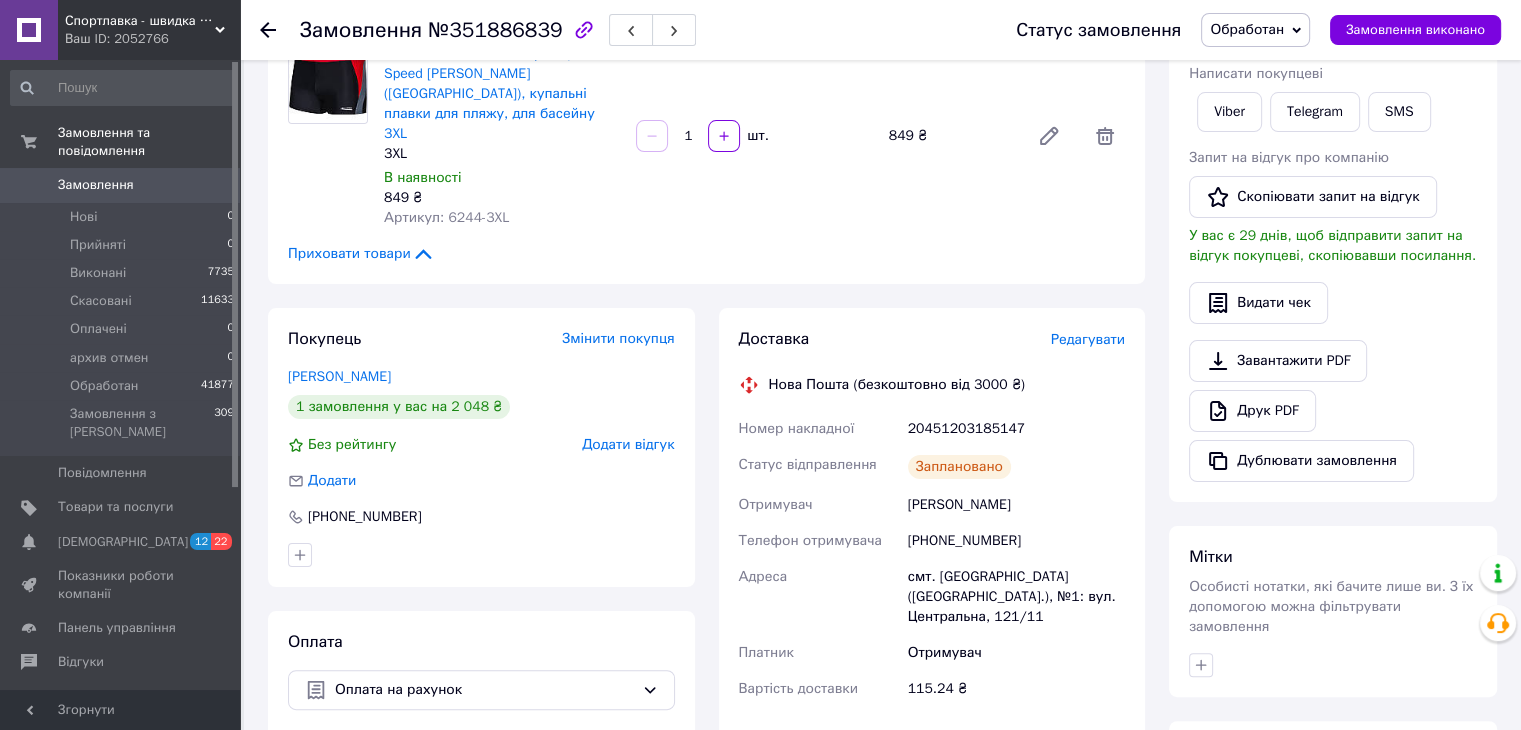 scroll, scrollTop: 316, scrollLeft: 0, axis: vertical 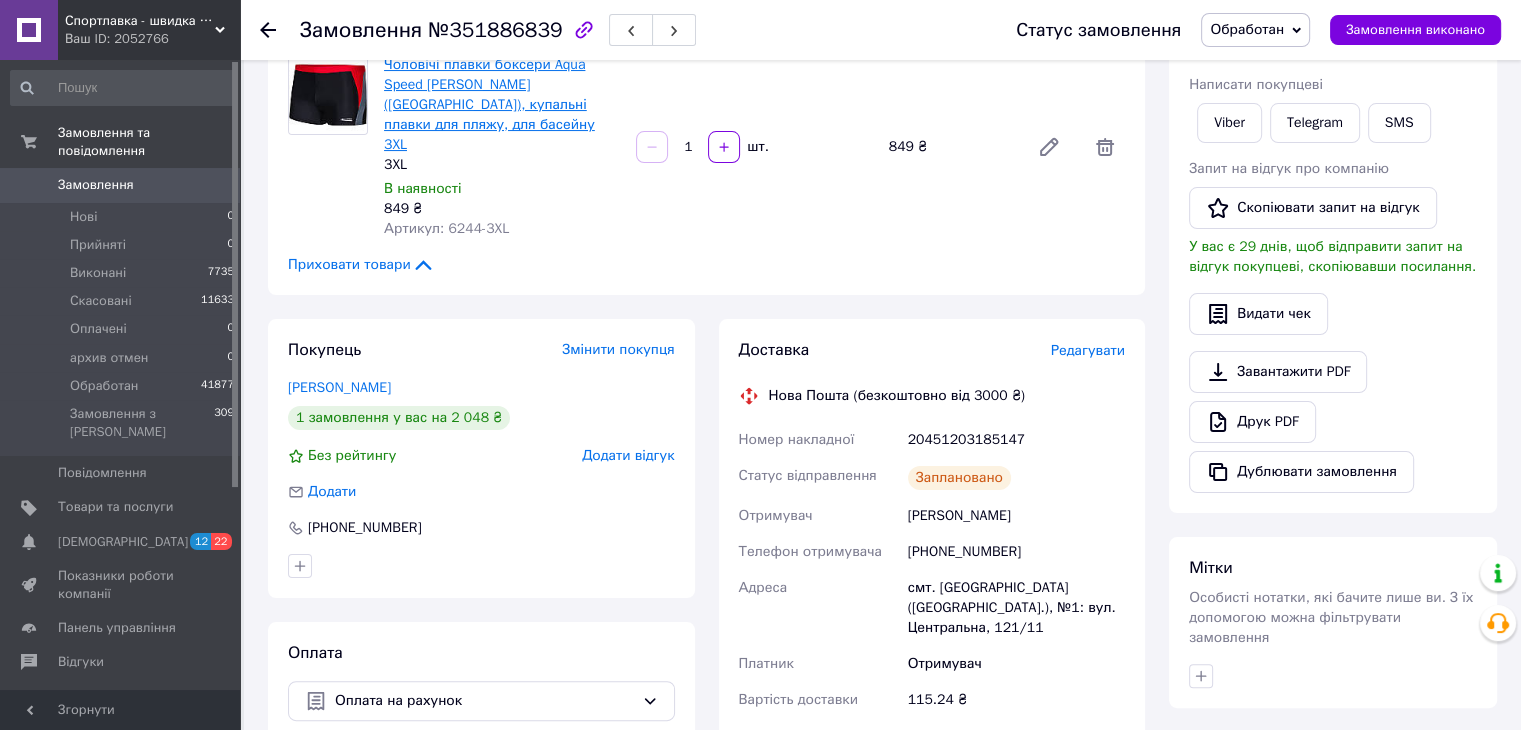 click on "Чоловічі плавки боксери Aqua Speed Dario (Польща), купальні плавки для пляжу, для басейну 3XL" at bounding box center (489, 104) 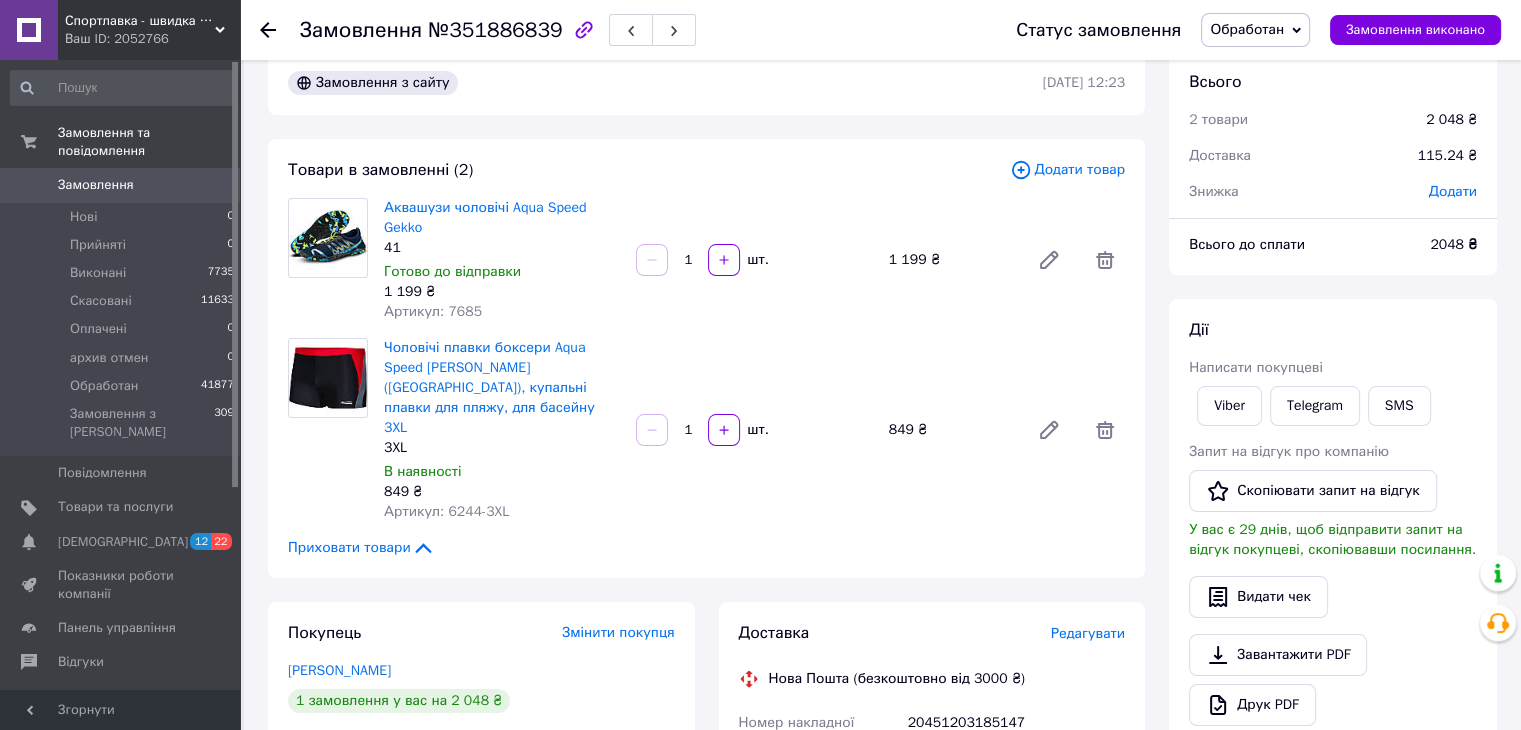 scroll, scrollTop: 0, scrollLeft: 0, axis: both 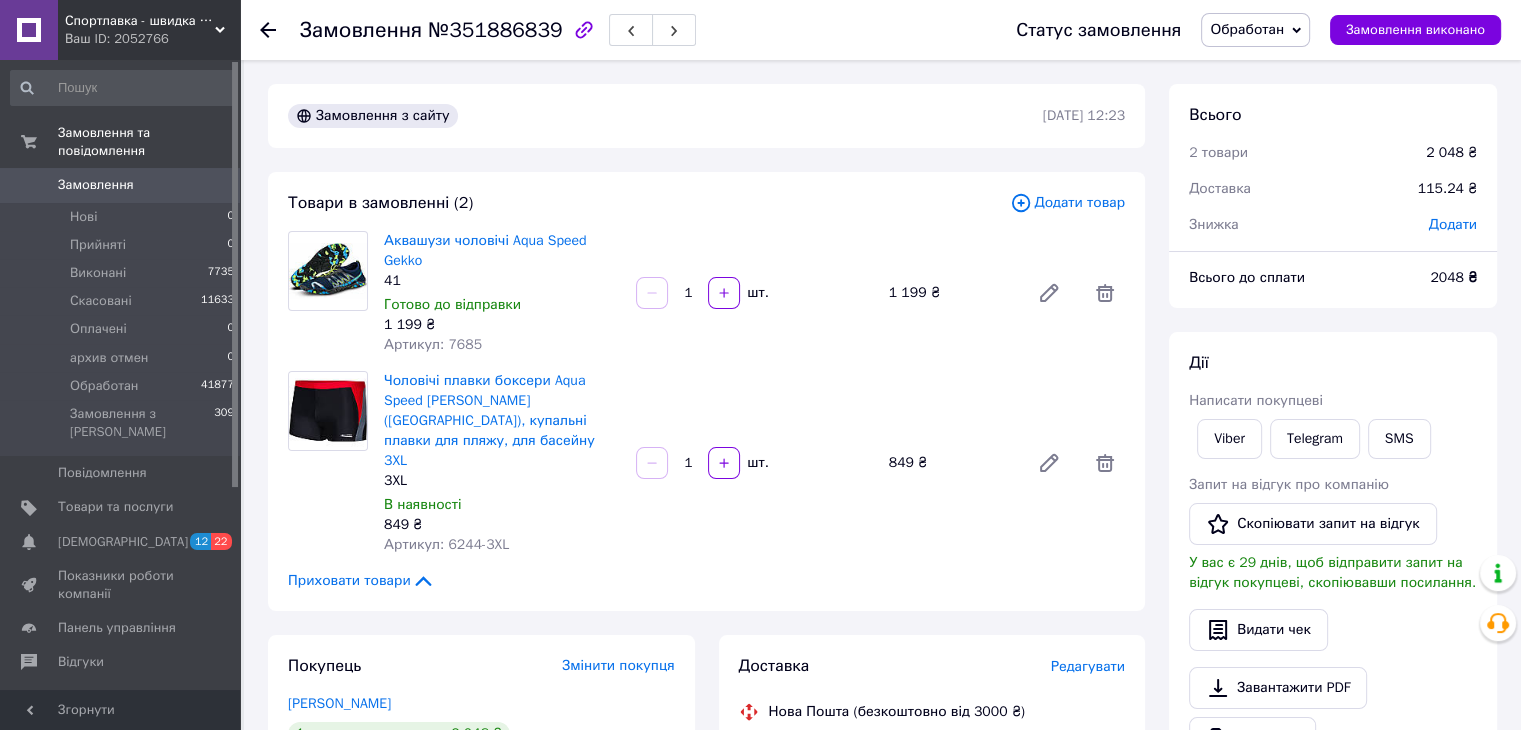 click on "Замовлення" at bounding box center (121, 185) 